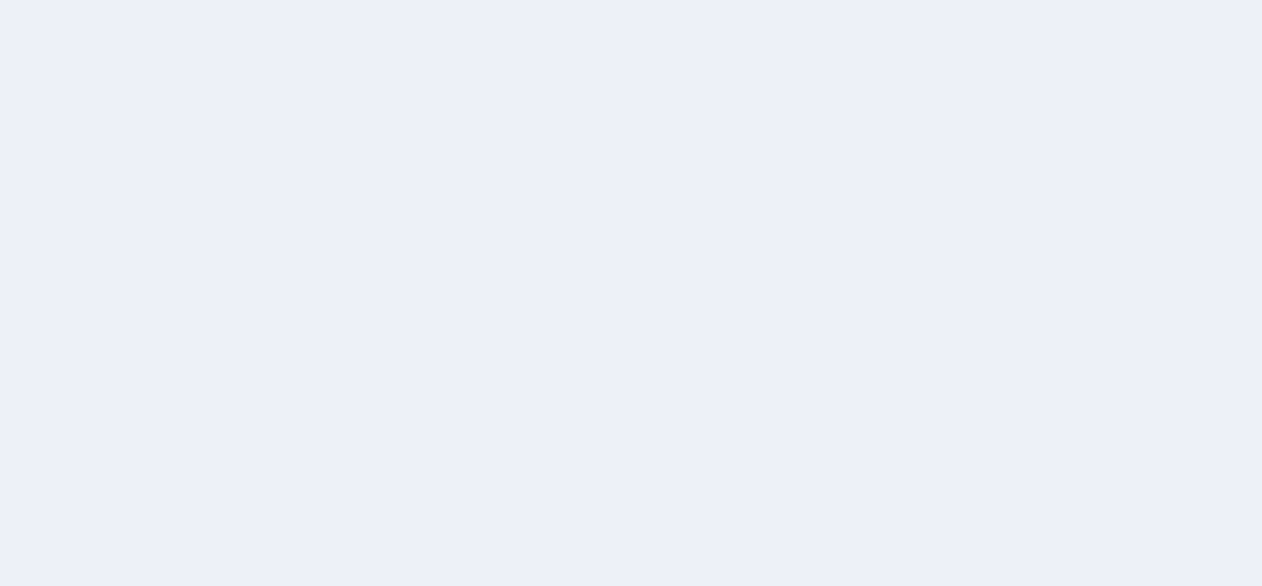 scroll, scrollTop: 0, scrollLeft: 0, axis: both 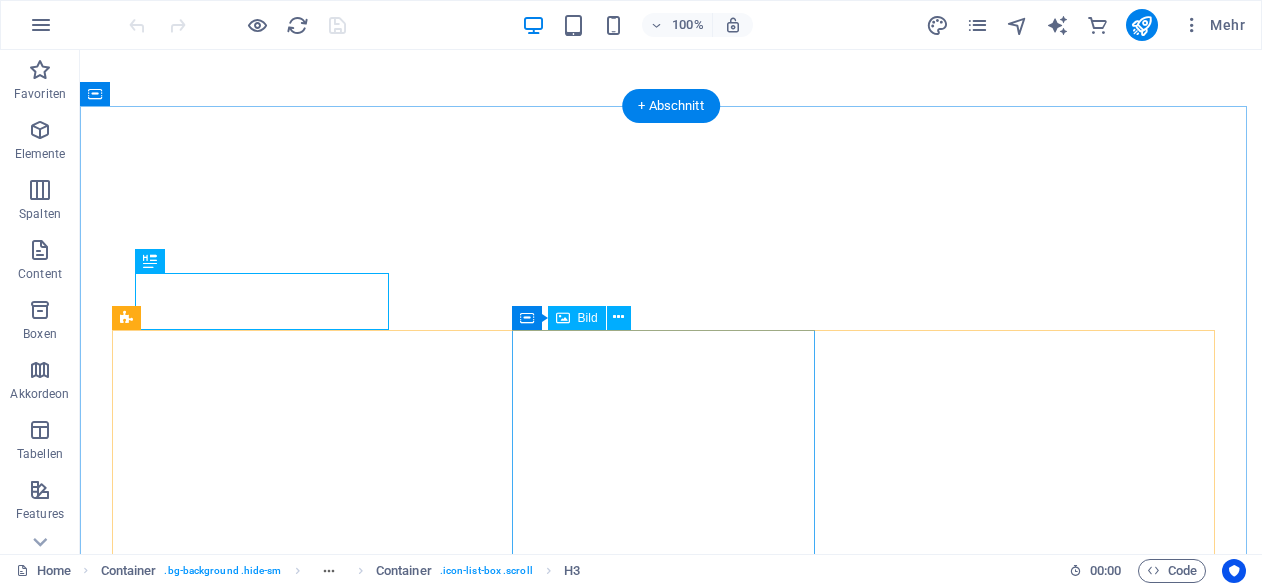 select 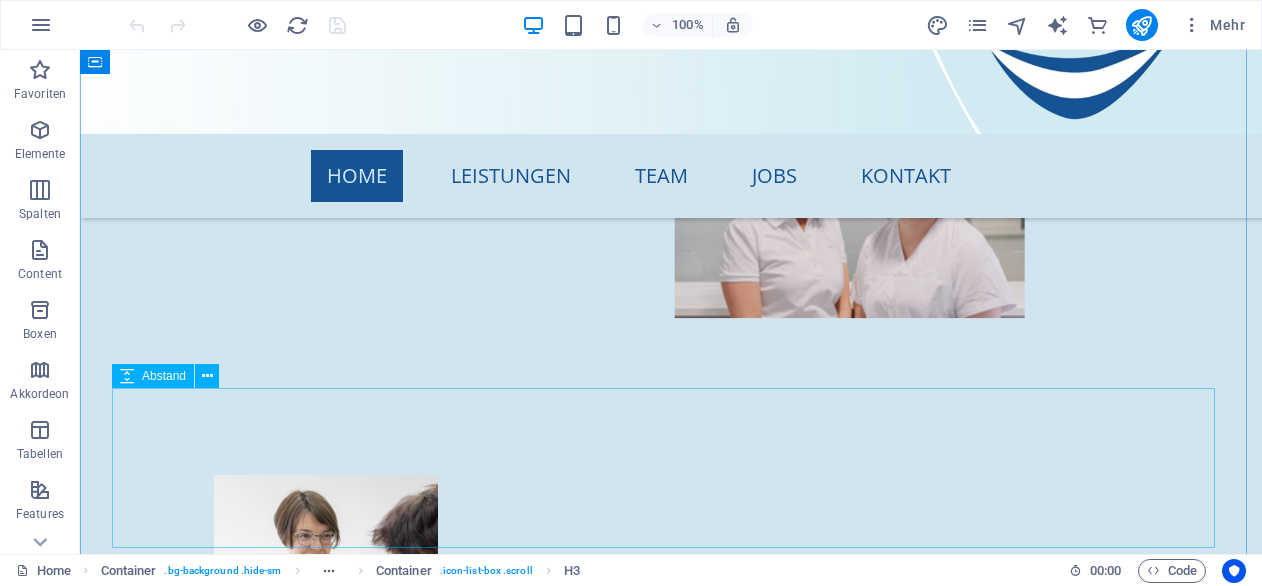 scroll, scrollTop: 1274, scrollLeft: 0, axis: vertical 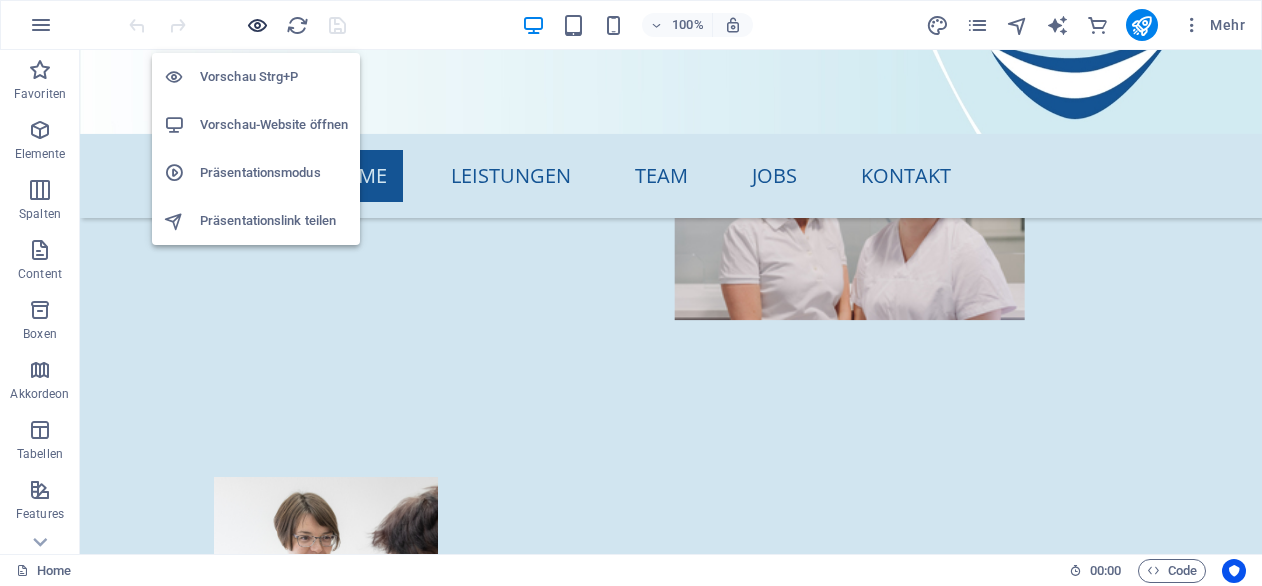 click at bounding box center [257, 25] 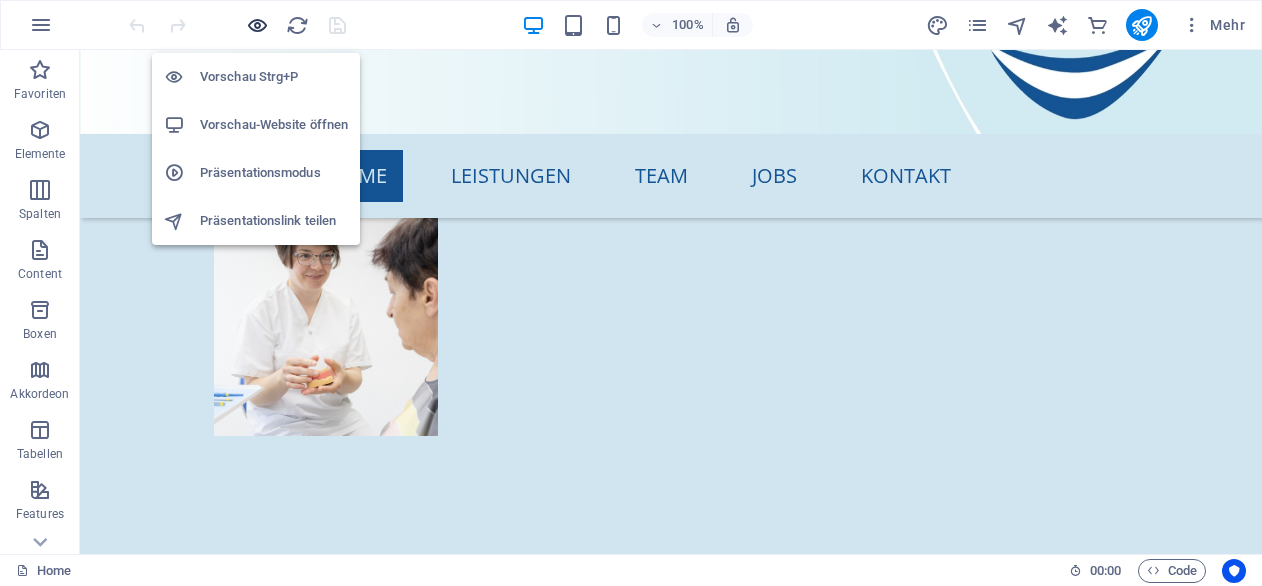 scroll, scrollTop: 998, scrollLeft: 0, axis: vertical 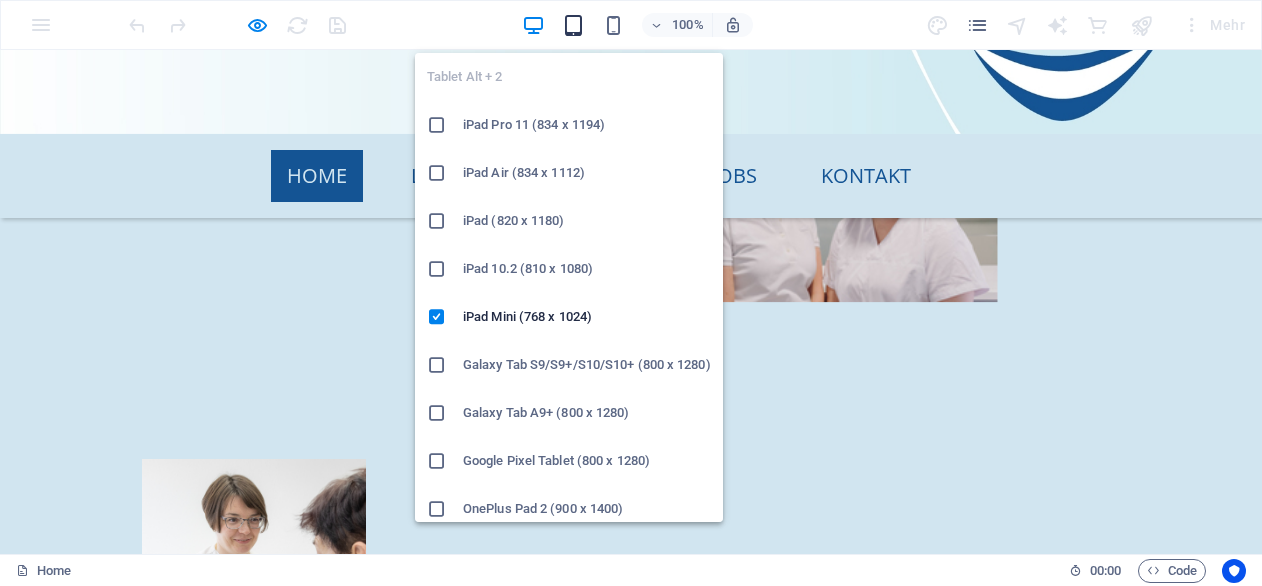 click at bounding box center (573, 25) 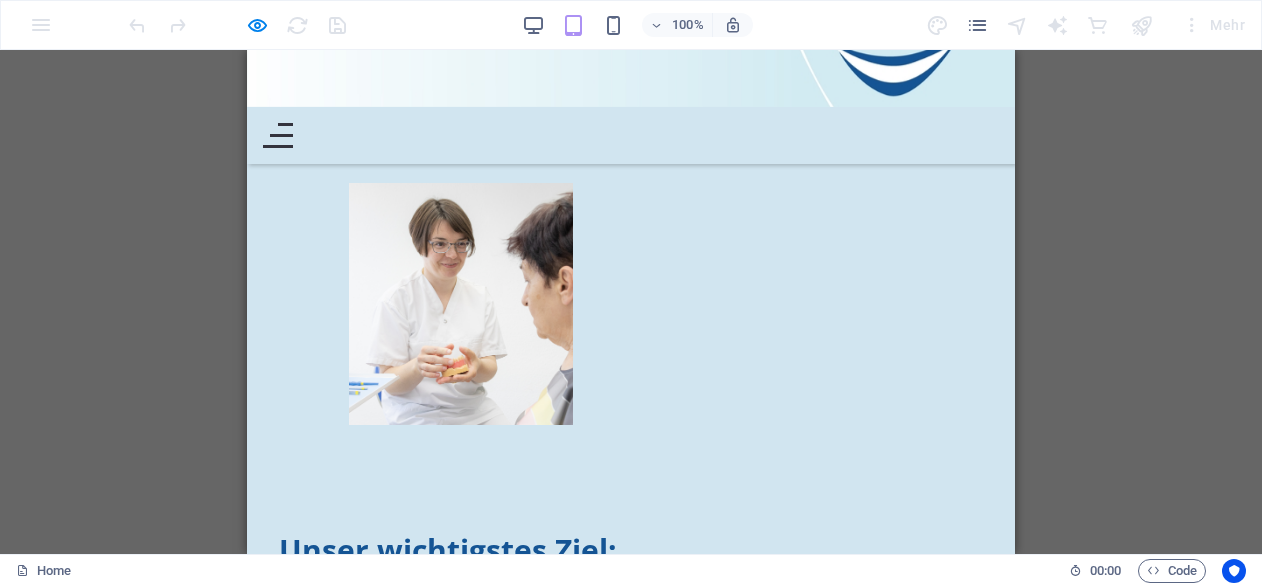 scroll, scrollTop: 1279, scrollLeft: 0, axis: vertical 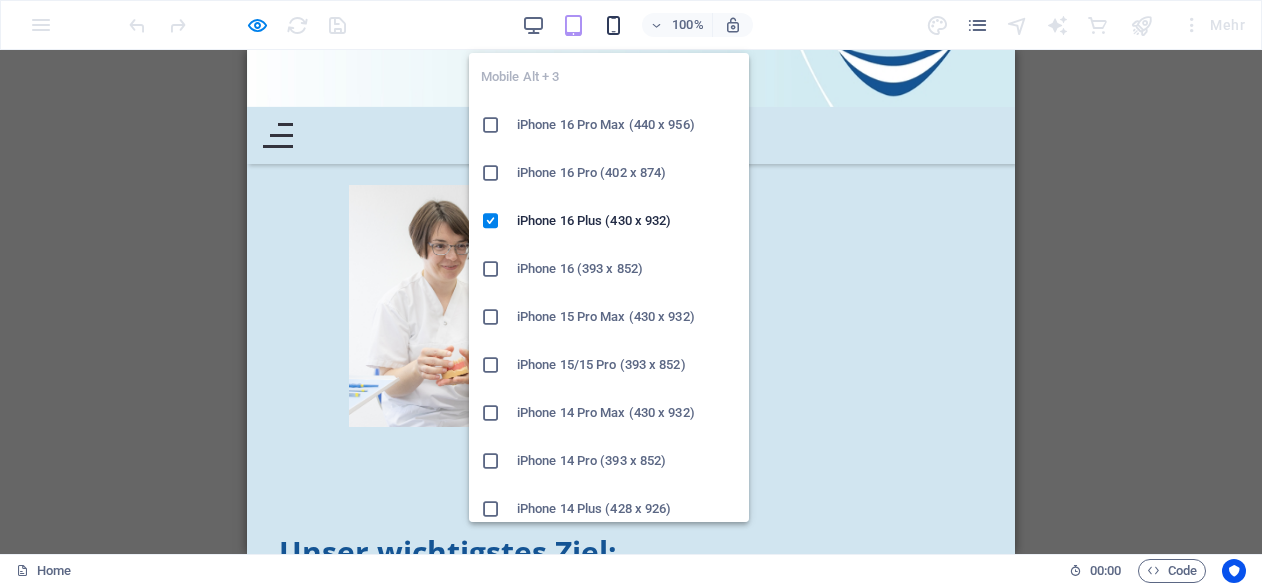 click at bounding box center [613, 25] 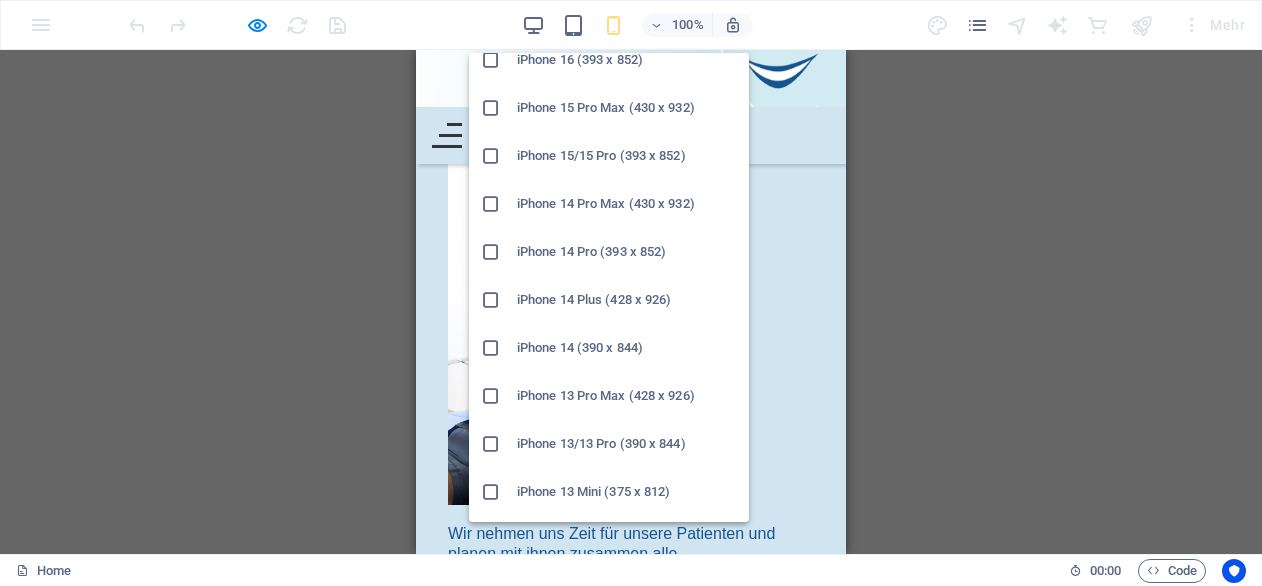 scroll, scrollTop: 0, scrollLeft: 0, axis: both 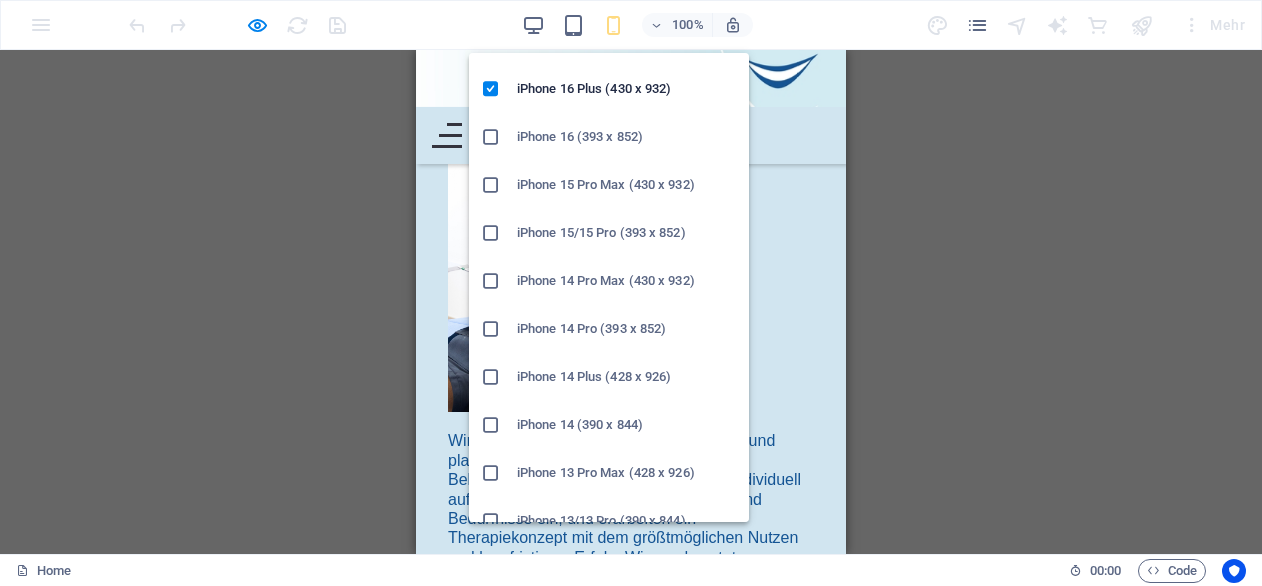 click on "iPhone 14 (390 x 844)" at bounding box center [627, 425] 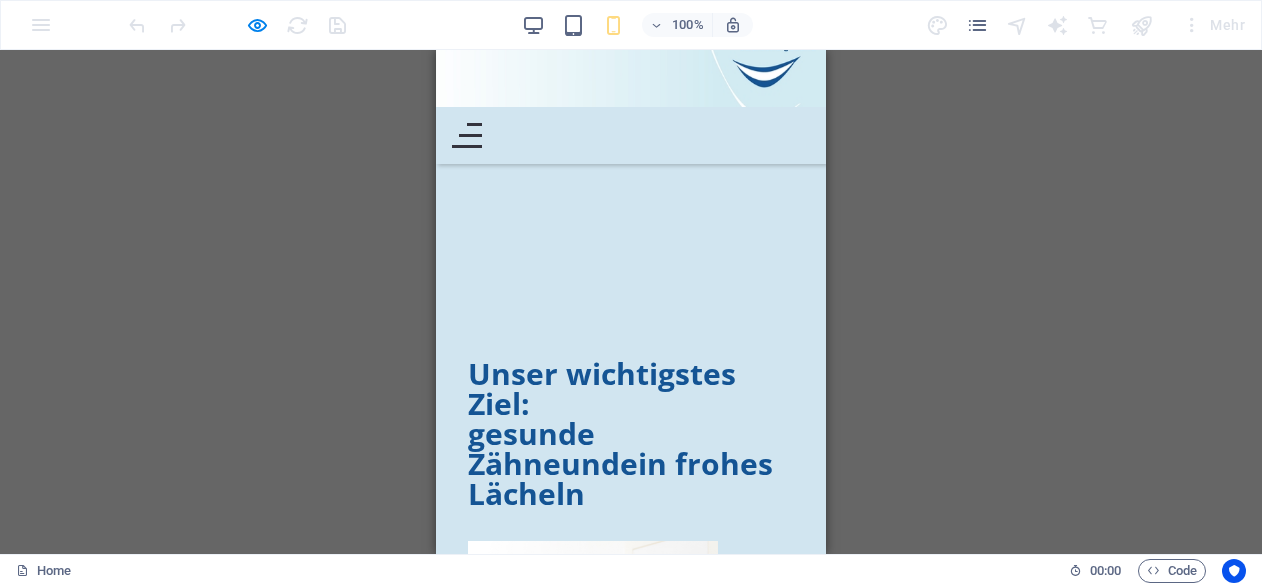 scroll, scrollTop: 959, scrollLeft: 0, axis: vertical 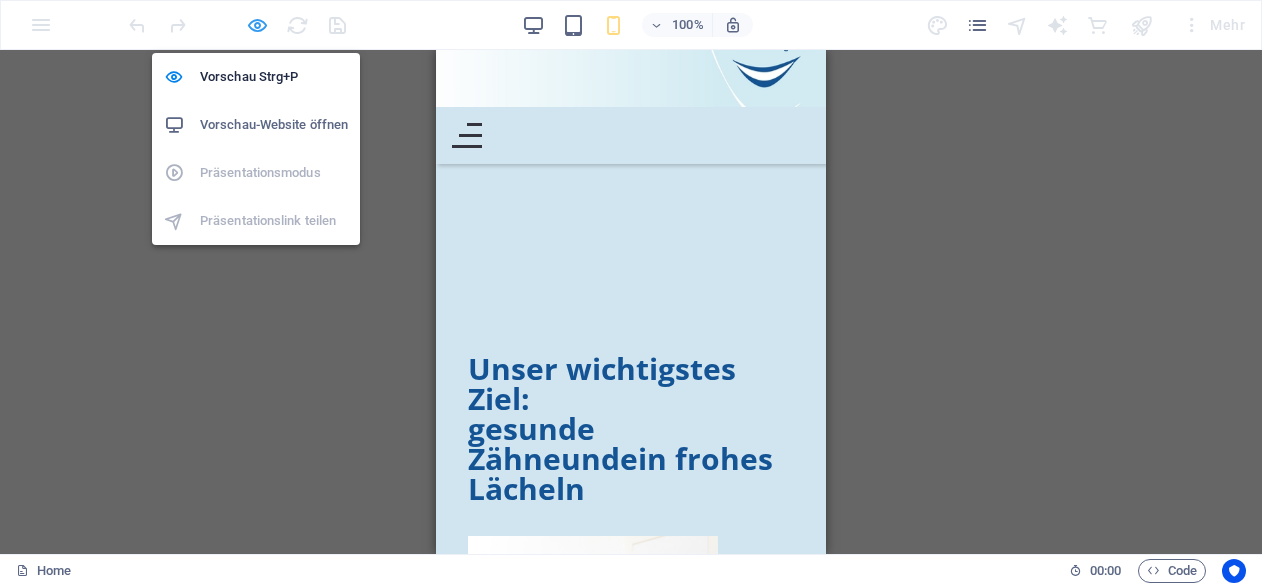click at bounding box center (257, 25) 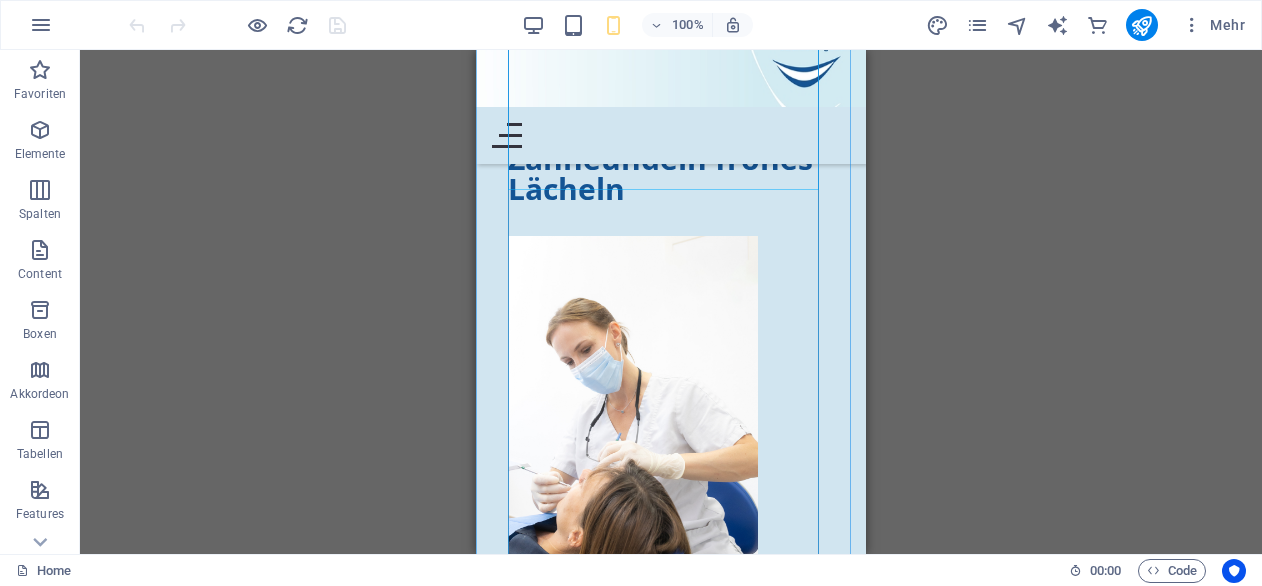 scroll, scrollTop: 2020, scrollLeft: 0, axis: vertical 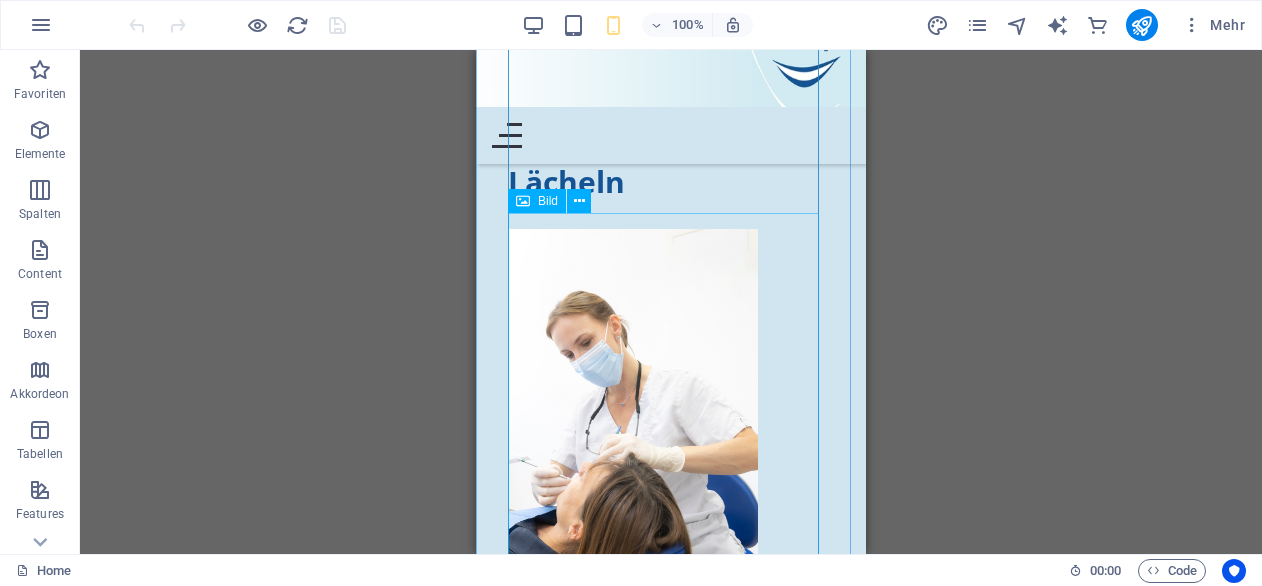 click at bounding box center (671, 416) 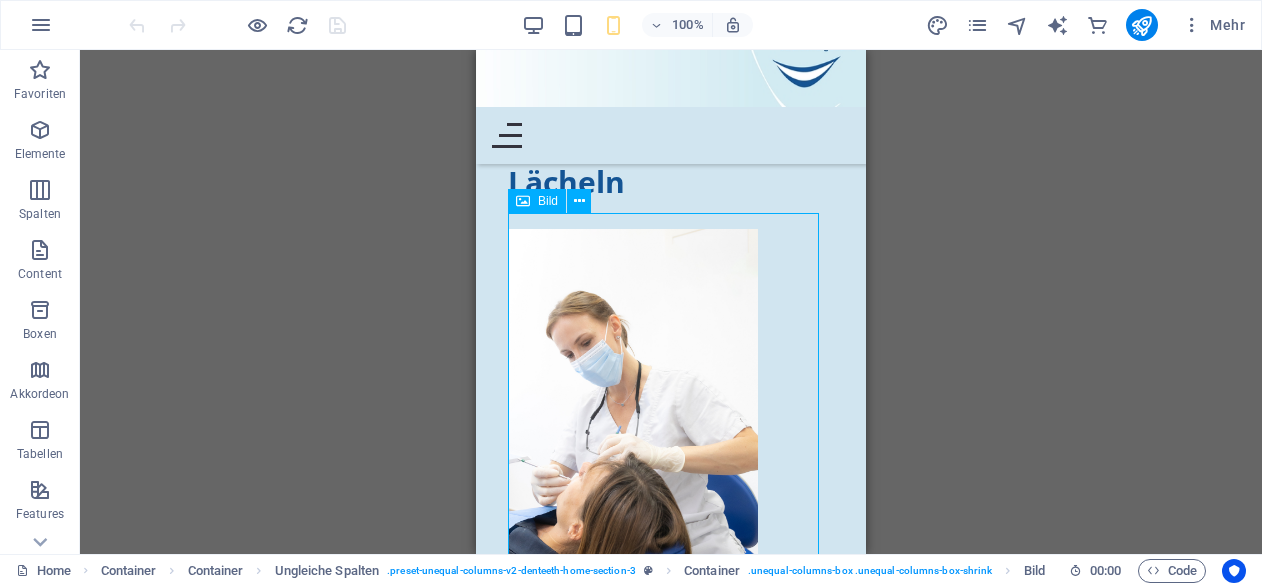 click at bounding box center [671, 416] 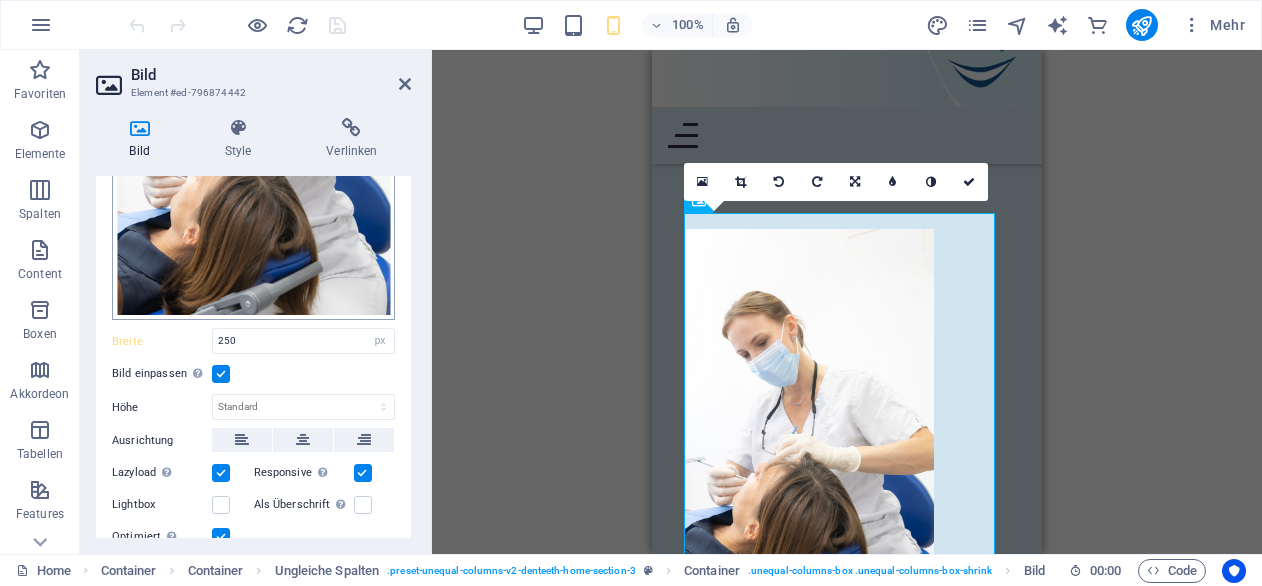 scroll, scrollTop: 328, scrollLeft: 0, axis: vertical 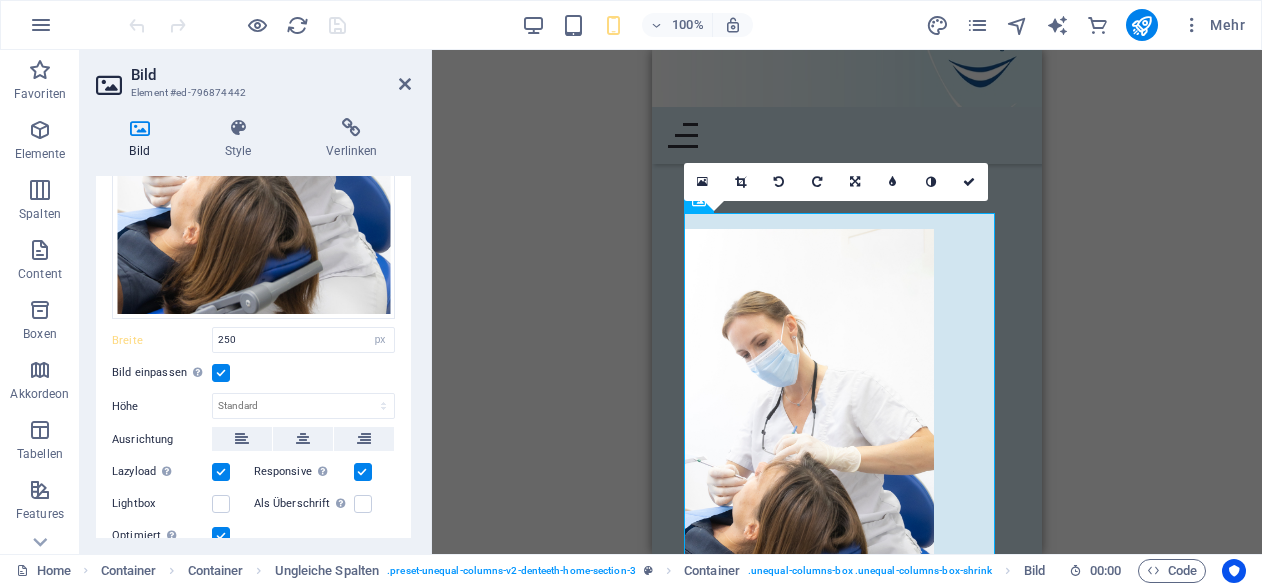 click at bounding box center [363, 472] 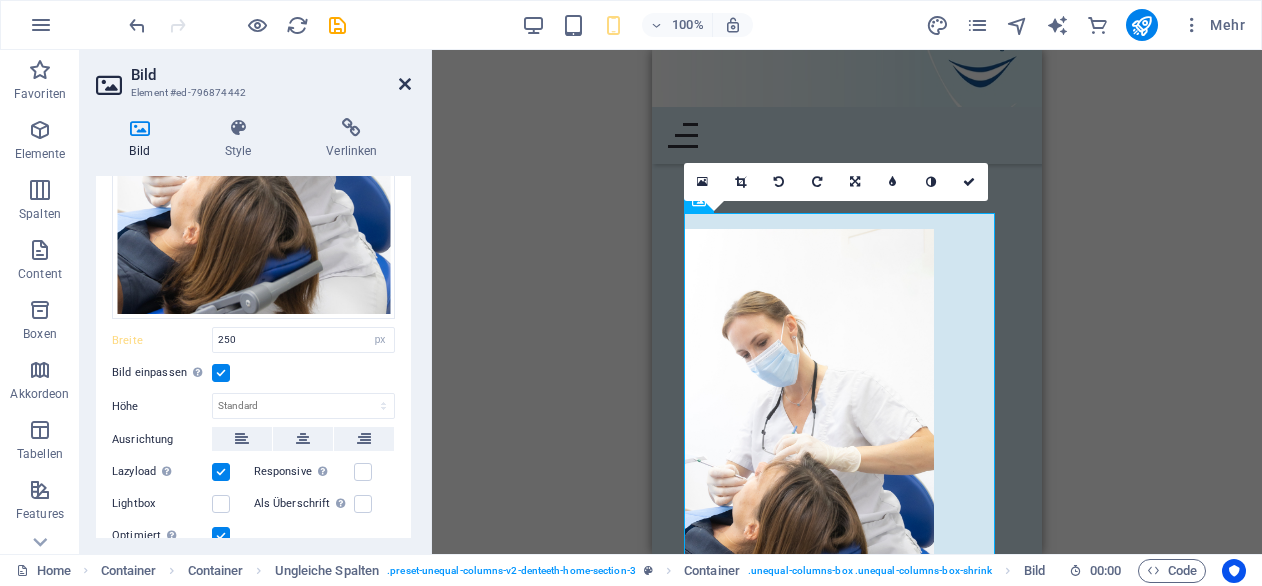 click at bounding box center [405, 84] 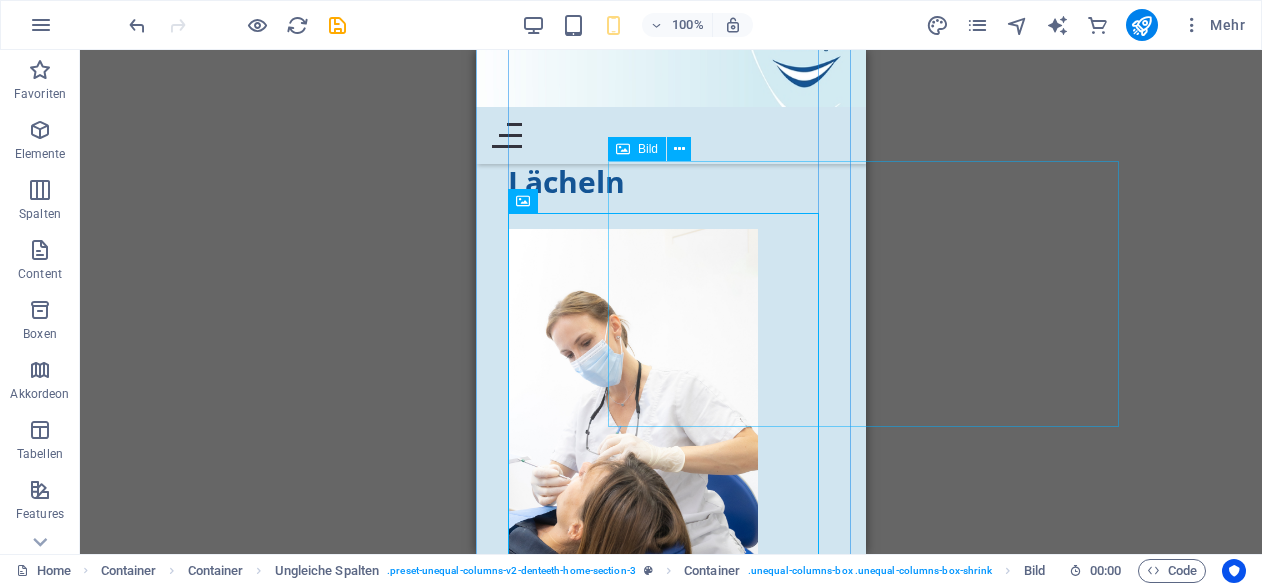 click at bounding box center [871, -1707] 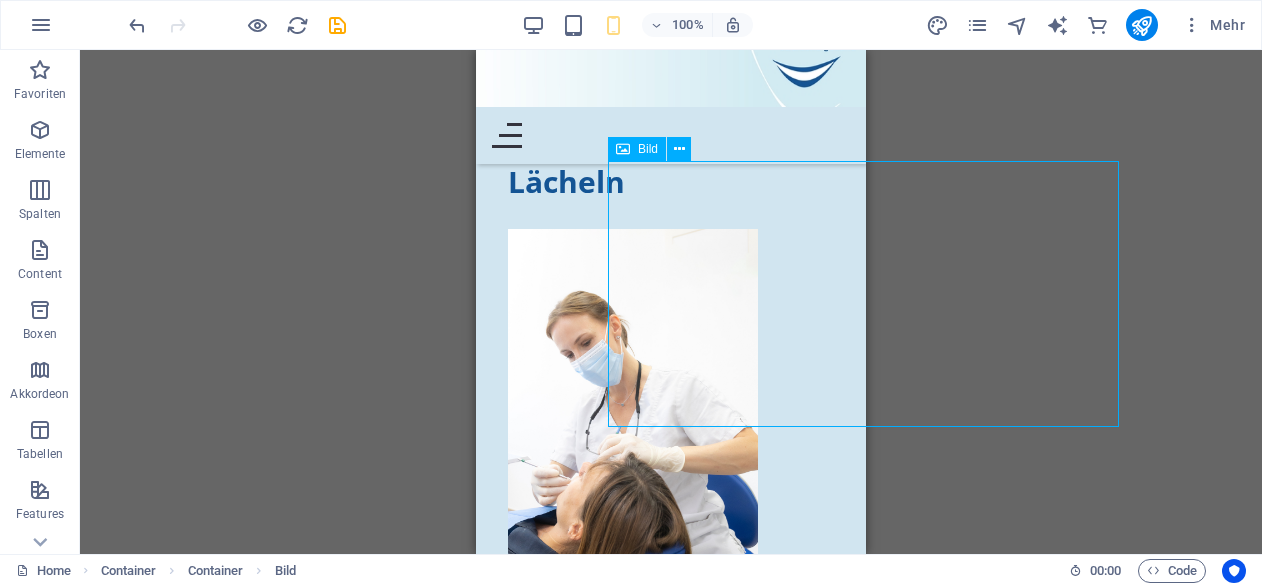 click at bounding box center [871, -1707] 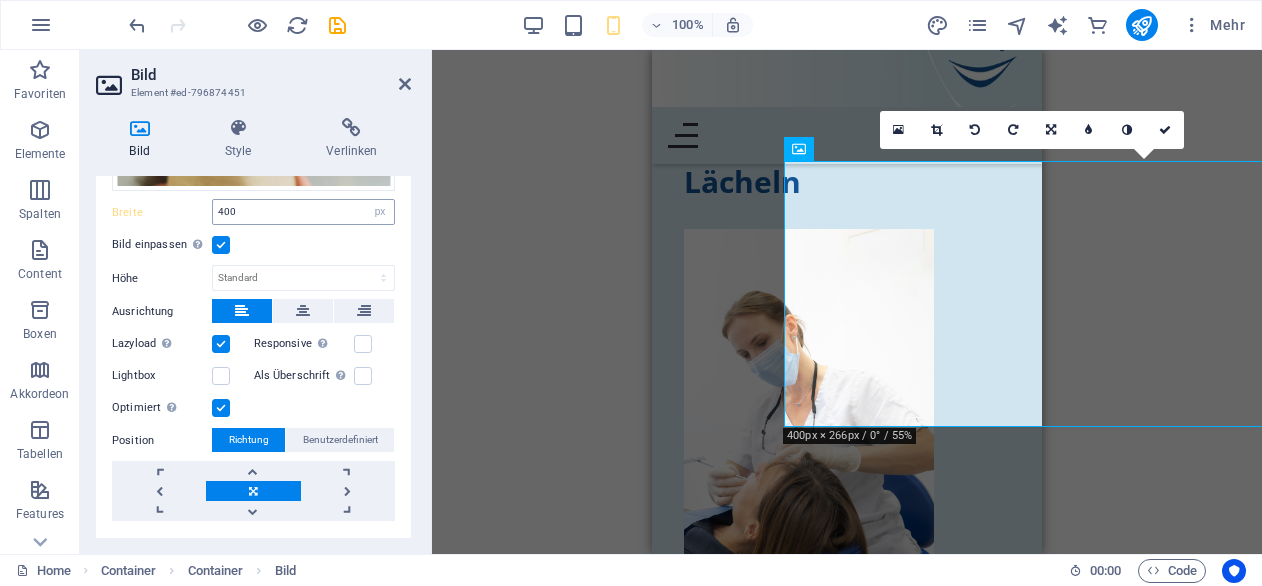 scroll, scrollTop: 232, scrollLeft: 0, axis: vertical 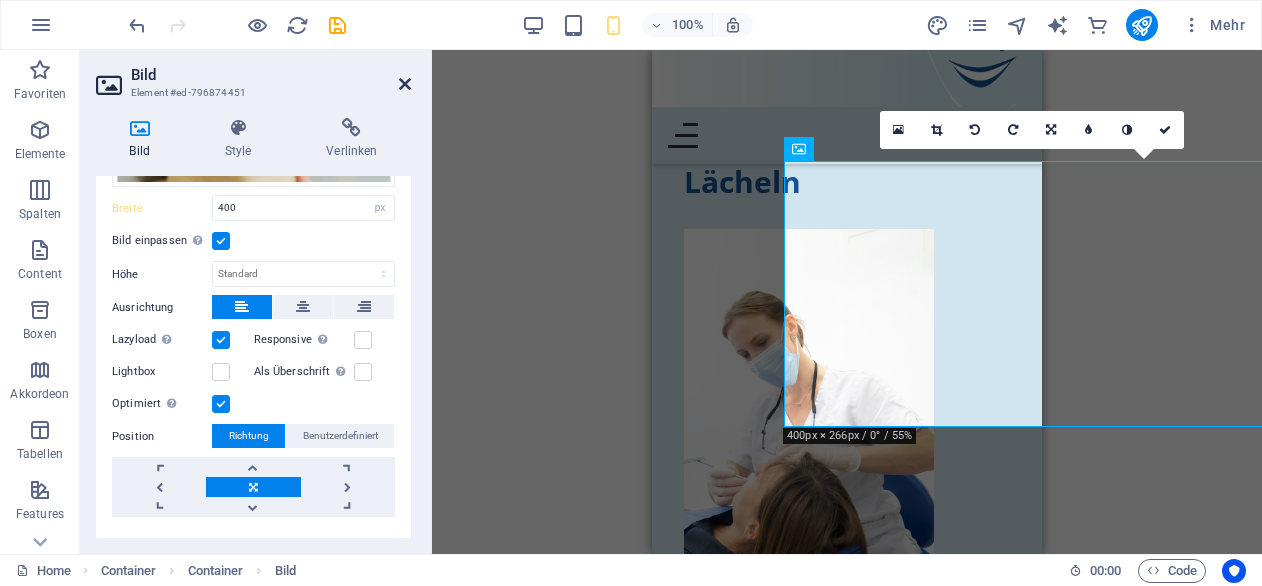 click at bounding box center [405, 84] 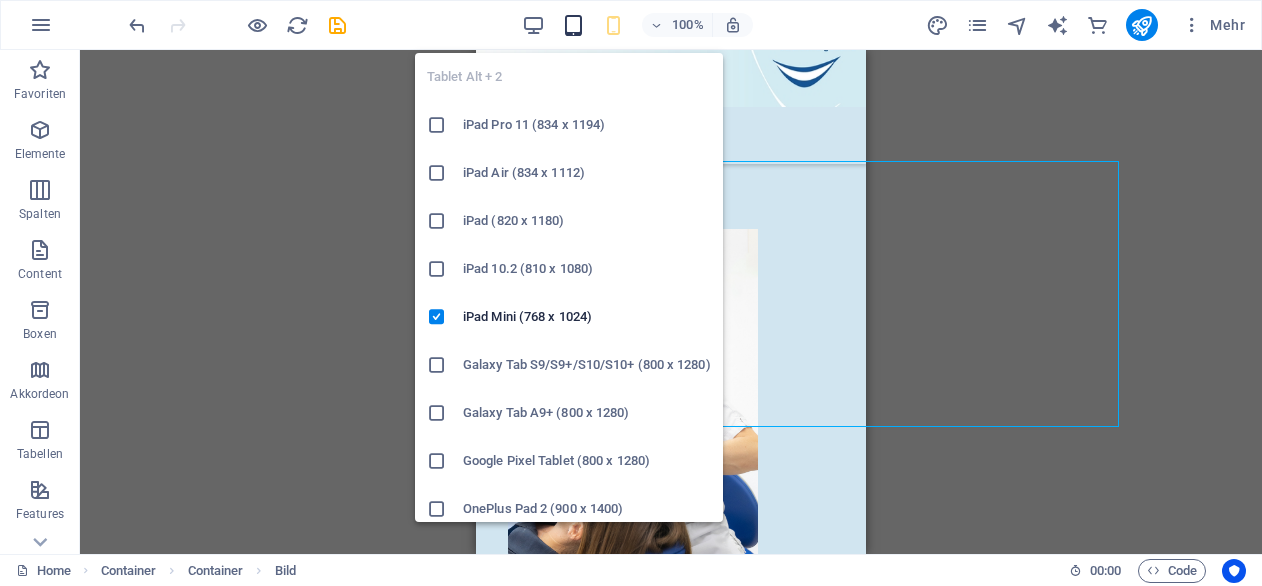 click at bounding box center (573, 25) 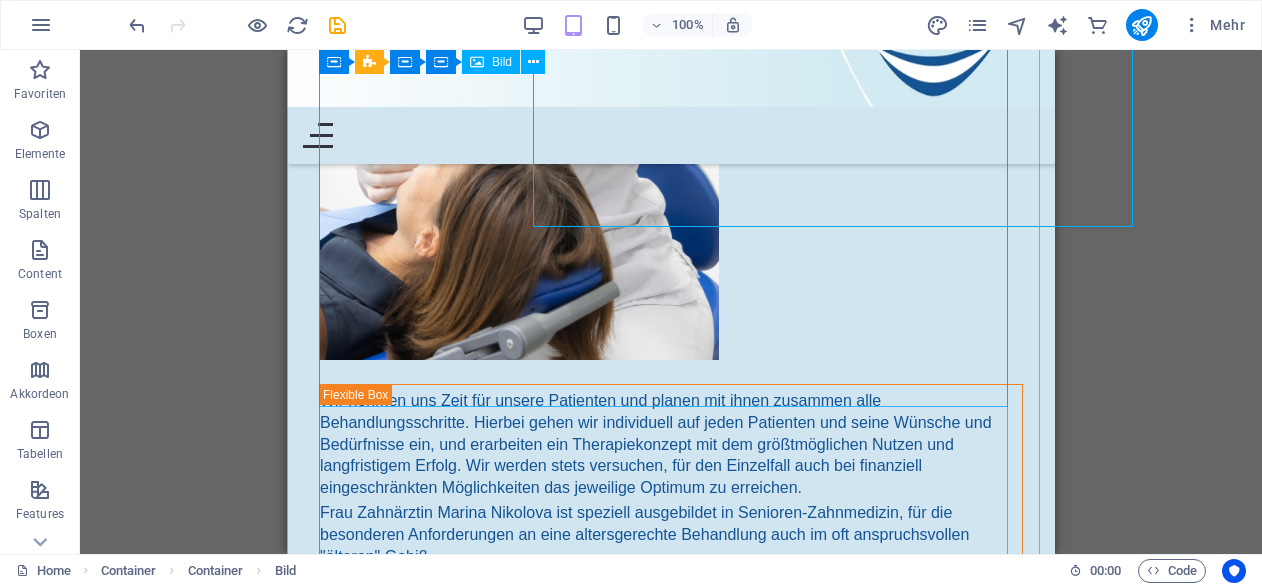 scroll, scrollTop: 2583, scrollLeft: 0, axis: vertical 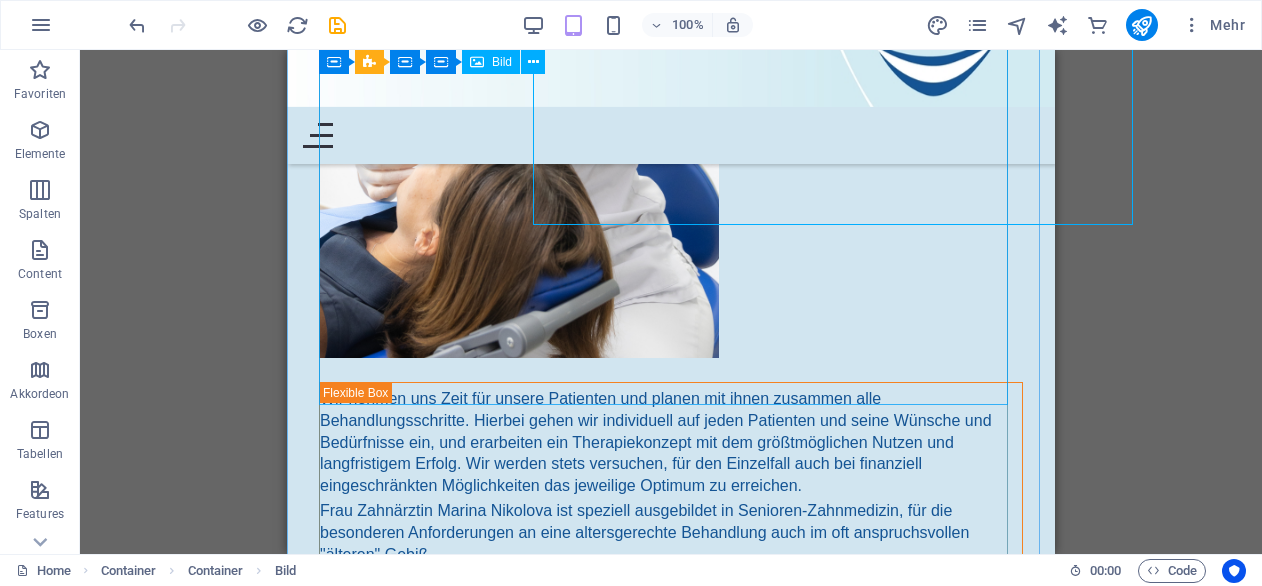 click at bounding box center [671, 58] 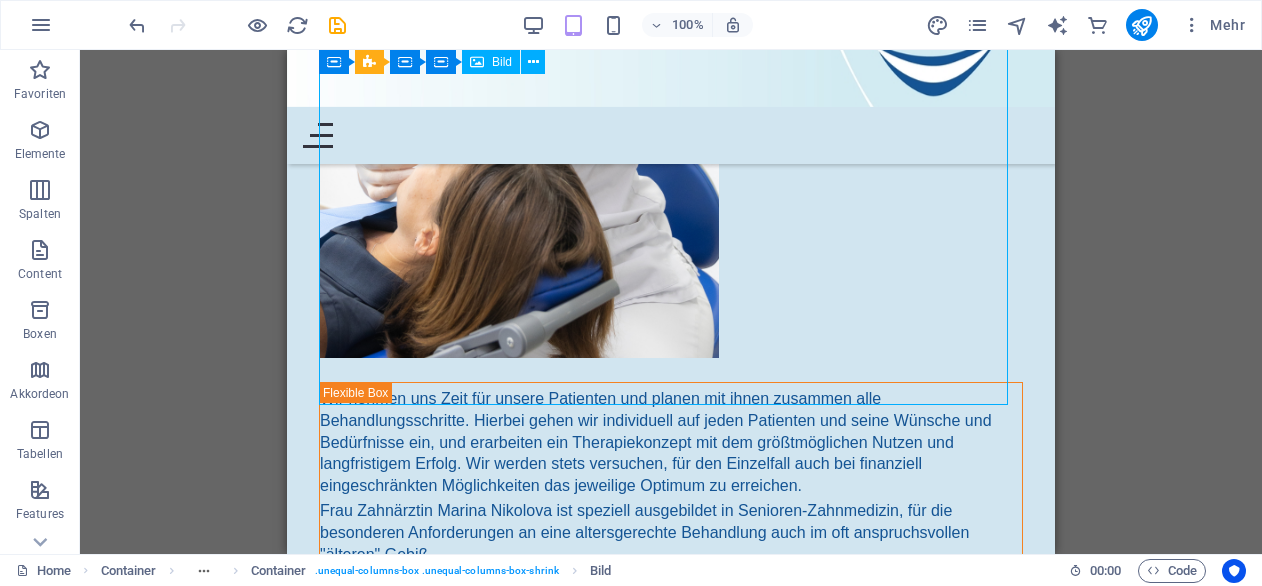 click at bounding box center [671, 58] 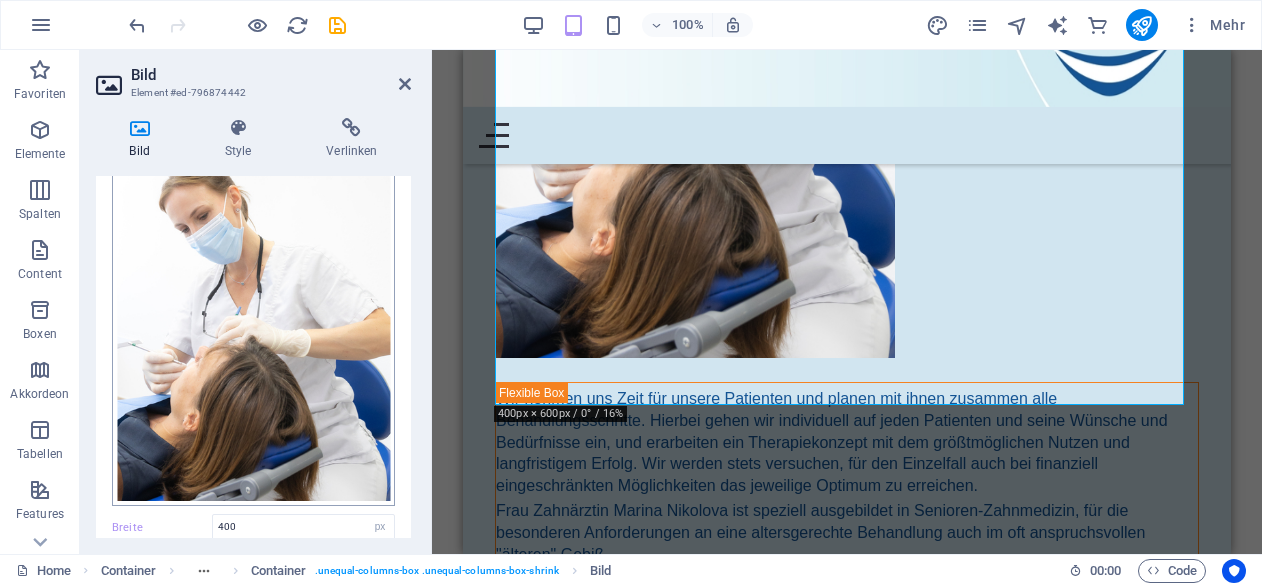 scroll, scrollTop: 136, scrollLeft: 0, axis: vertical 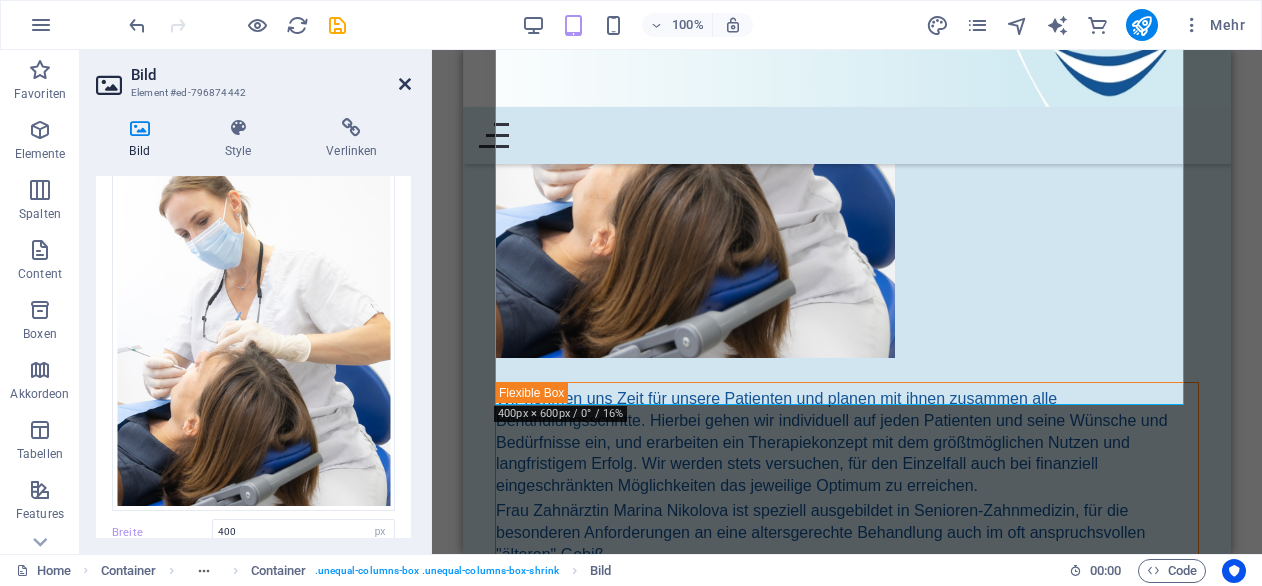 click at bounding box center (405, 84) 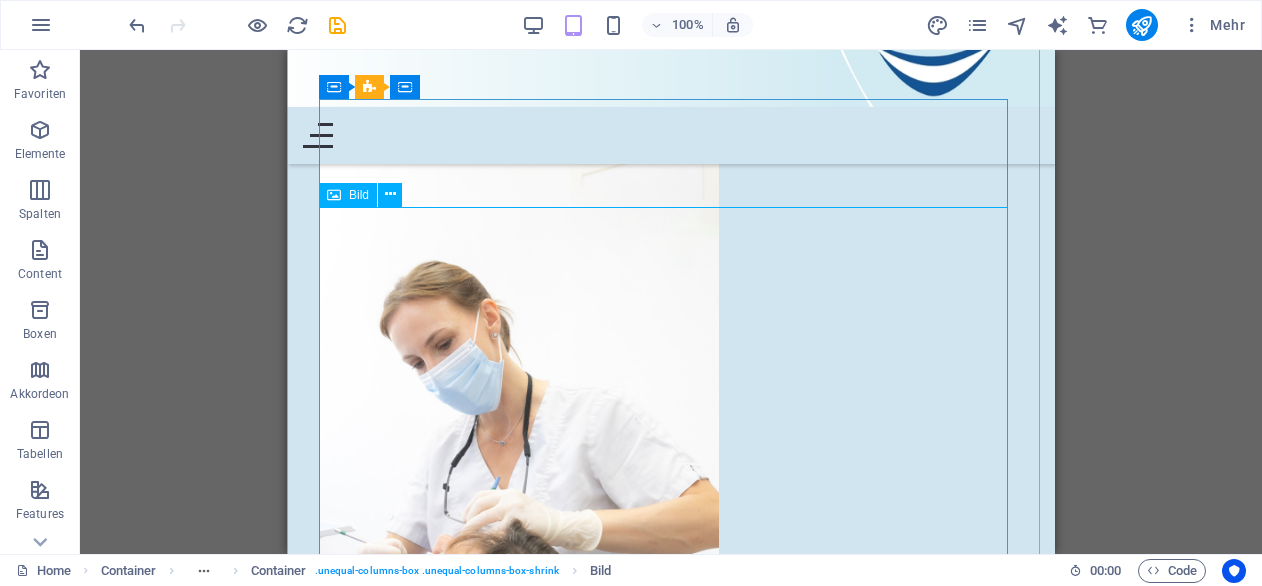 scroll, scrollTop: 2181, scrollLeft: 0, axis: vertical 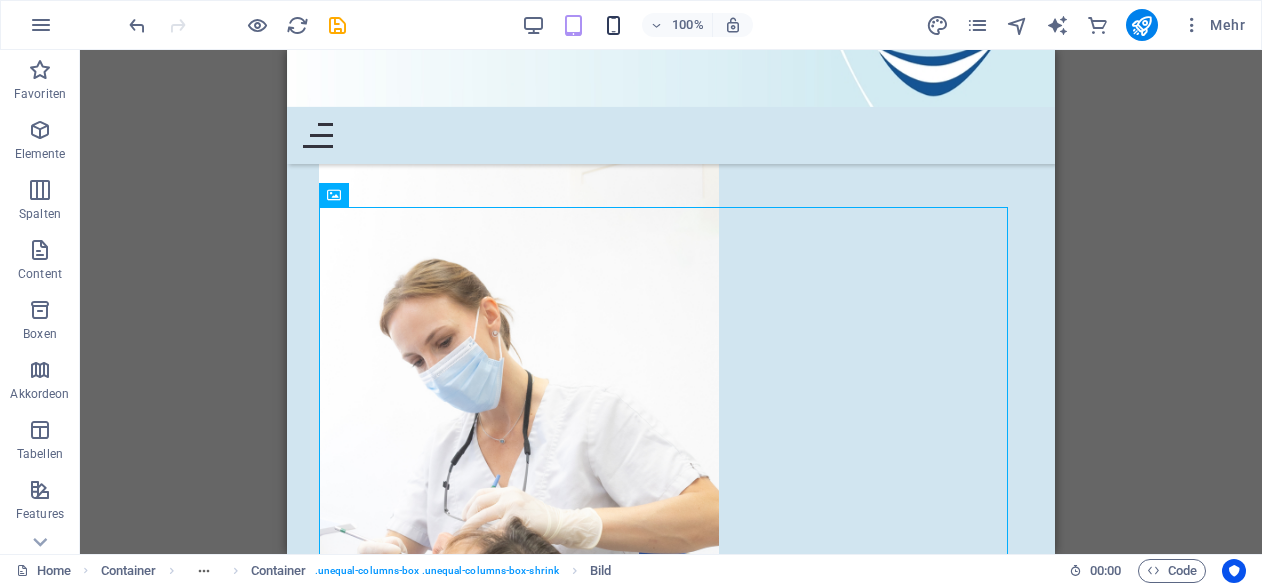 click on "100%" at bounding box center [637, 25] 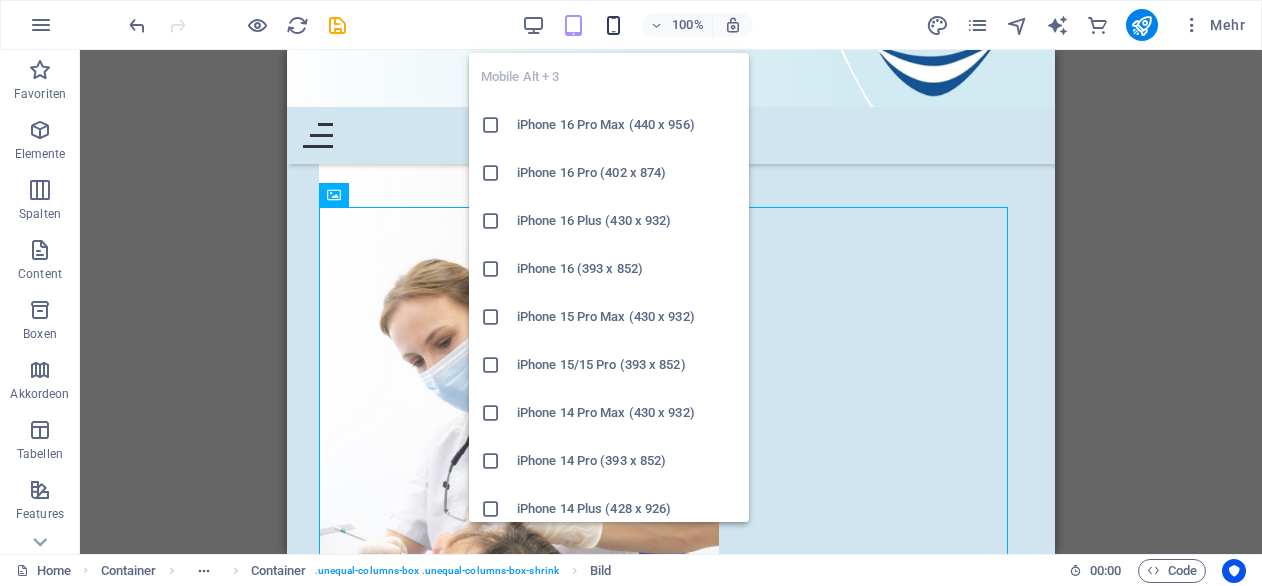 click at bounding box center [613, 25] 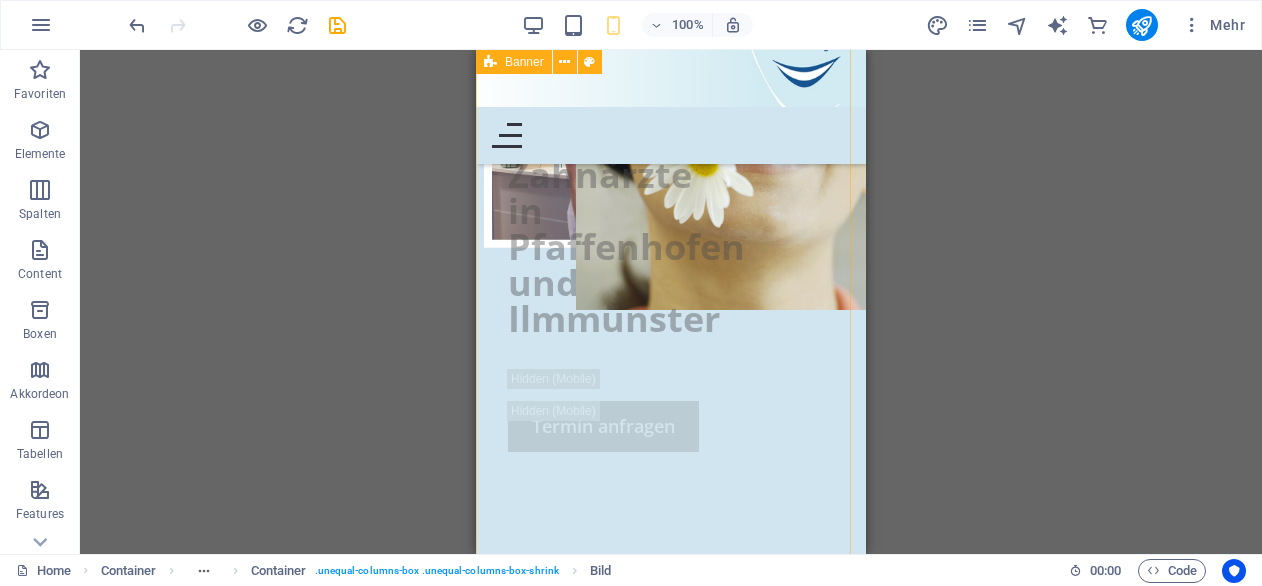 scroll, scrollTop: 179, scrollLeft: 0, axis: vertical 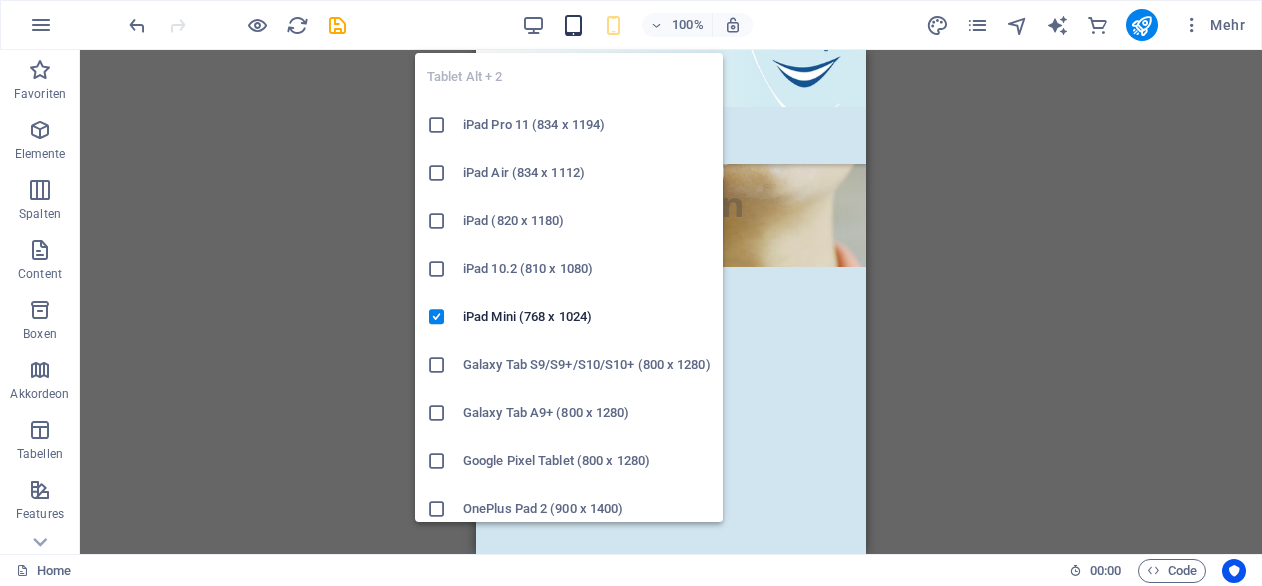 click at bounding box center [573, 25] 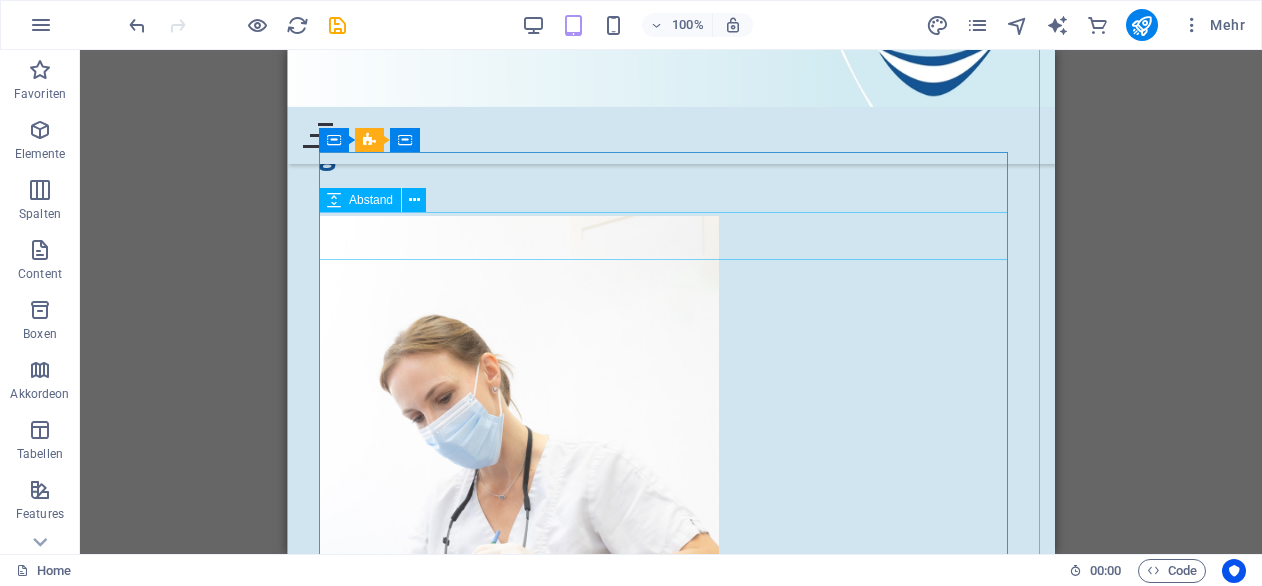 scroll, scrollTop: 2128, scrollLeft: 0, axis: vertical 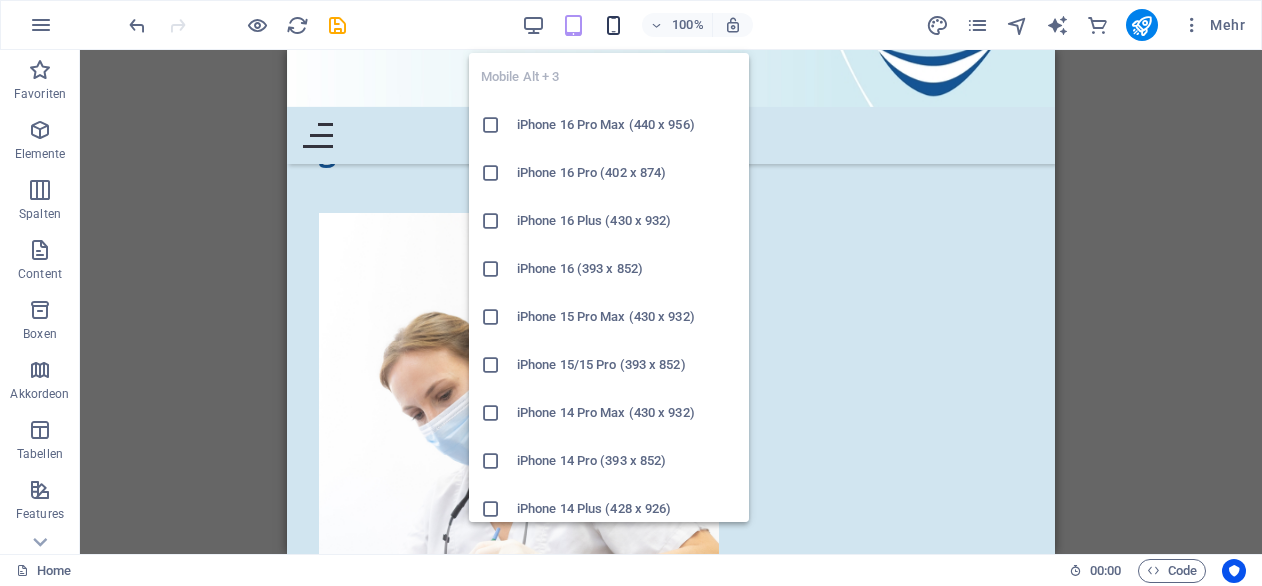 click at bounding box center [613, 25] 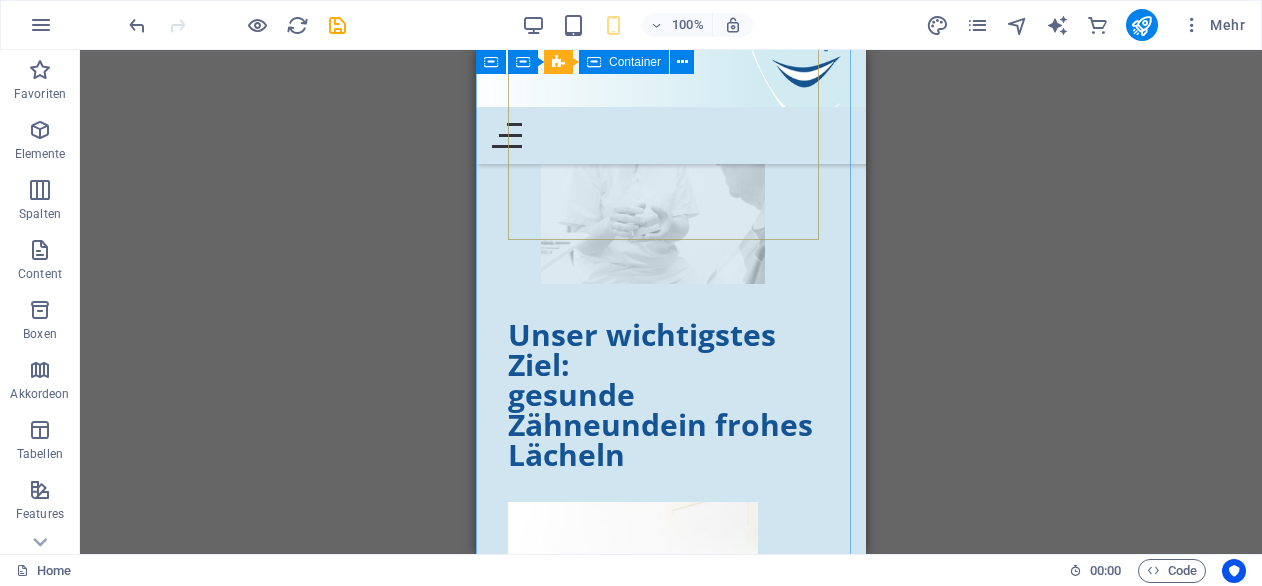 scroll, scrollTop: 1746, scrollLeft: 0, axis: vertical 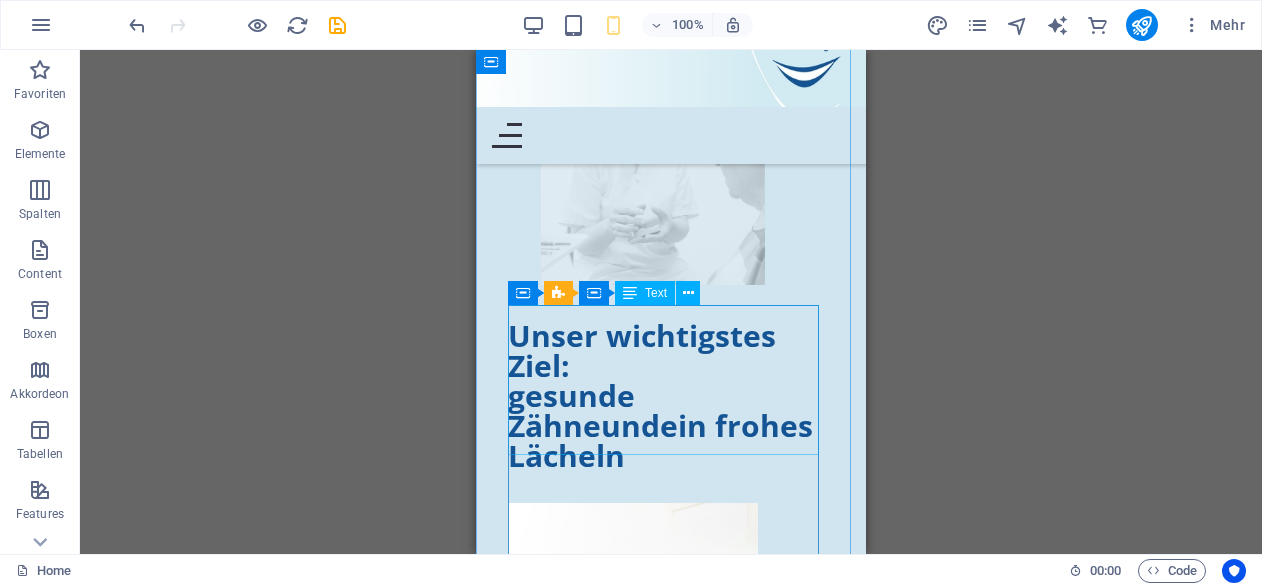 click on "Unser wichtigstes Ziel: gesunde Zähne  und  ein frohes Lächeln" at bounding box center [671, 396] 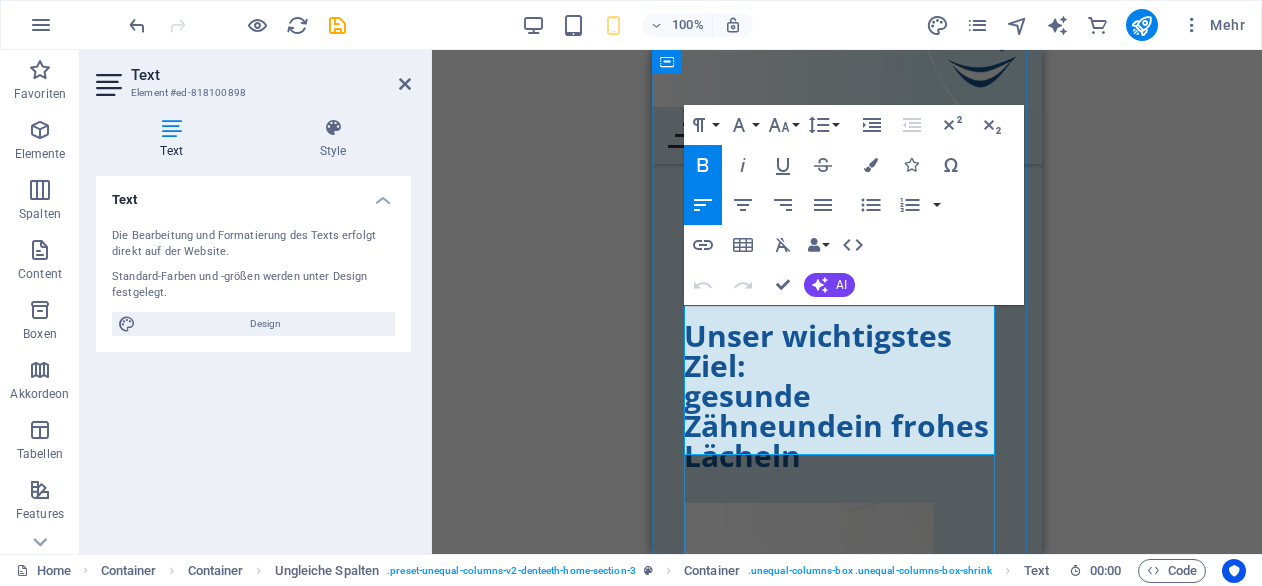 click on "gesunde Zähne  und  ein frohes Lächeln" at bounding box center [847, 426] 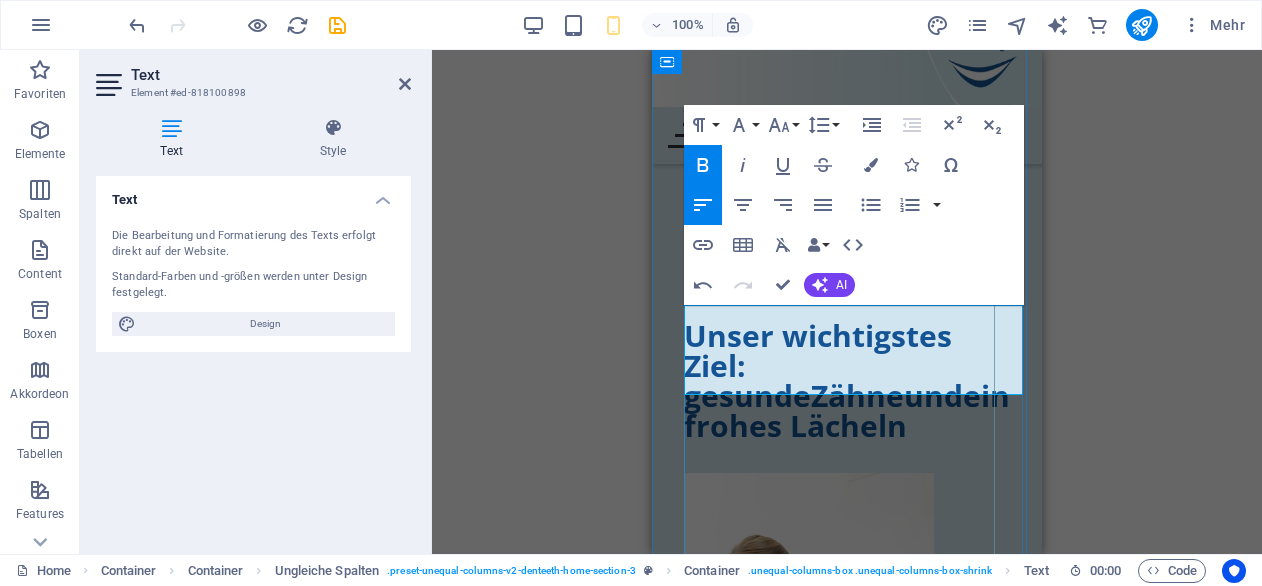 type 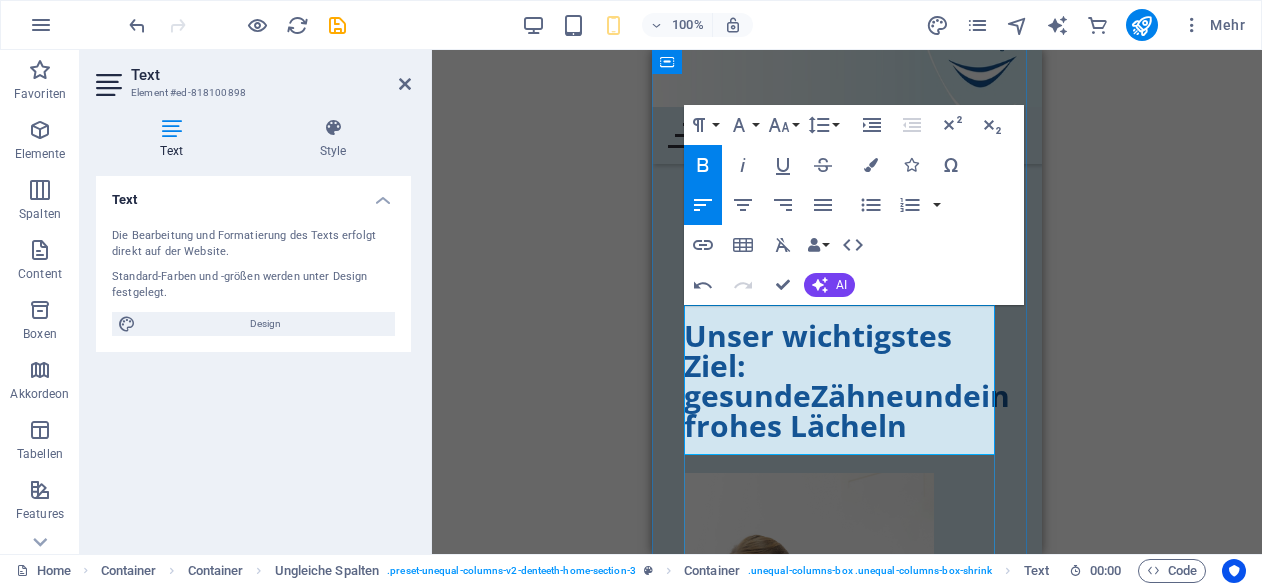 click on "gesunde  Zähne  und  ein frohes Lächeln" at bounding box center (847, 411) 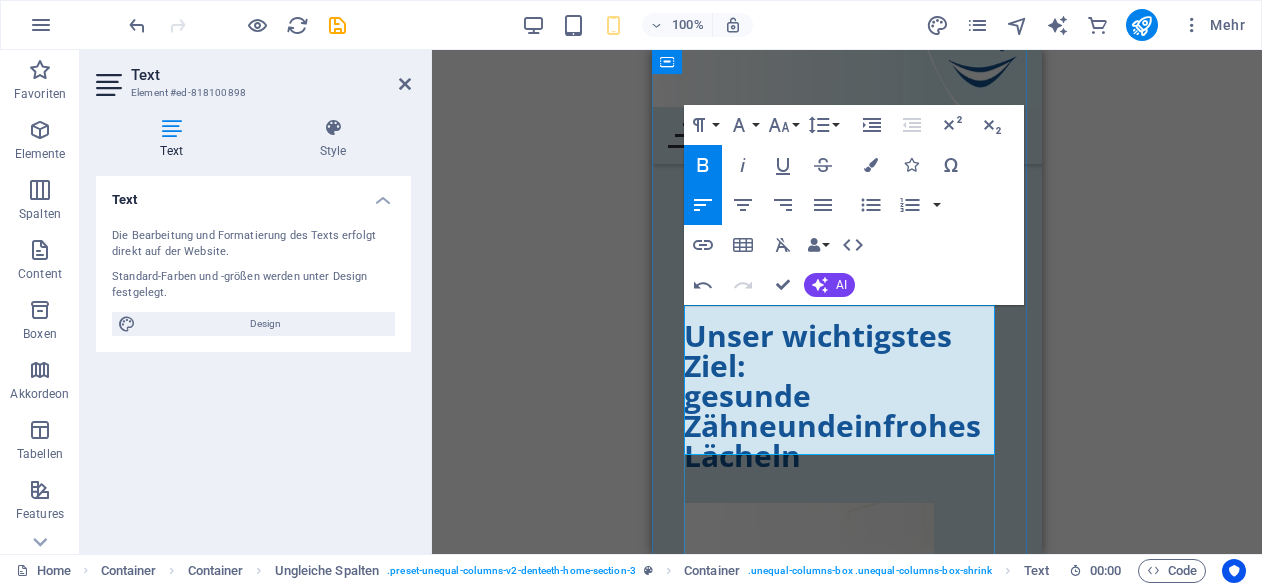 click on "gesunde Zähne  und  ein  frohes Lächeln" at bounding box center (847, 426) 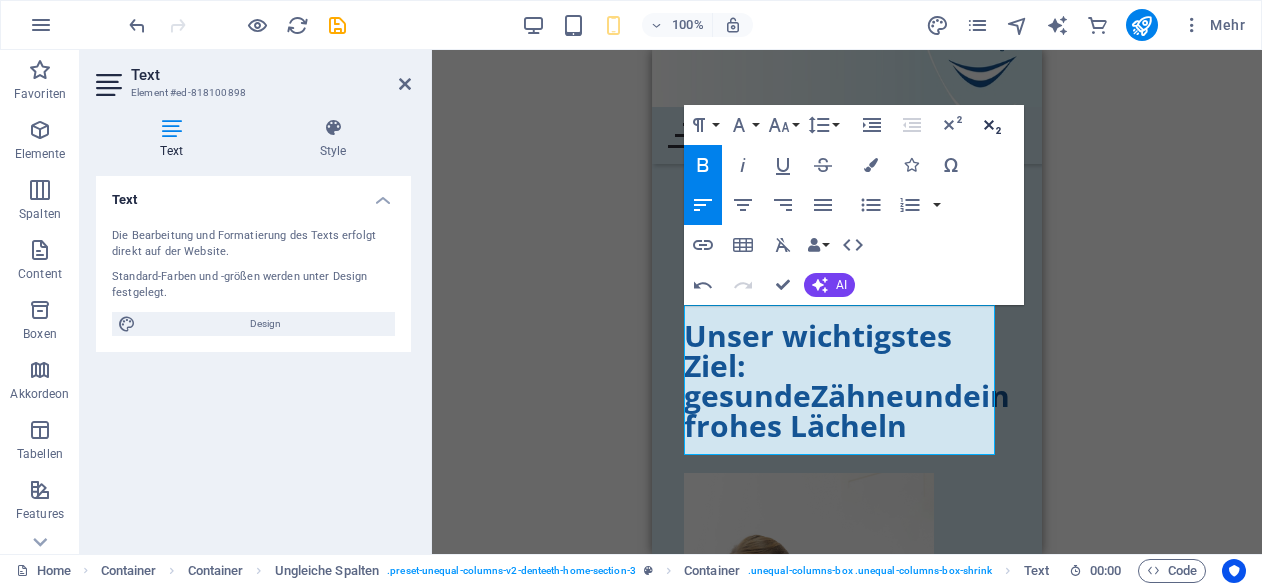scroll, scrollTop: 0, scrollLeft: 148, axis: horizontal 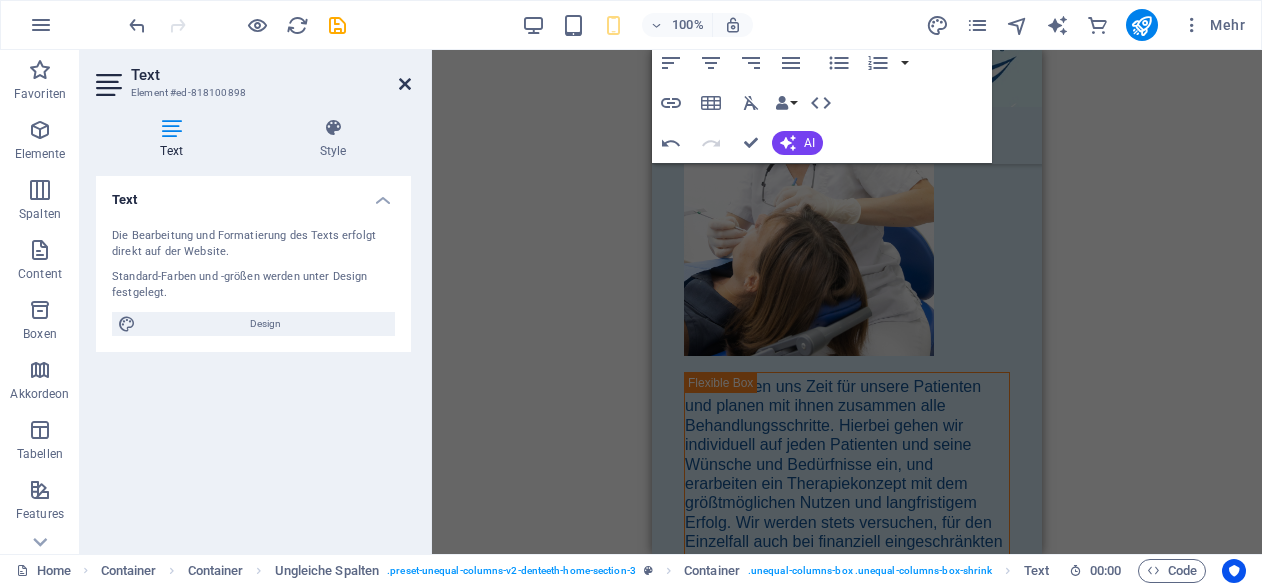 click at bounding box center [405, 84] 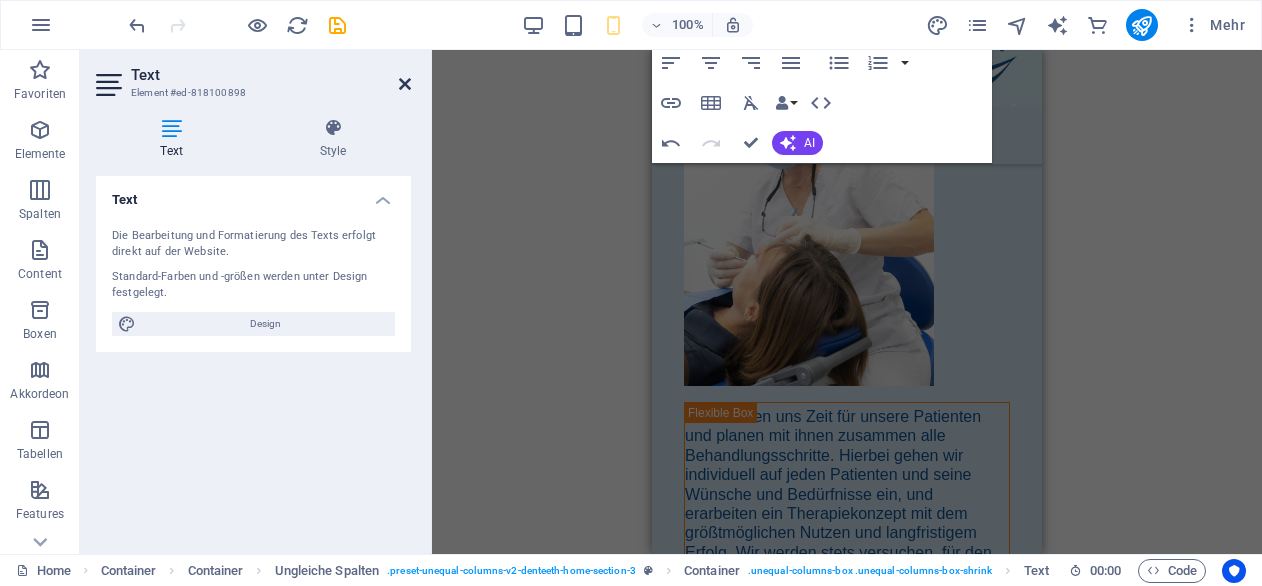 scroll, scrollTop: 1824, scrollLeft: 0, axis: vertical 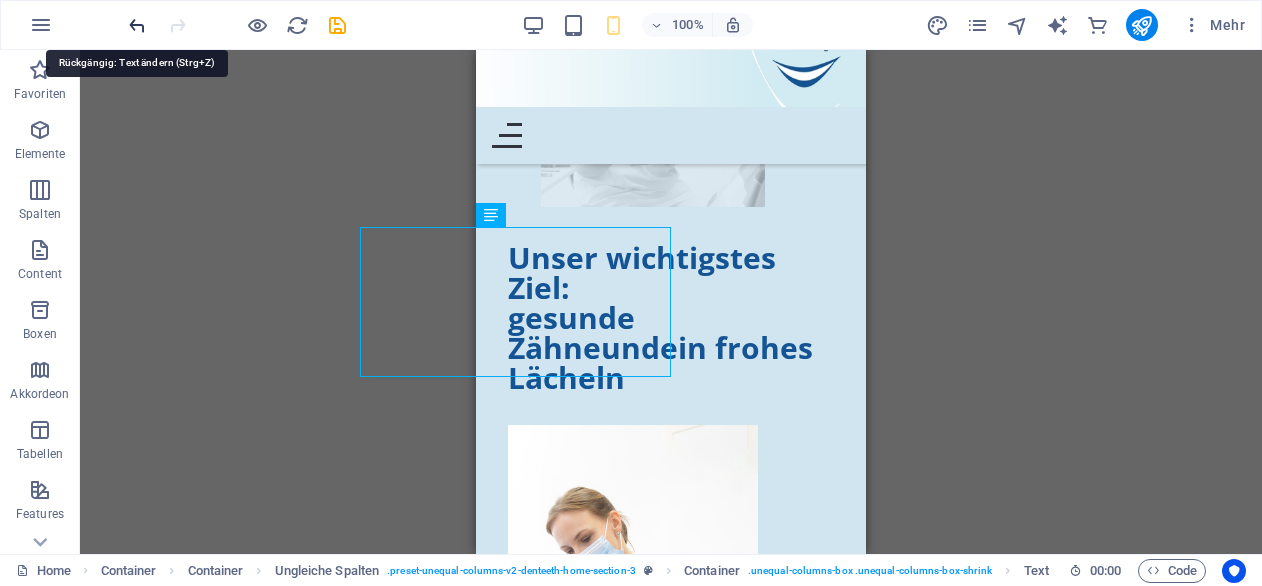click at bounding box center (137, 25) 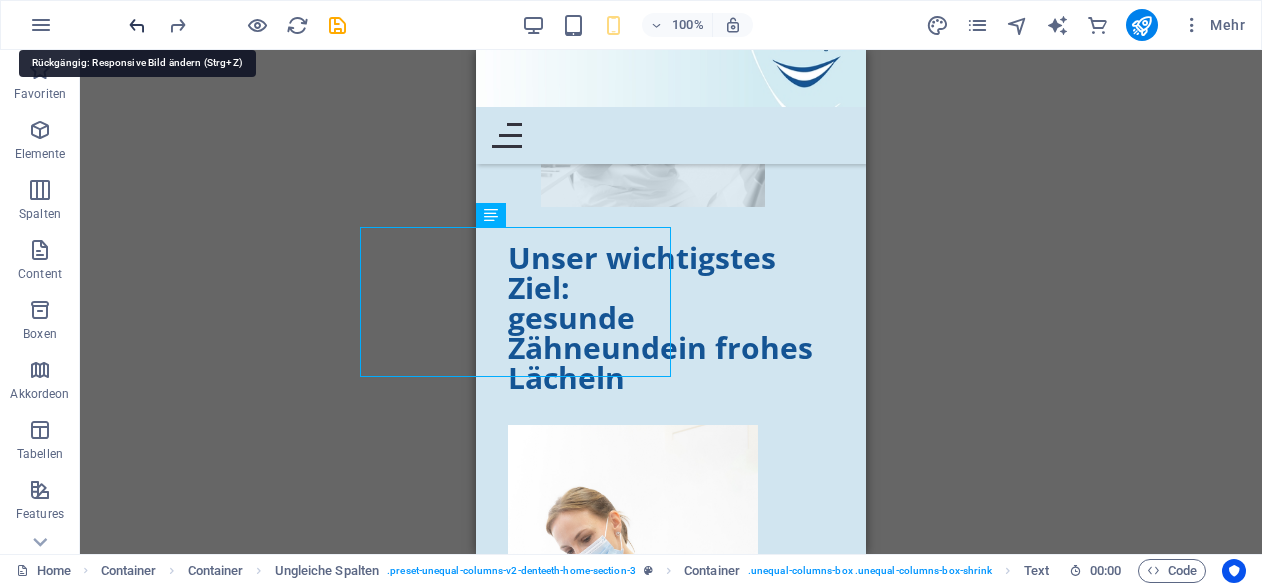 click at bounding box center (137, 25) 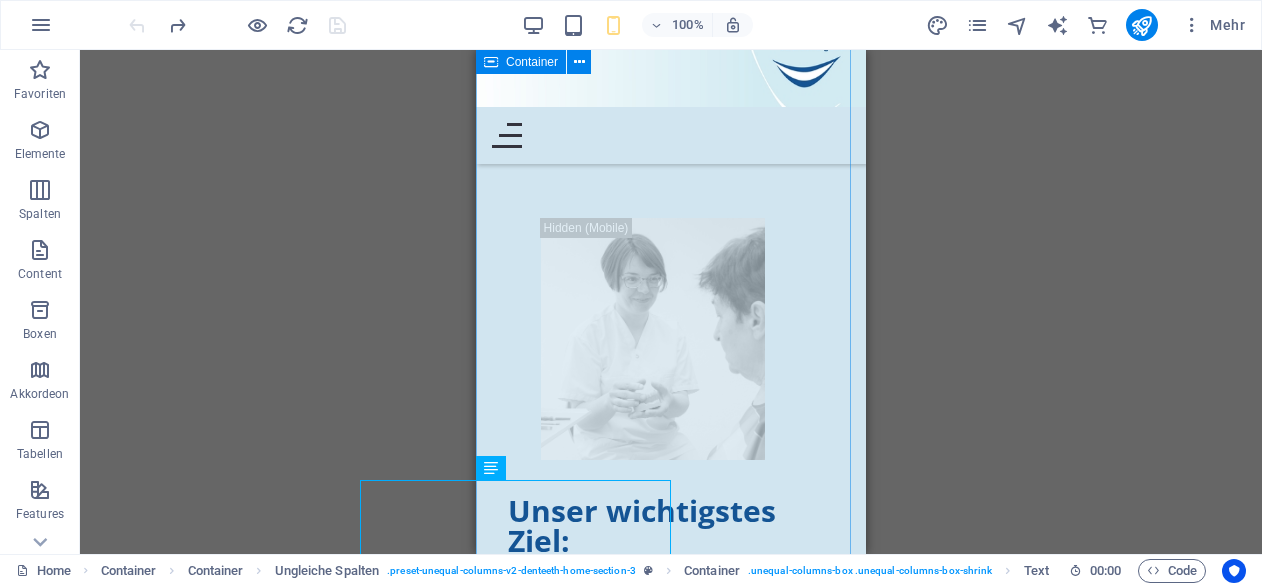 scroll, scrollTop: 1568, scrollLeft: 0, axis: vertical 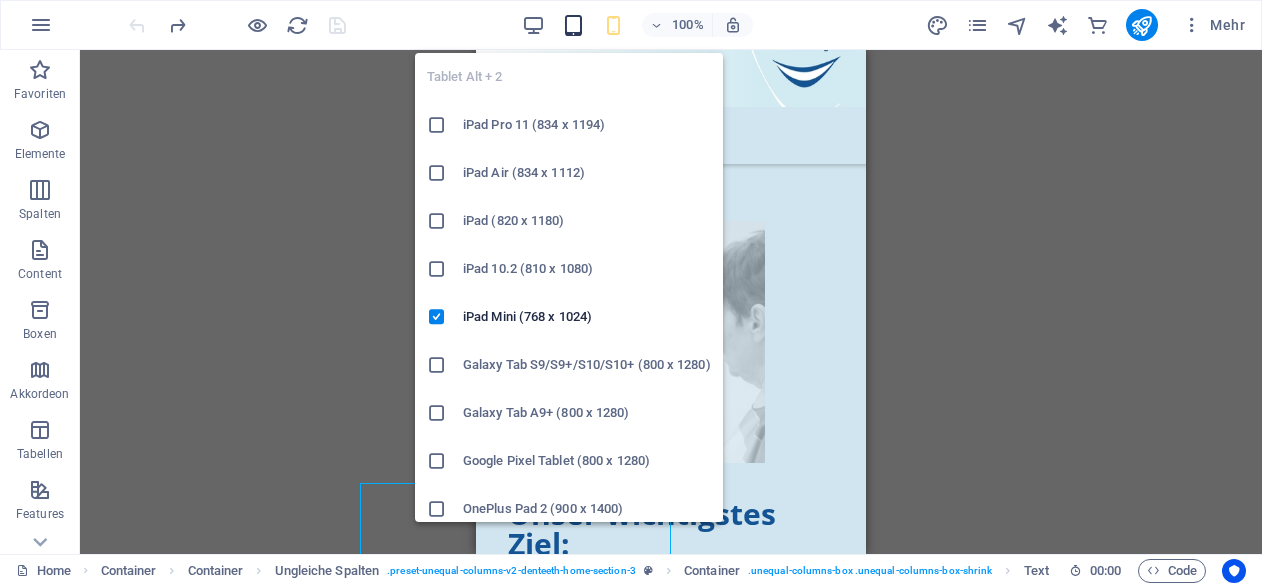 click at bounding box center (573, 25) 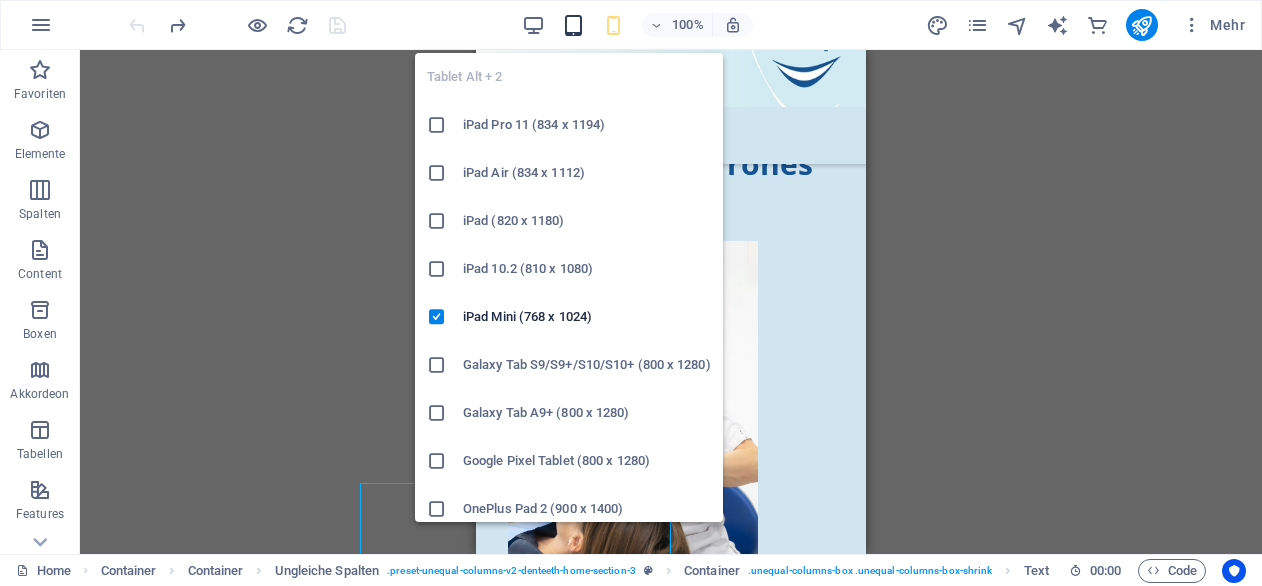 scroll, scrollTop: 0, scrollLeft: 93, axis: horizontal 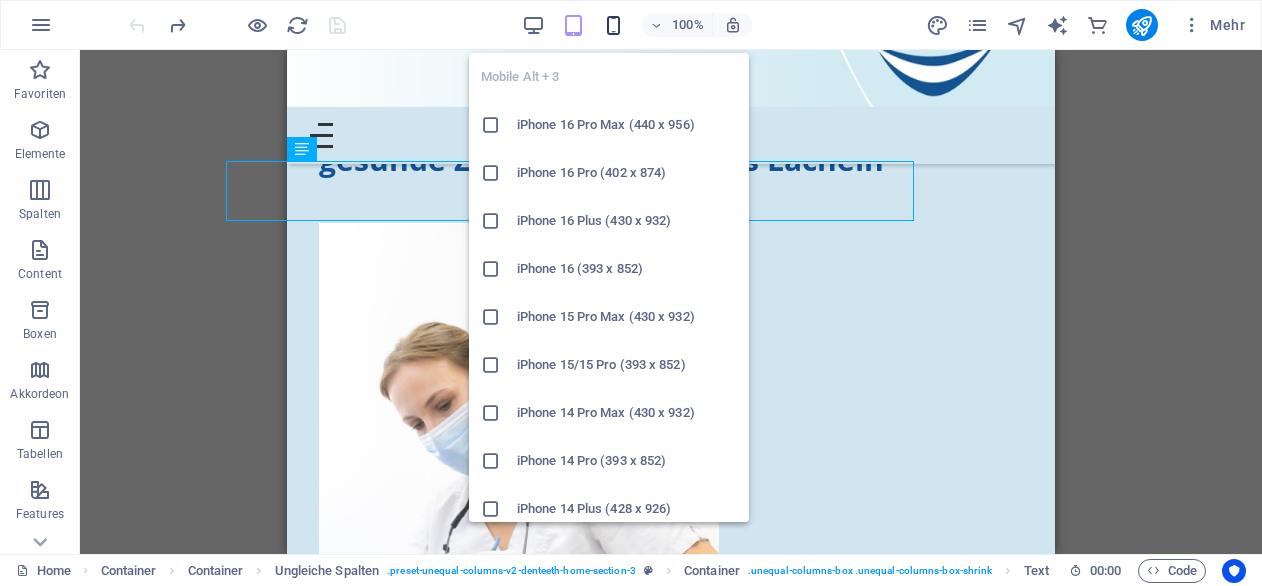 click at bounding box center (613, 25) 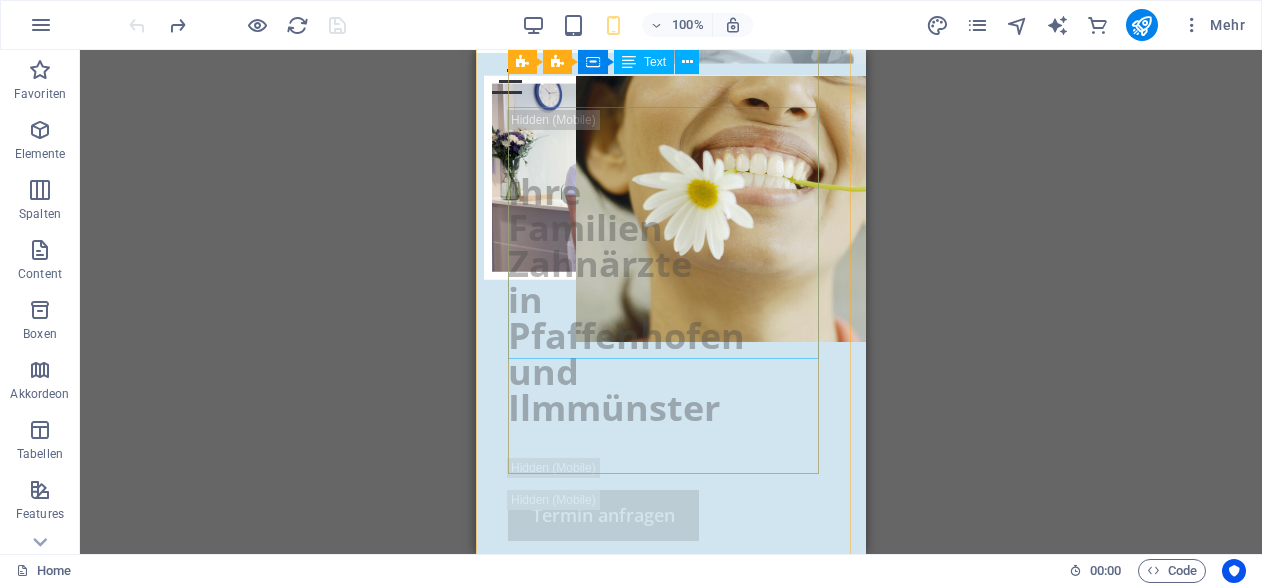 scroll, scrollTop: 102, scrollLeft: 0, axis: vertical 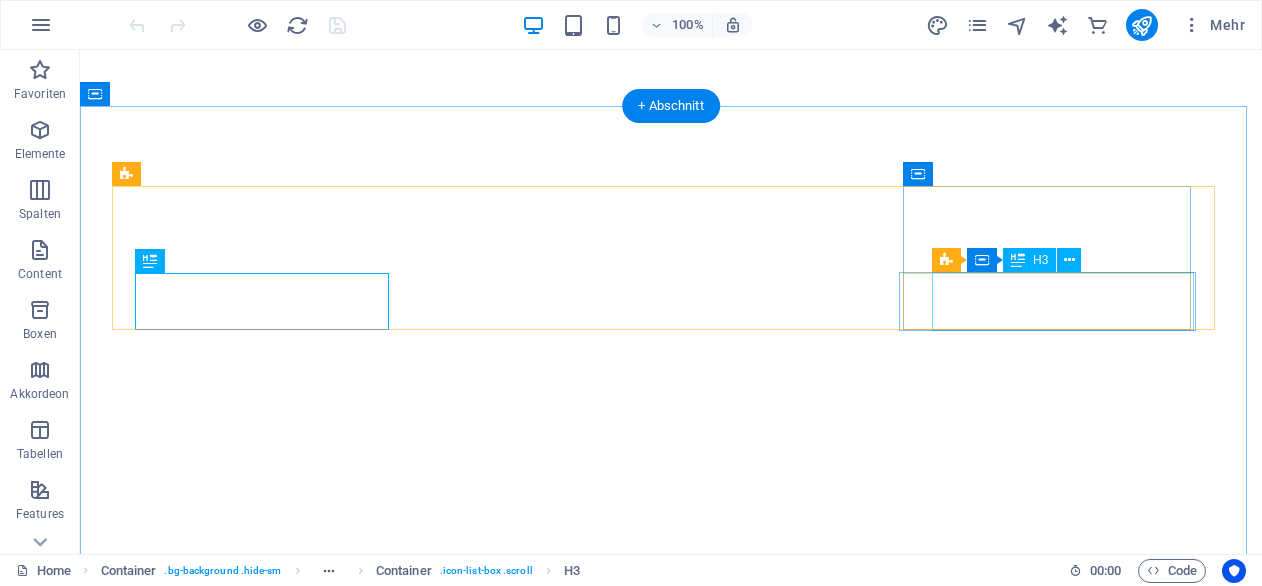 select 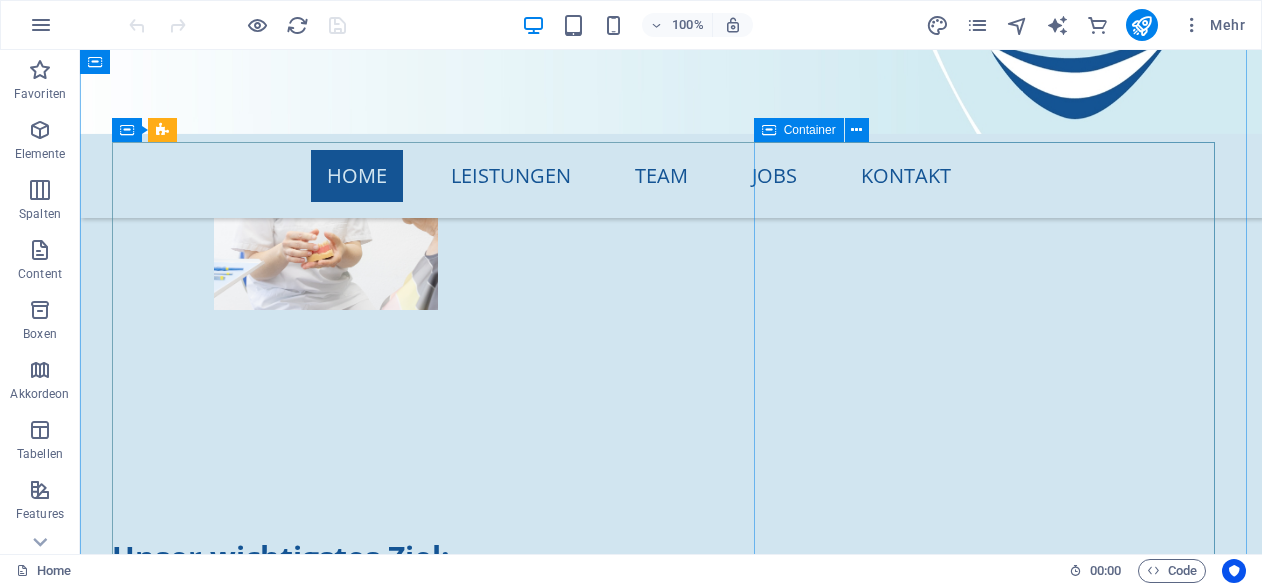 scroll, scrollTop: 1687, scrollLeft: 0, axis: vertical 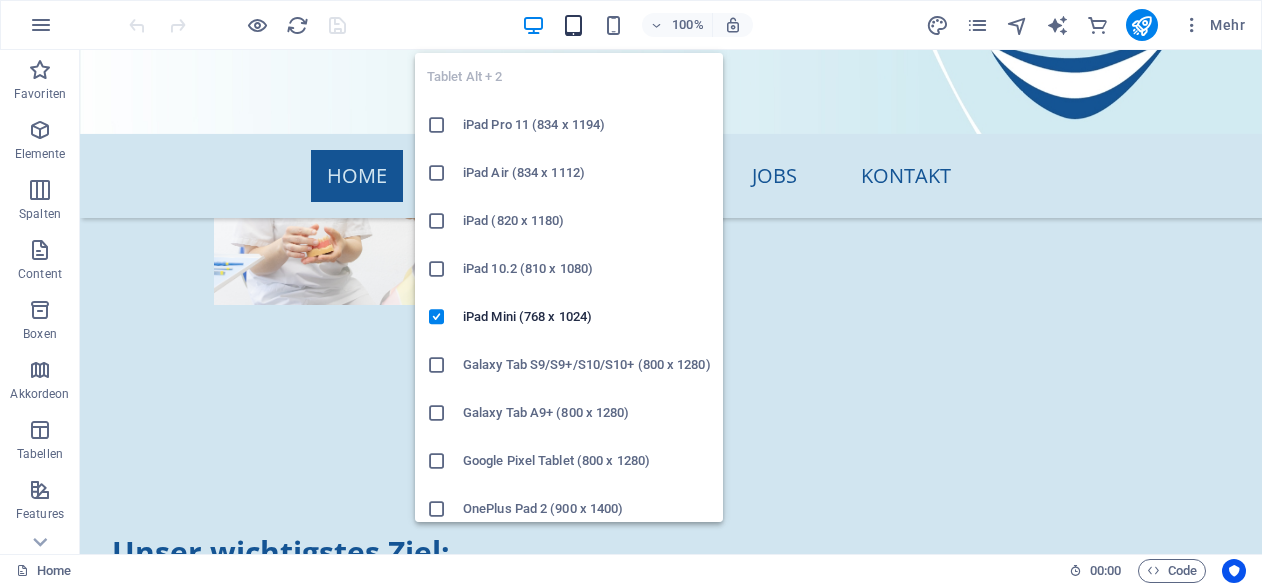 click at bounding box center (573, 25) 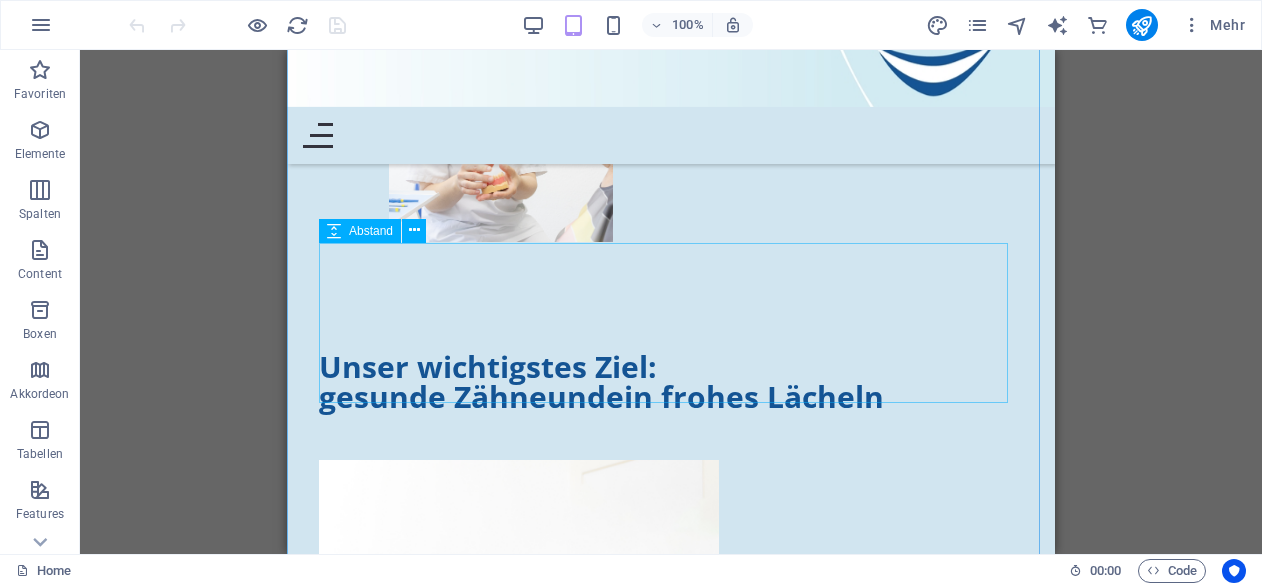 scroll, scrollTop: 1876, scrollLeft: 0, axis: vertical 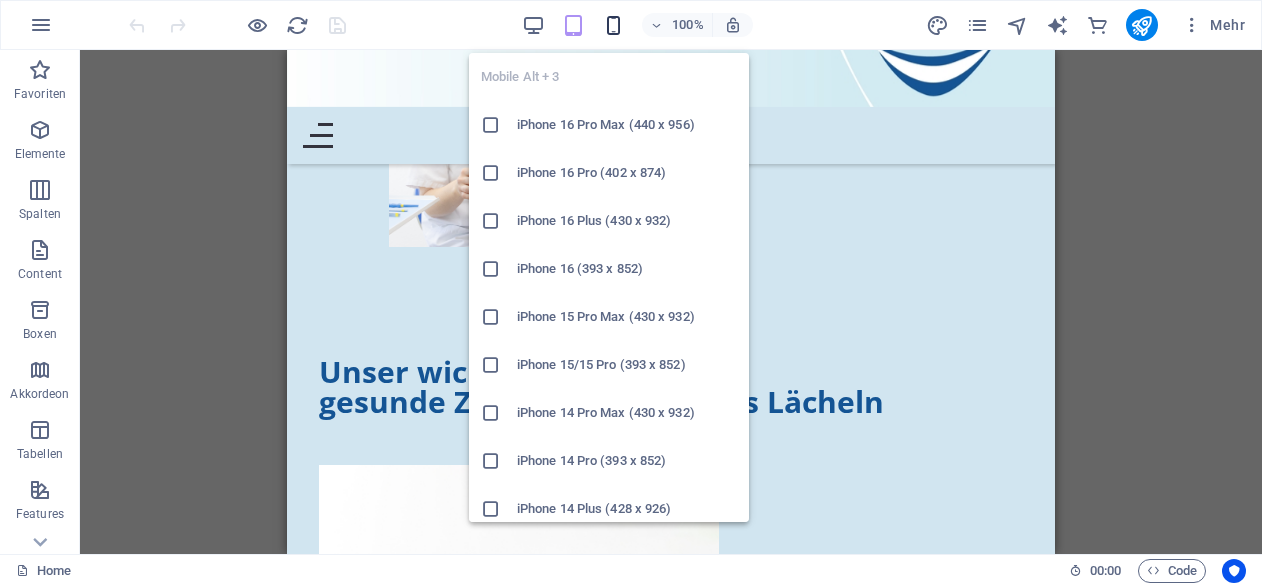 click at bounding box center (613, 25) 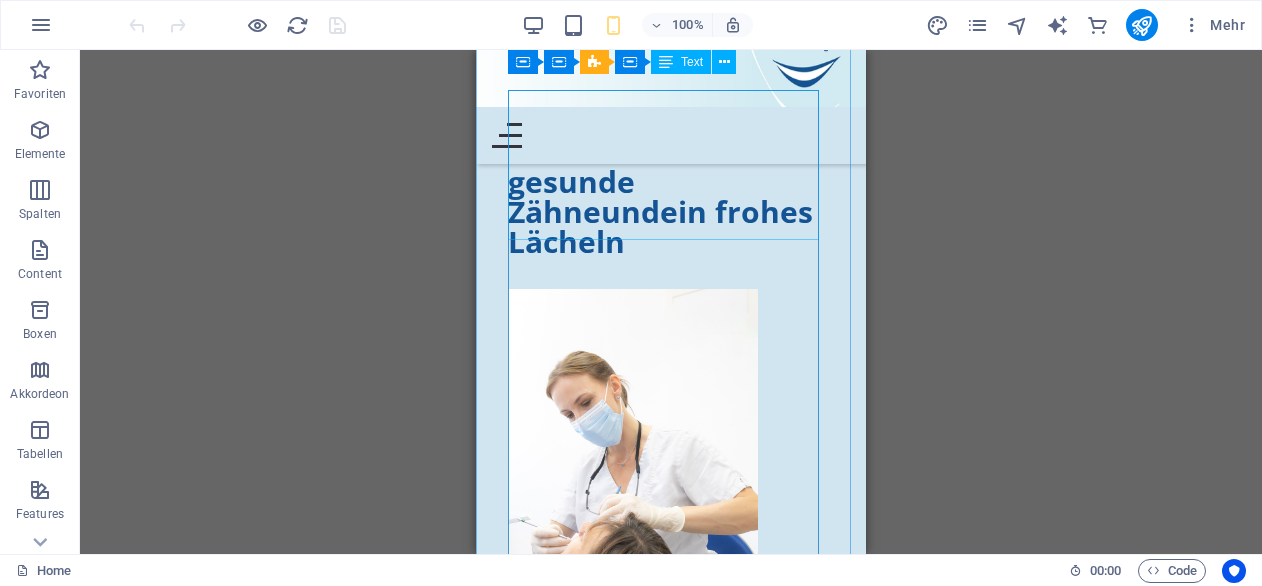 scroll, scrollTop: 1961, scrollLeft: 0, axis: vertical 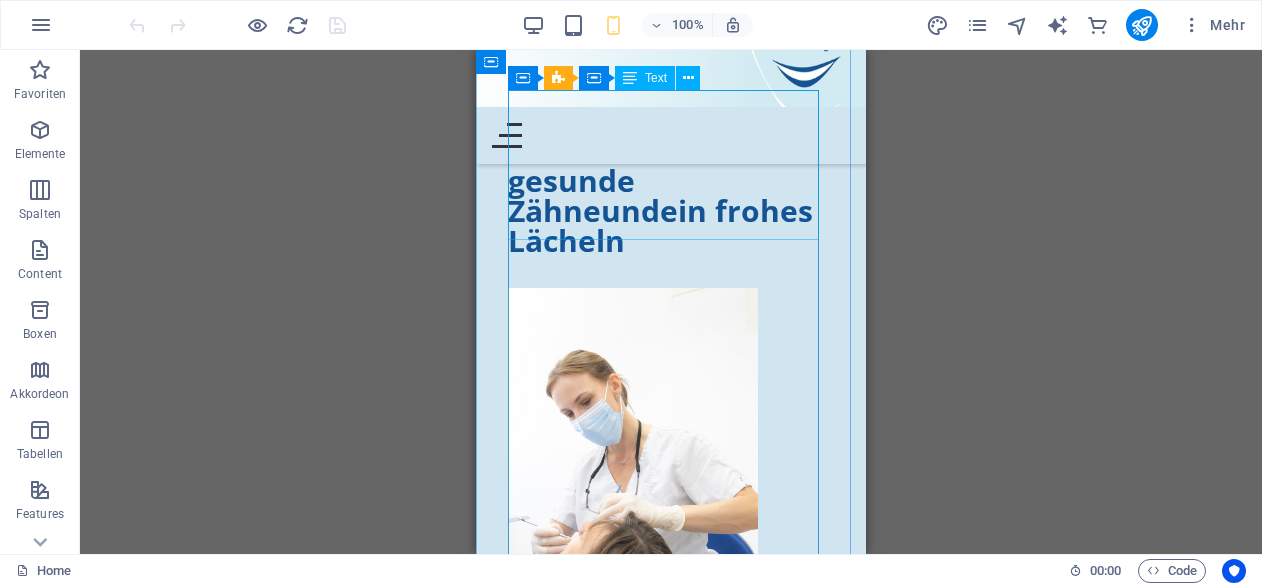 click on "Unser wichtigstes Ziel: gesunde Zähne  und  ein frohes Lächeln" at bounding box center (671, 181) 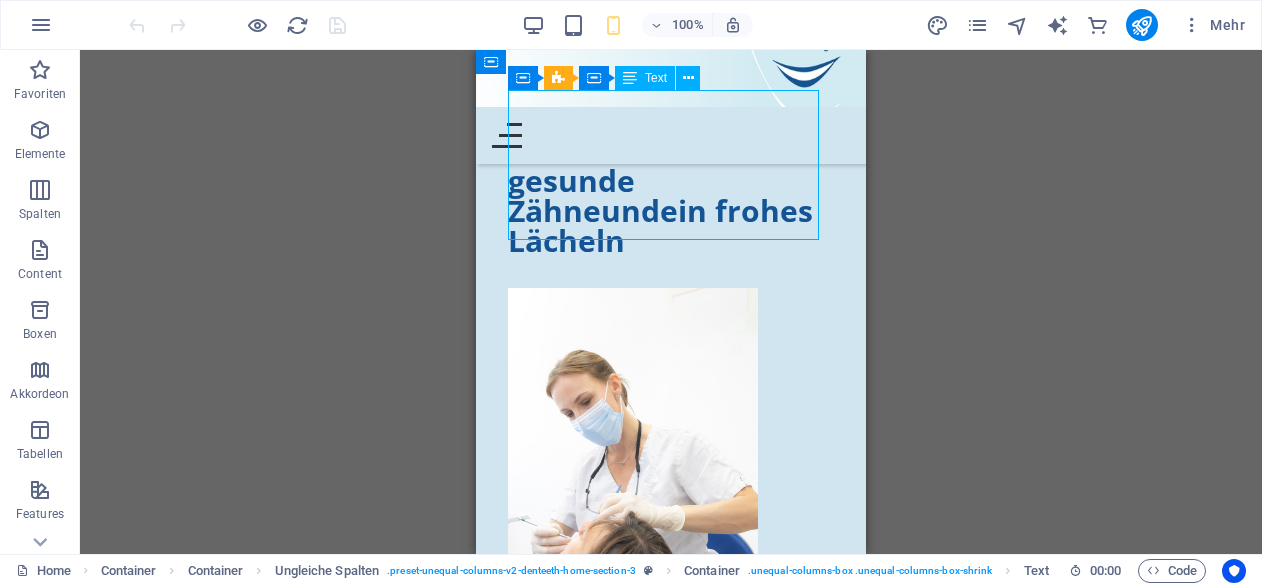 click on "Unser wichtigstes Ziel: gesunde Zähne  und  ein frohes Lächeln" at bounding box center [671, 181] 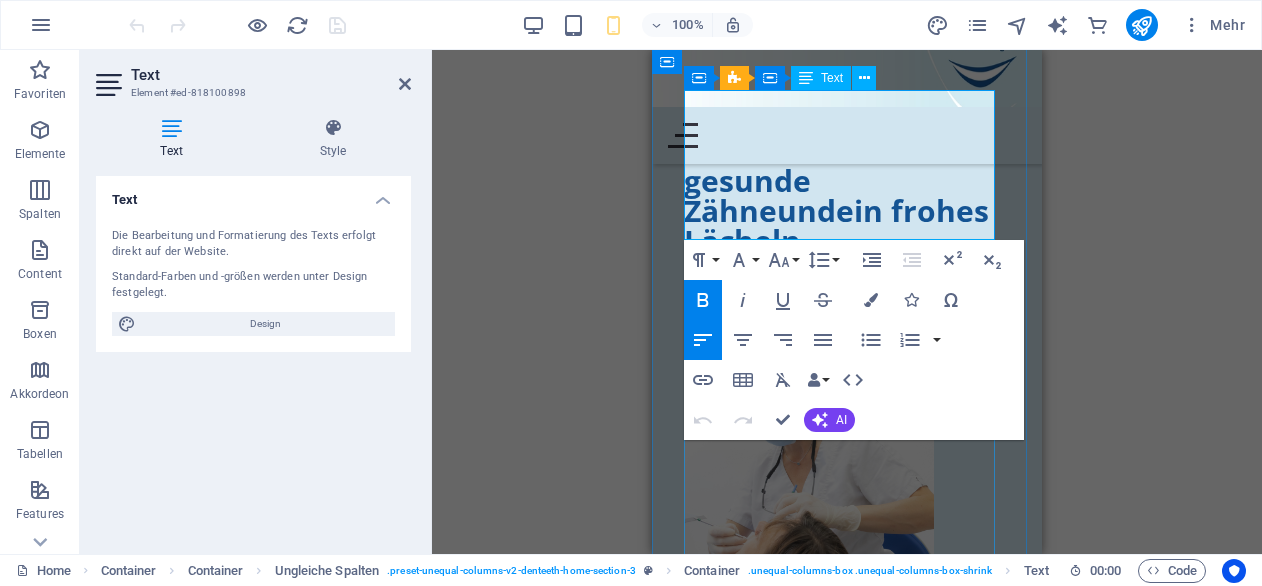 click on "gesunde Zähne  und  ein frohes Lächeln" at bounding box center [847, 211] 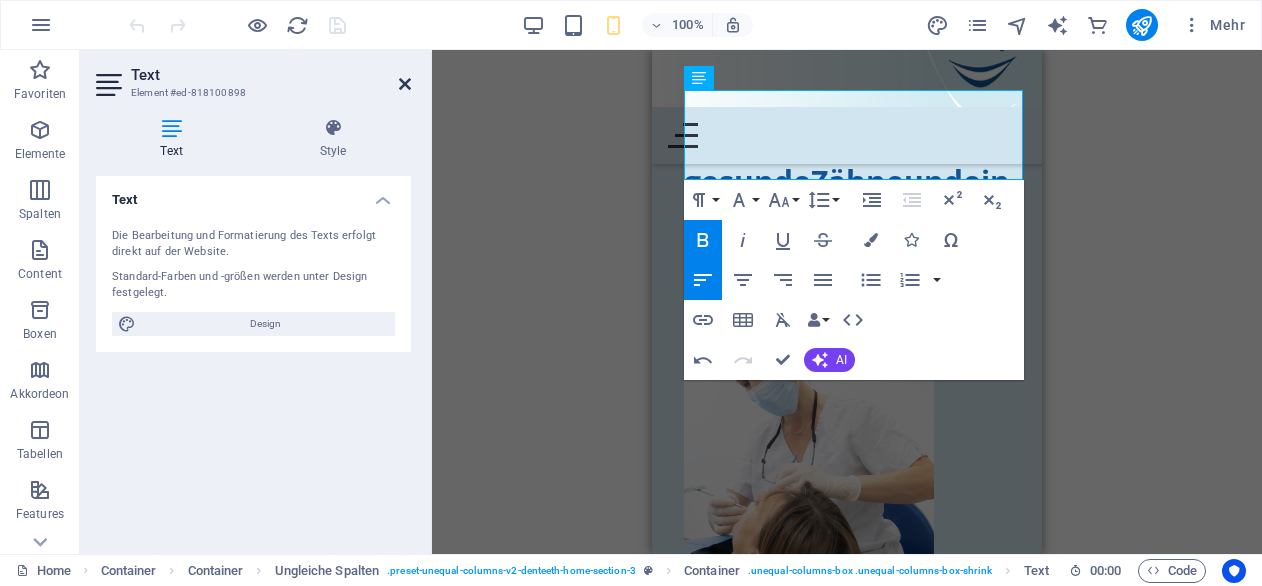 click at bounding box center (405, 84) 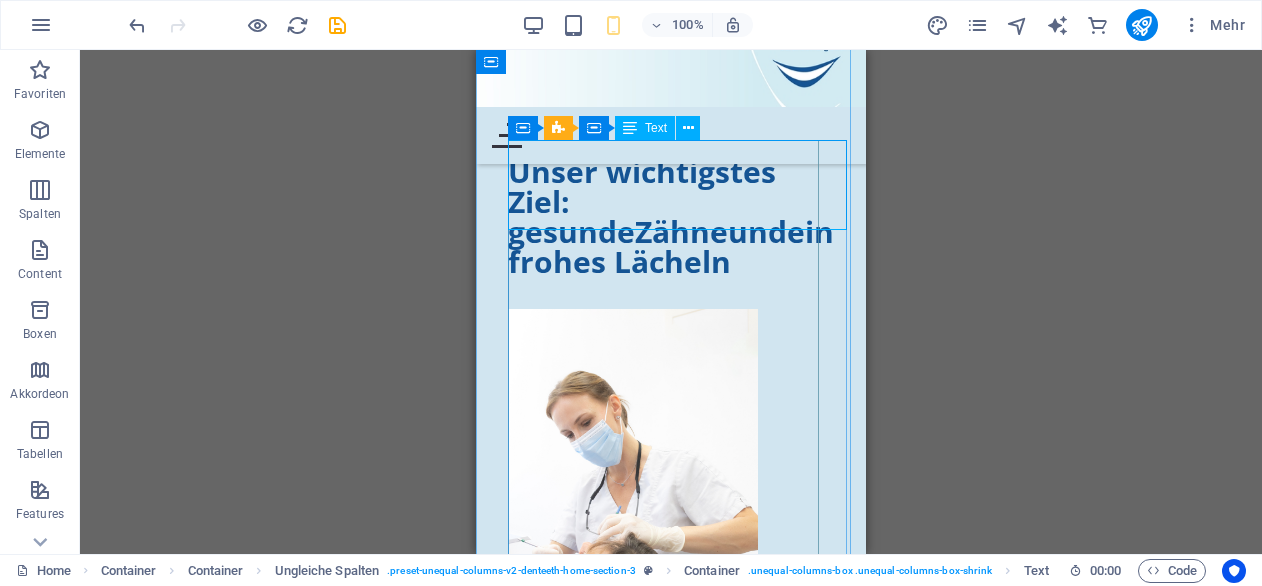 scroll, scrollTop: 1909, scrollLeft: 0, axis: vertical 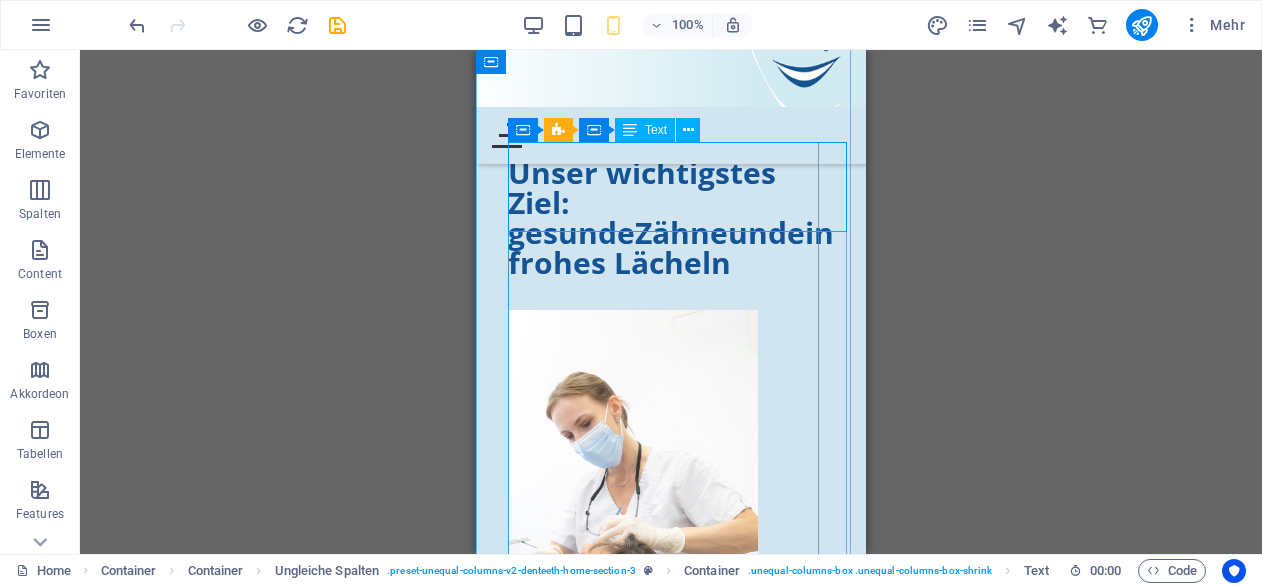 click on "Unser wichtigstes Ziel: gesundeZähne  und  ein frohes Lächeln" at bounding box center (671, 218) 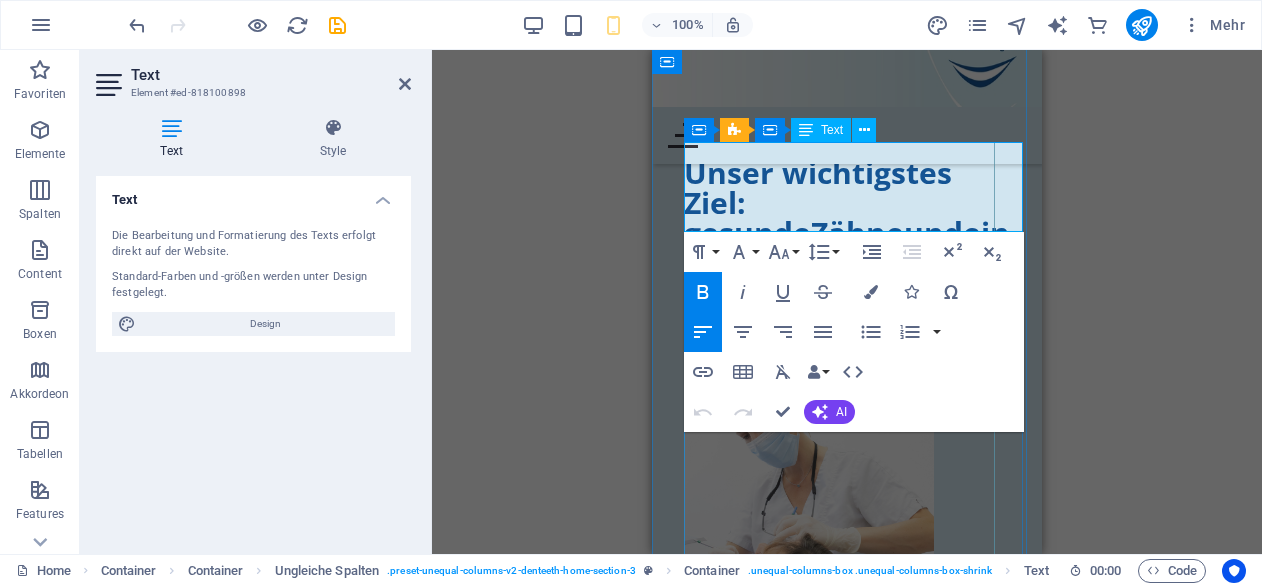 click on "ein frohes Lächeln" at bounding box center [847, 247] 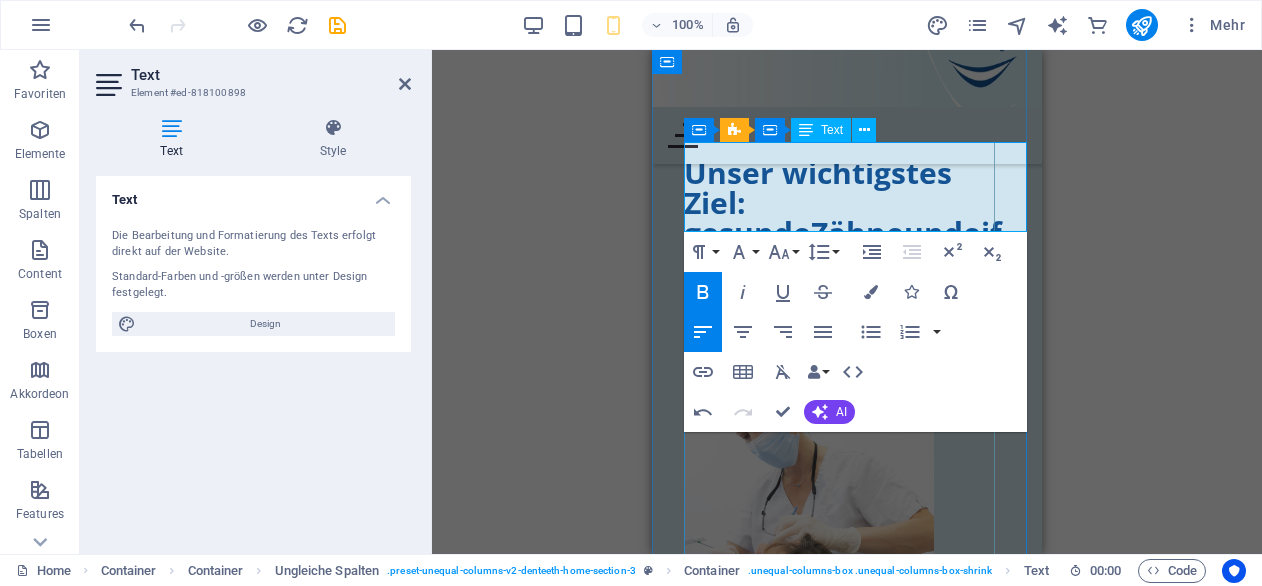 type 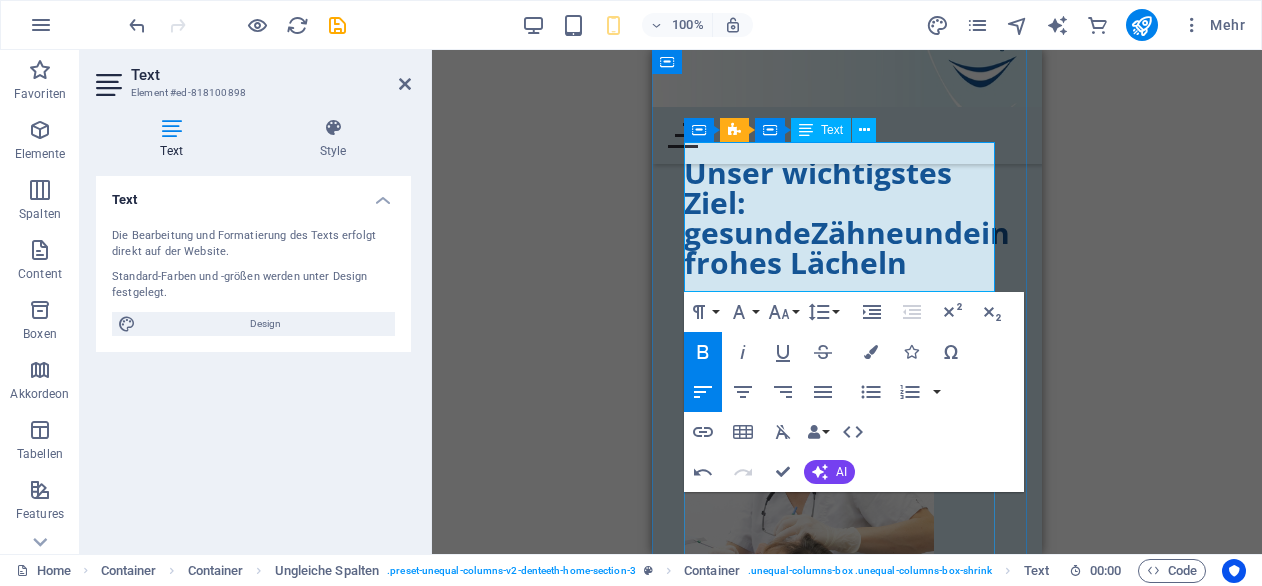 click on "ein  frohes Lächeln" at bounding box center (847, 247) 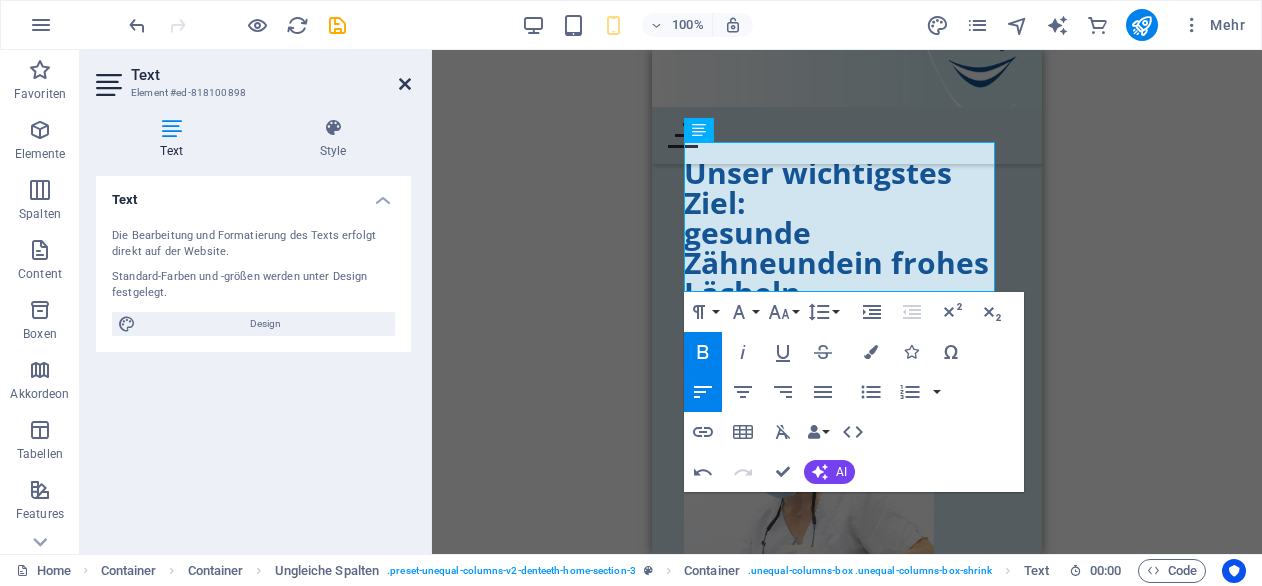 click at bounding box center (405, 84) 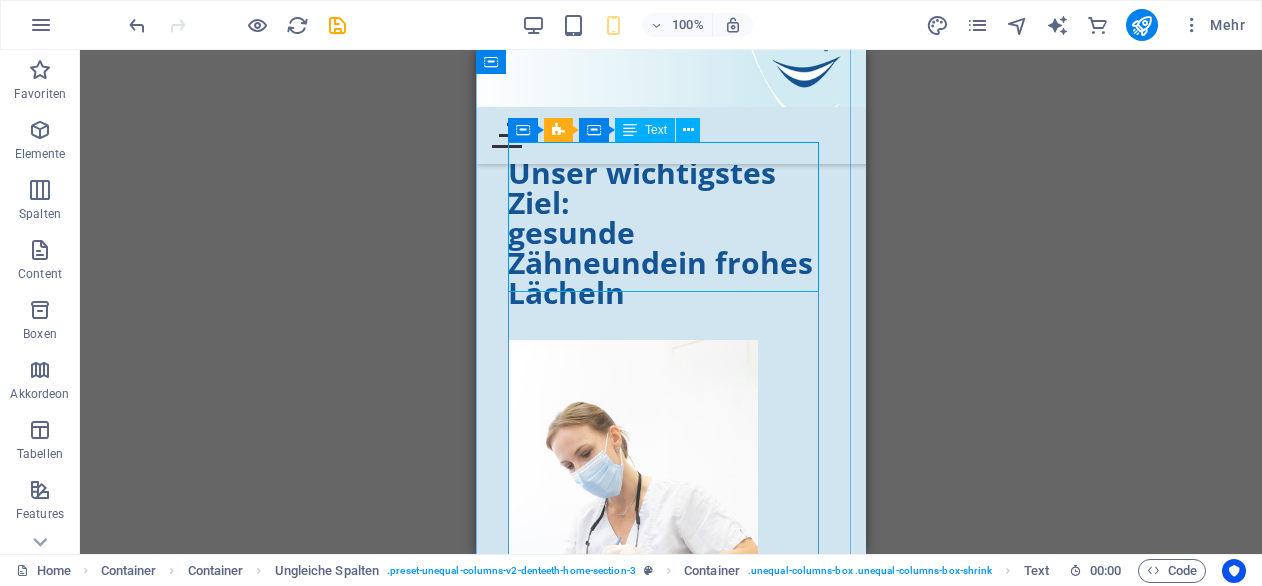 click on "Unser wichtigstes Ziel: gesunde Zähne und  ein frohes Lächeln" at bounding box center [671, 233] 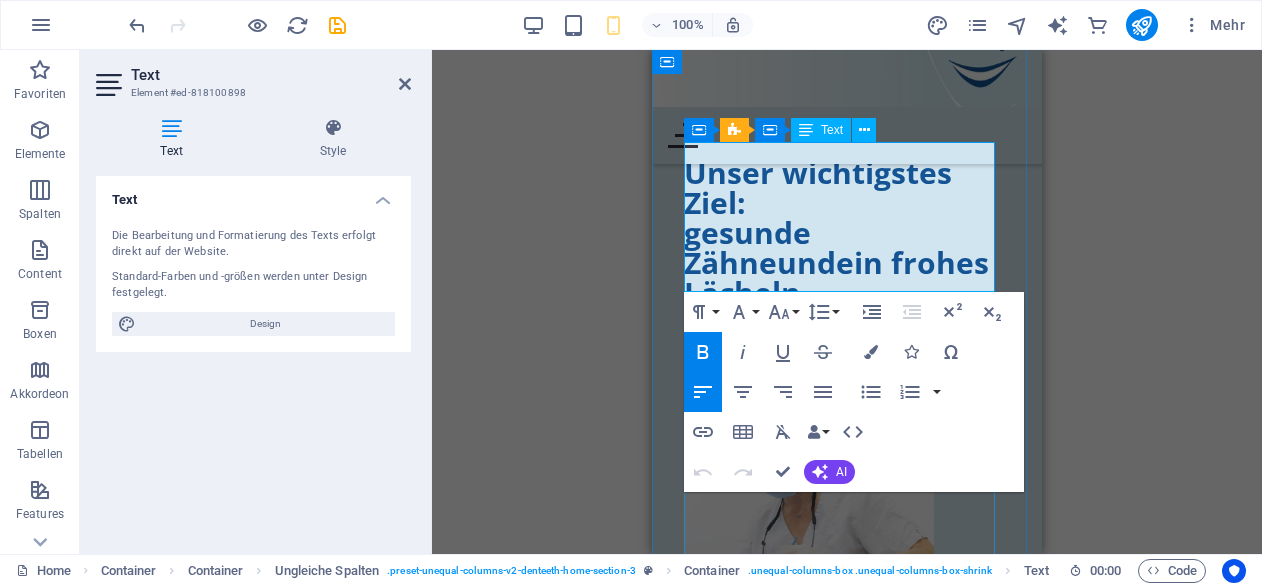 click on "und" at bounding box center [806, 262] 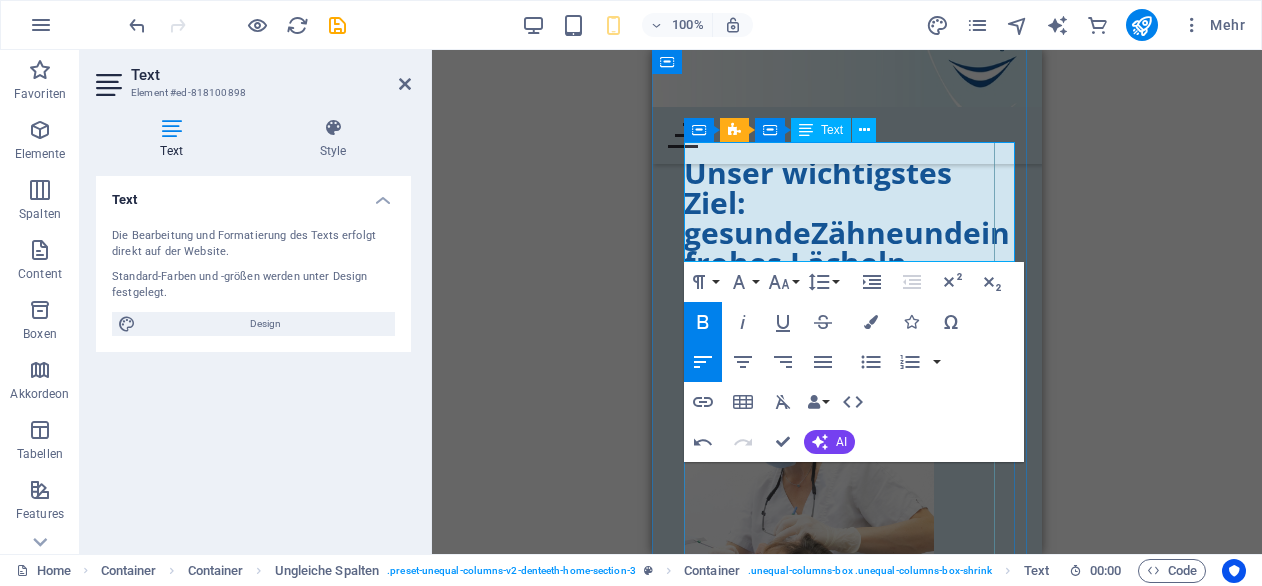 type 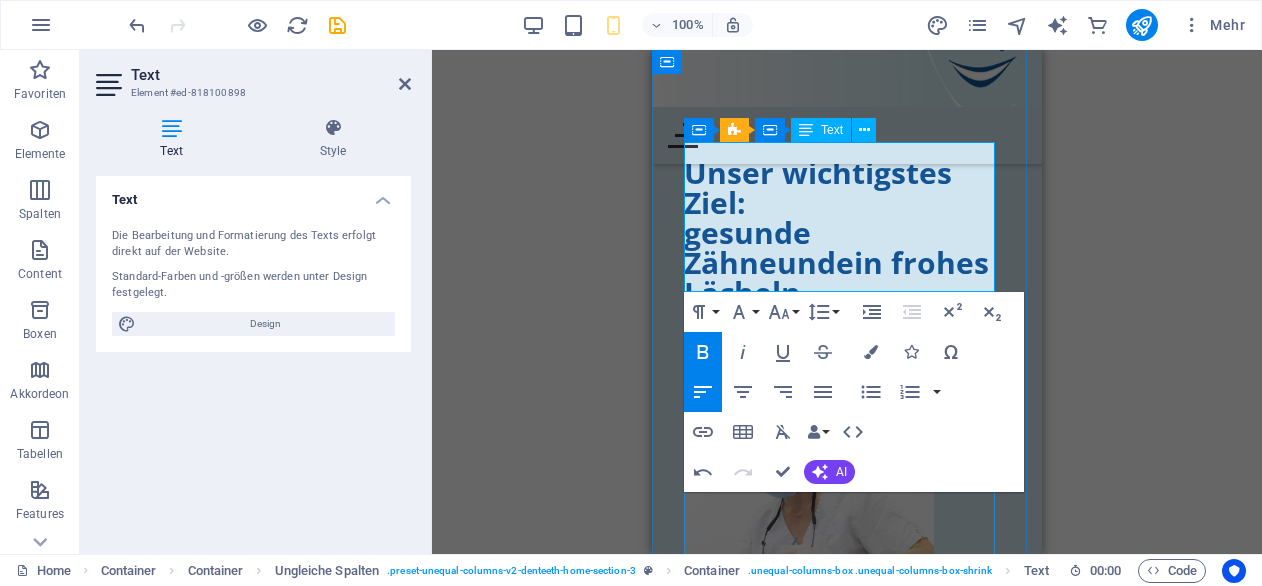 click on "gesunde Z ähne" at bounding box center [747, 247] 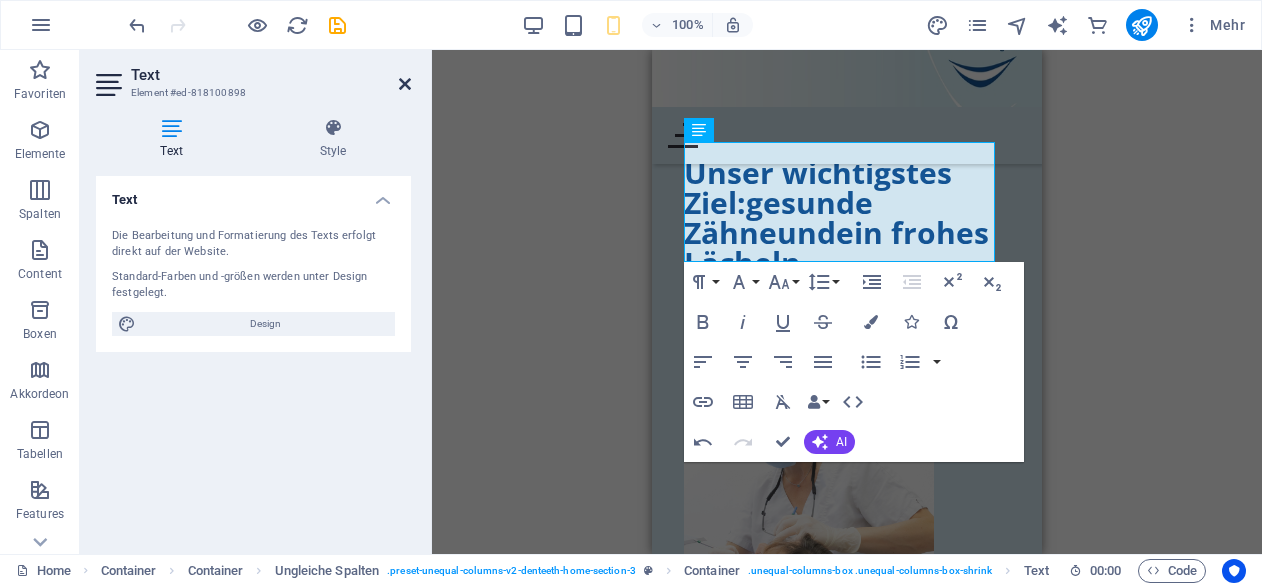 click at bounding box center (405, 84) 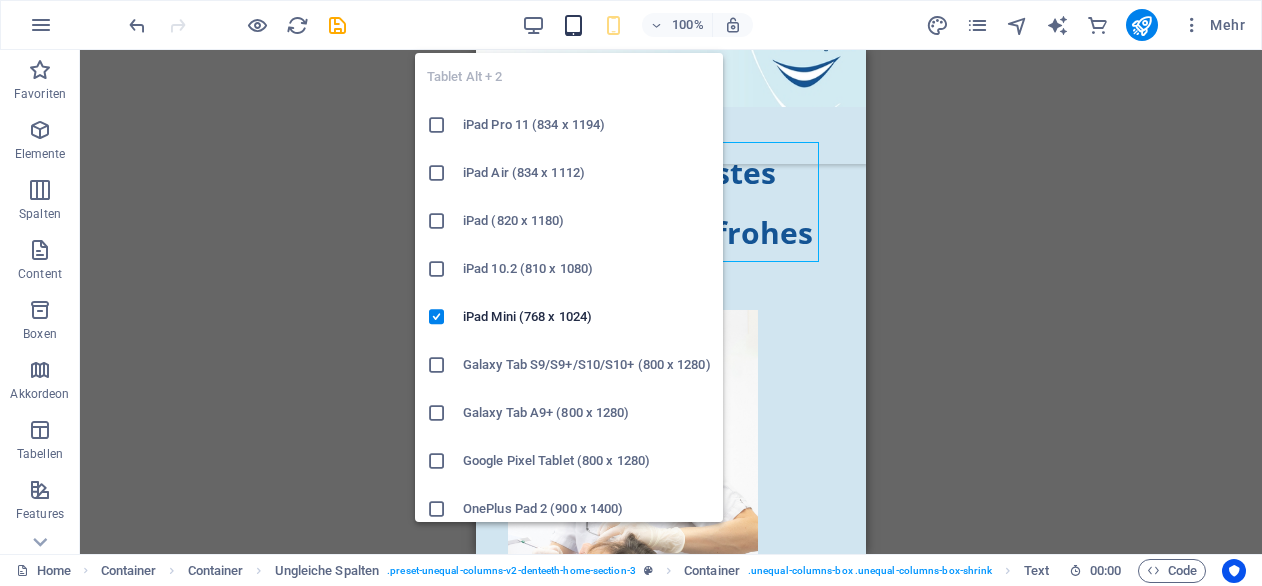click at bounding box center [573, 25] 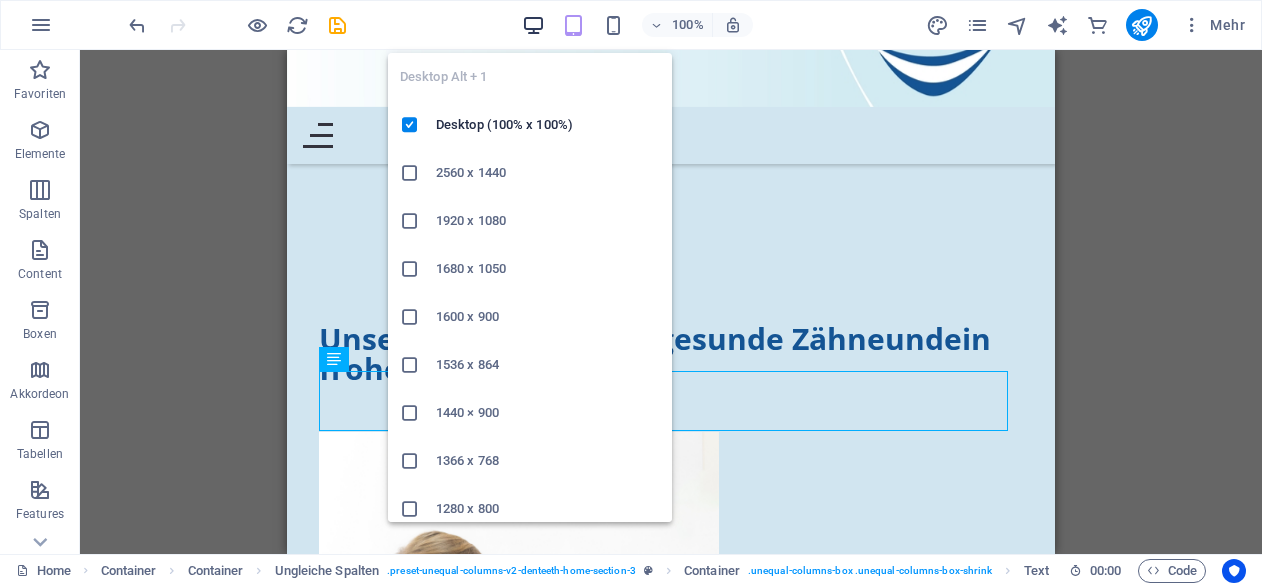 click at bounding box center (533, 25) 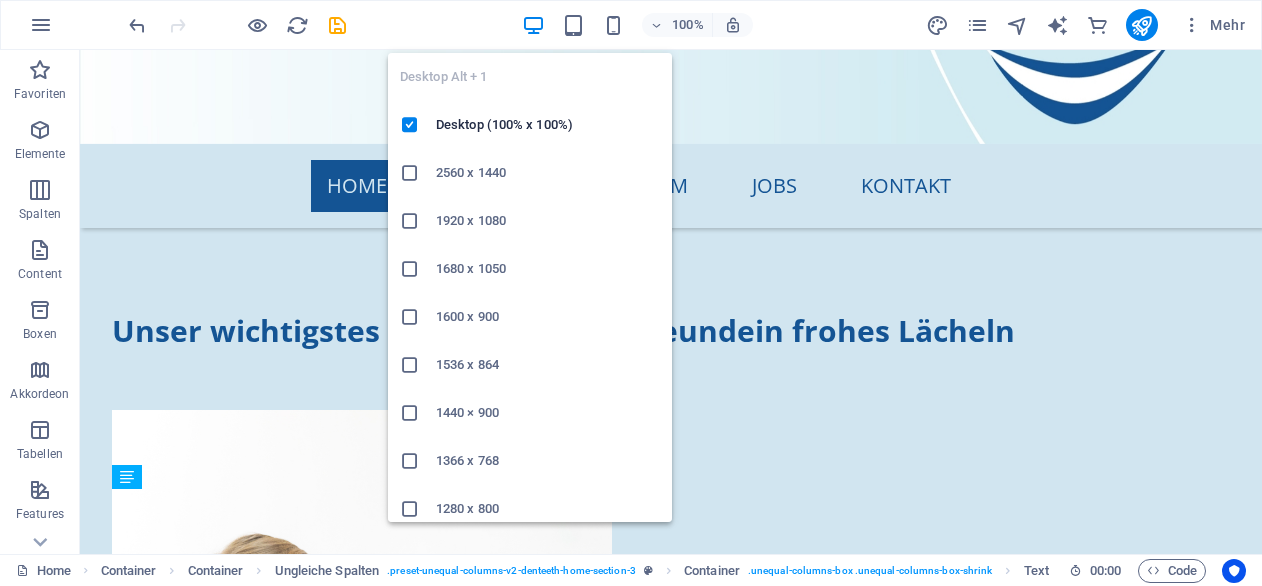 scroll, scrollTop: 1552, scrollLeft: 0, axis: vertical 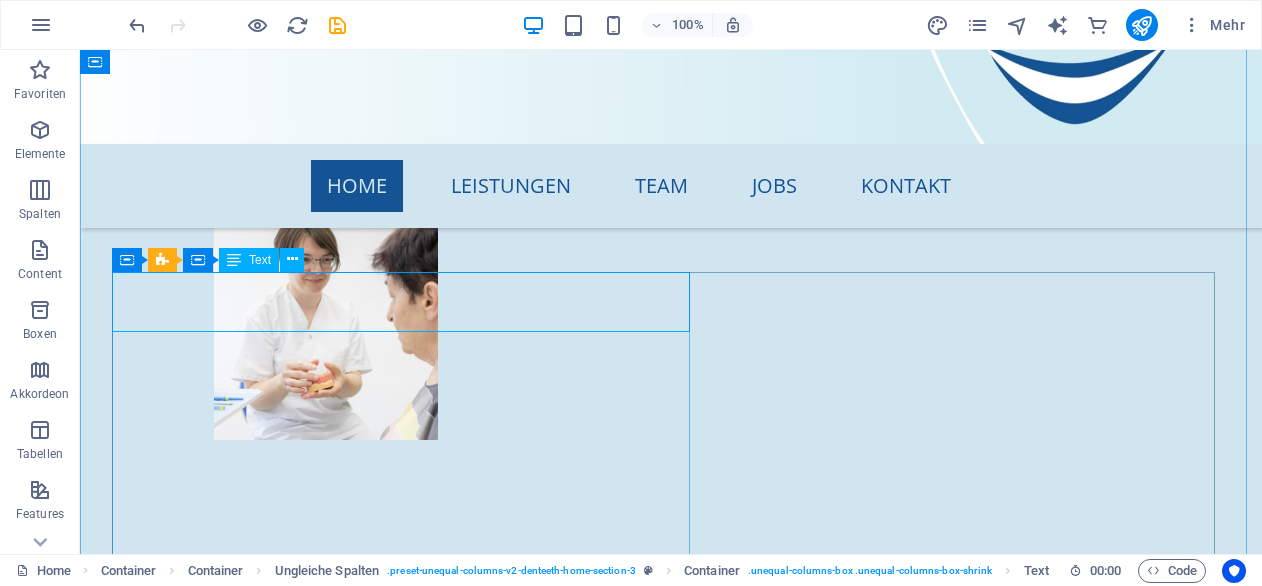 click on "Unser wichtigstes Ziel:  gesunde Zähne  und  ein frohes Lächeln" at bounding box center [671, 687] 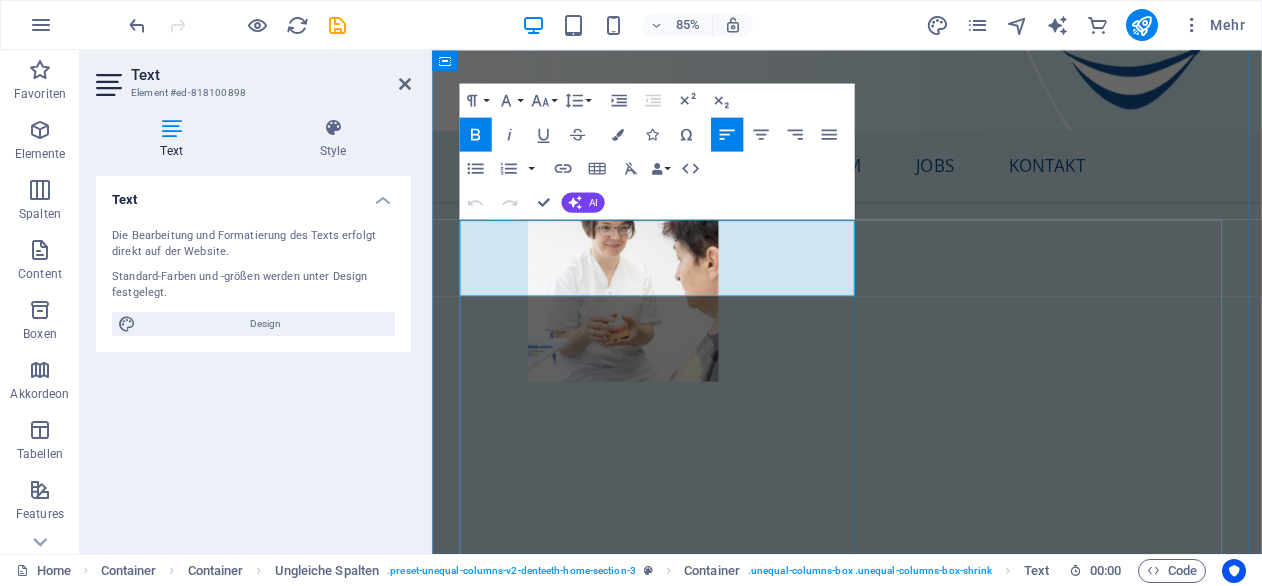 click on "gesunde Zähne" at bounding box center [916, 665] 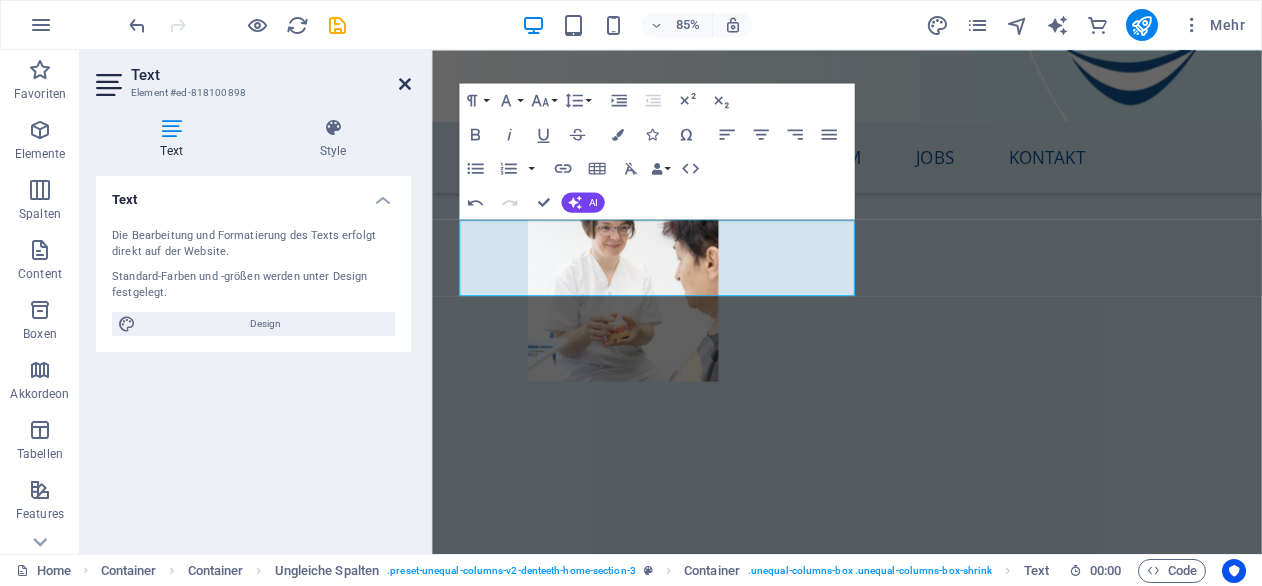 click at bounding box center (405, 84) 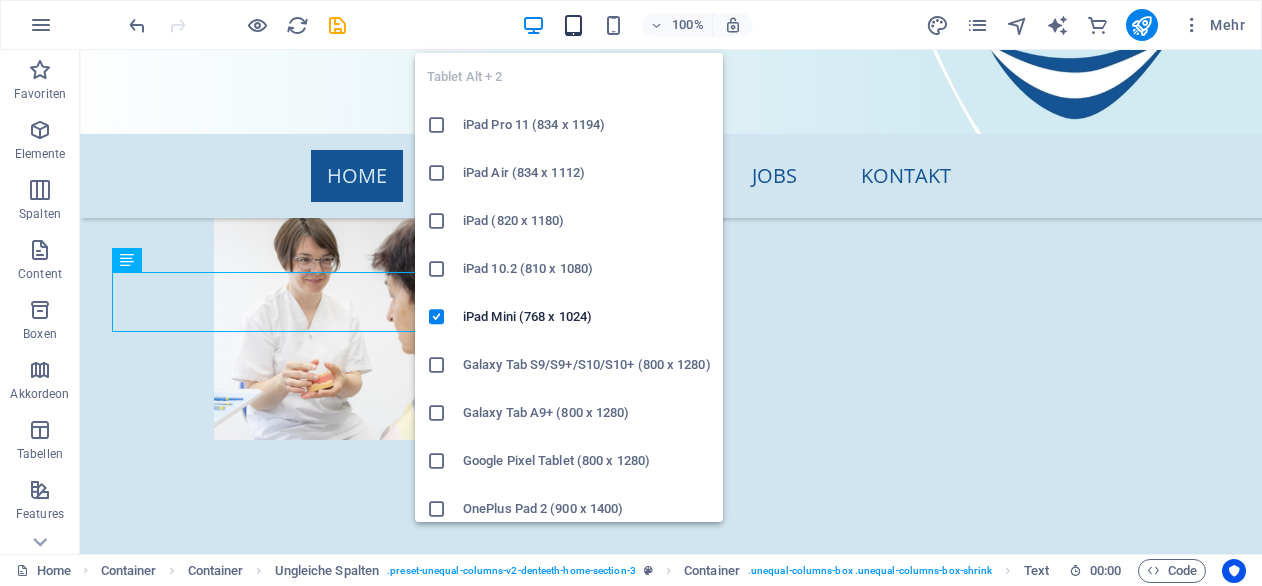 click at bounding box center (573, 25) 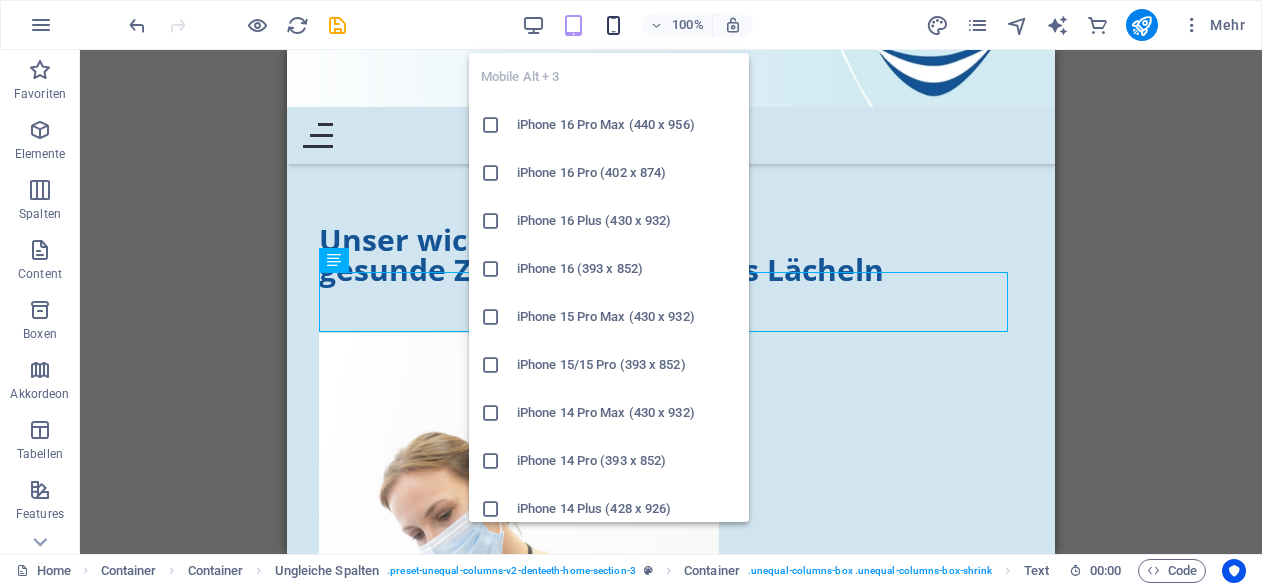 click at bounding box center (613, 25) 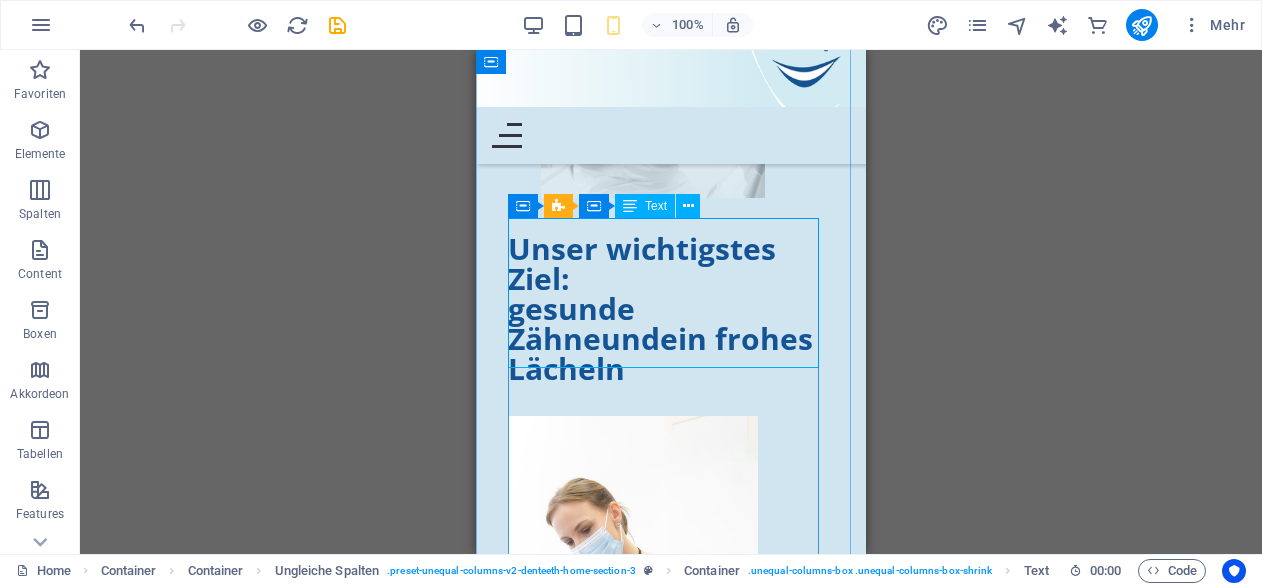 scroll, scrollTop: 1827, scrollLeft: 0, axis: vertical 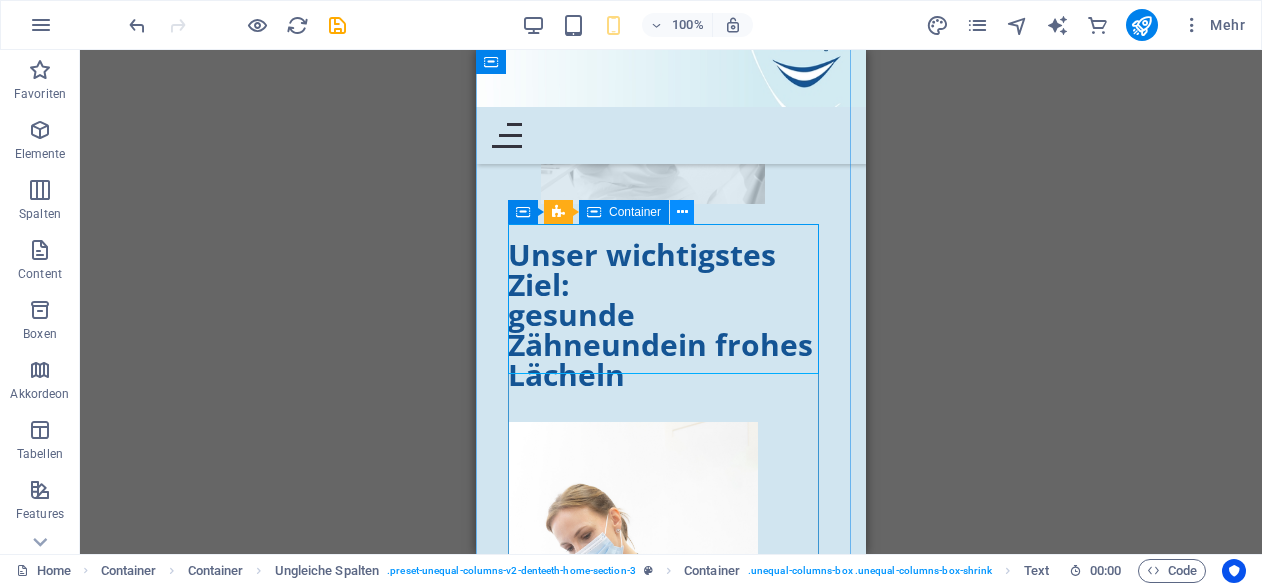 click at bounding box center (682, 212) 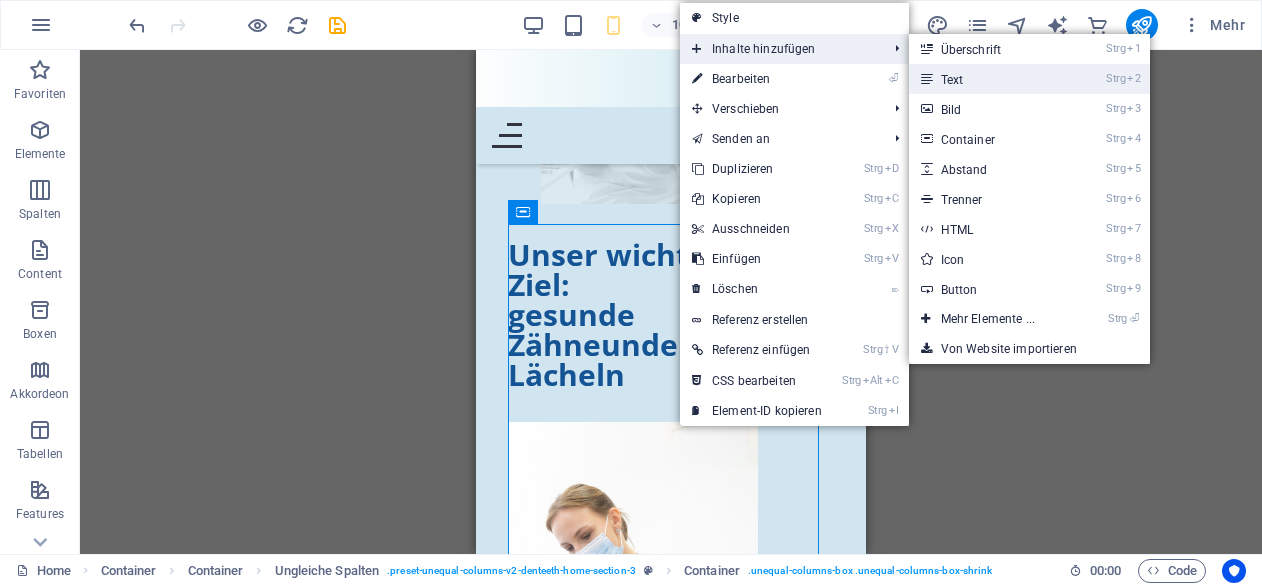 click on "Strg 2  Text" at bounding box center (992, 79) 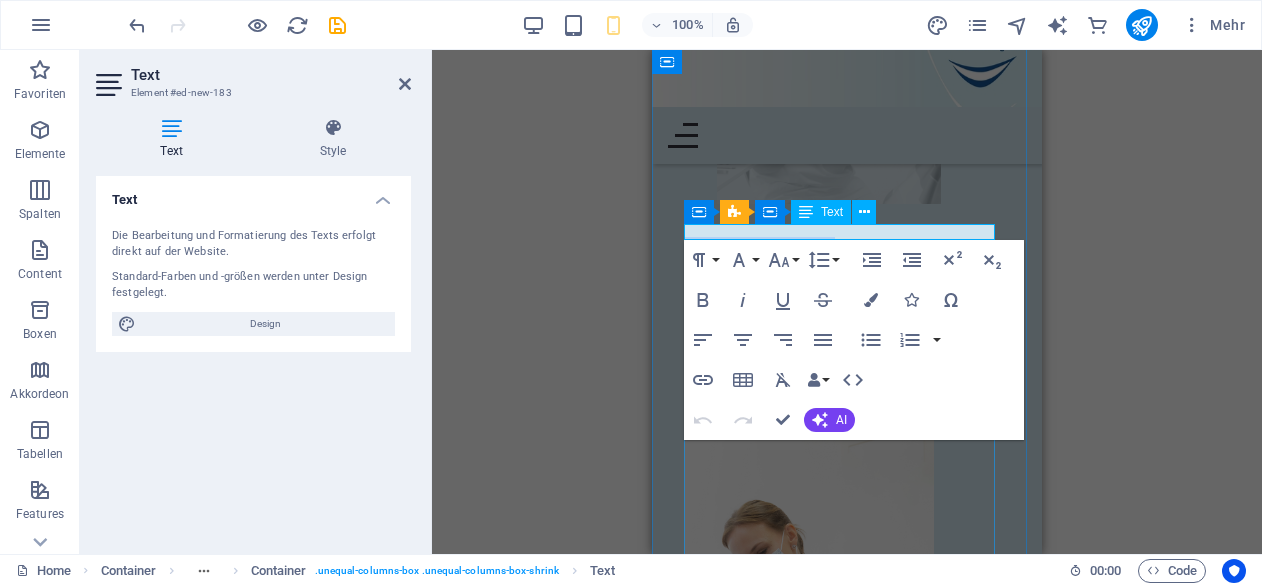 click on "Neues Text-Element" at bounding box center [847, 248] 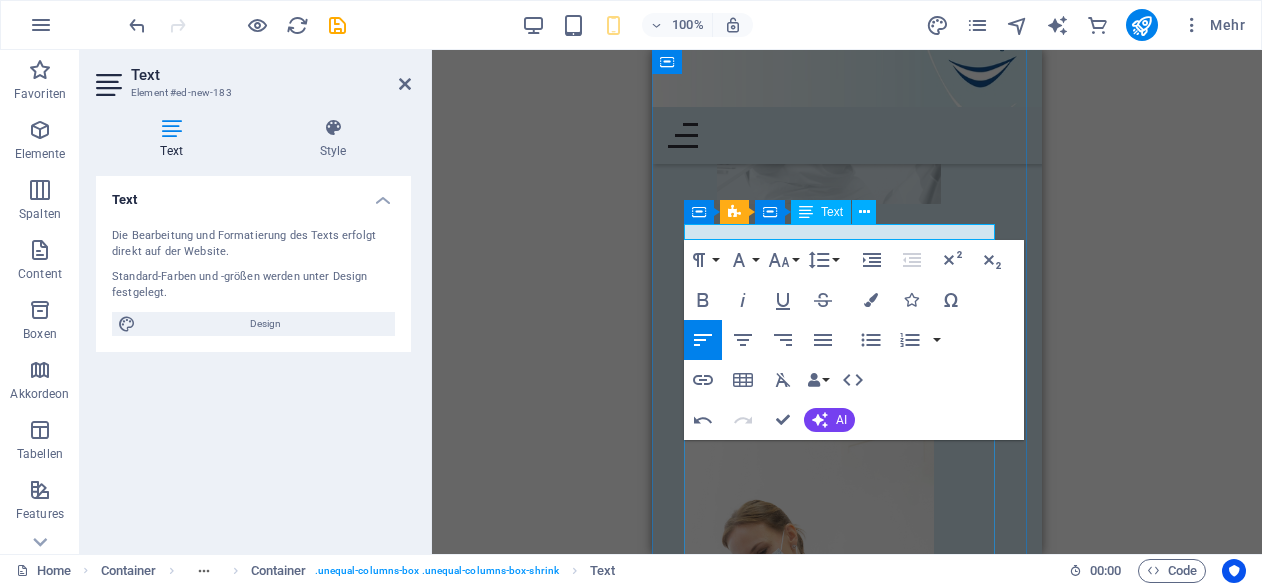 type 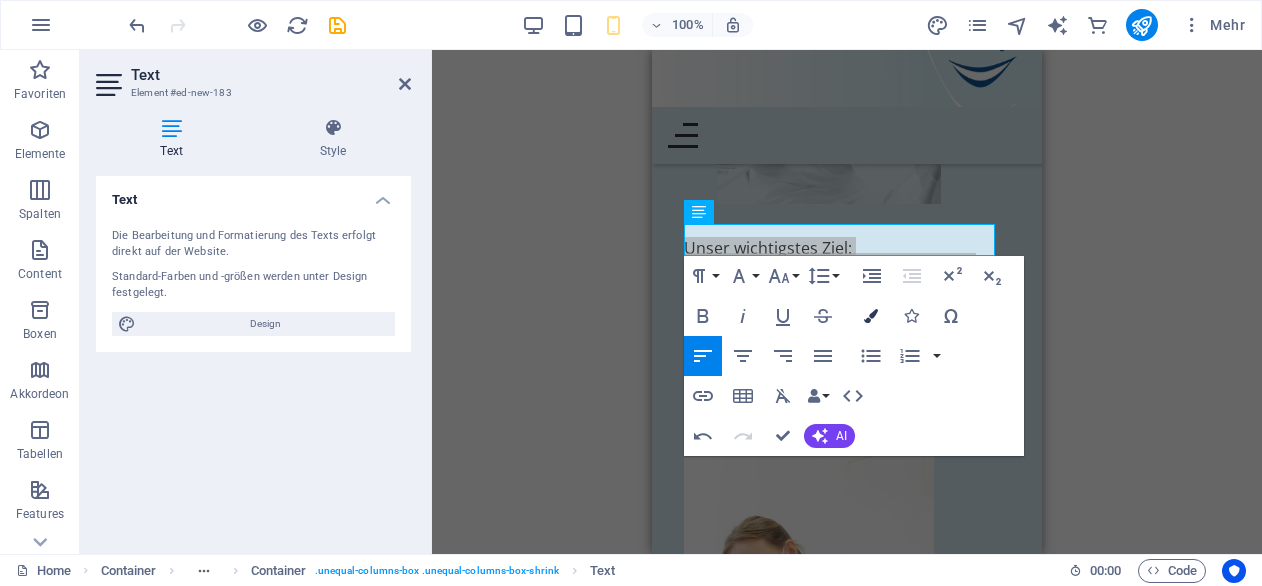 click at bounding box center (871, 316) 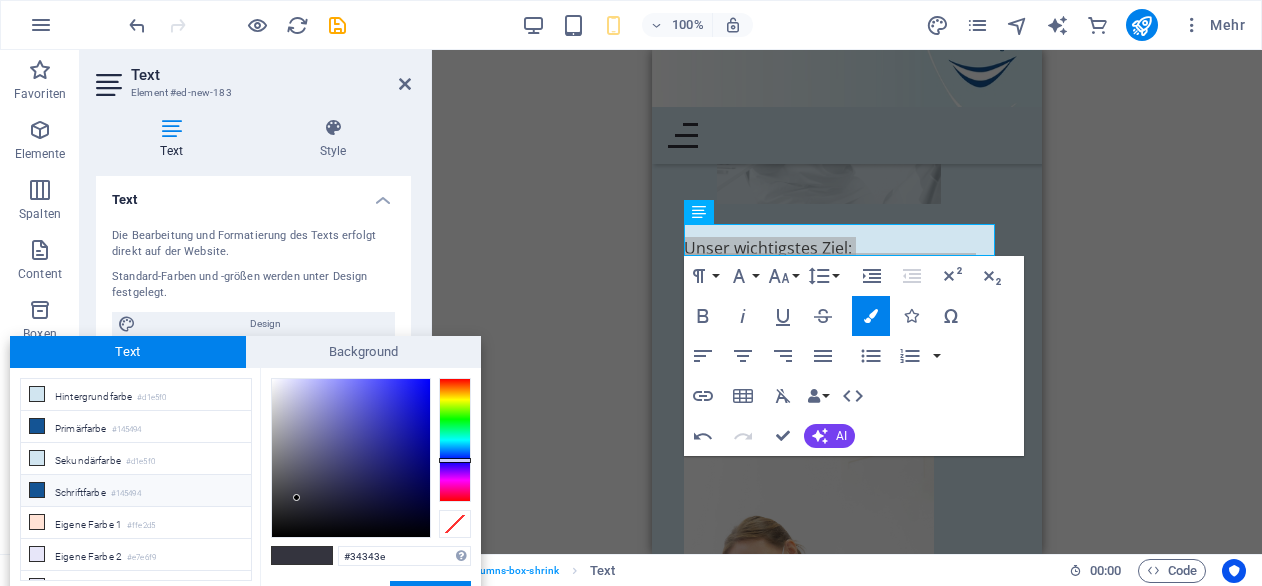 click on "Schriftfarbe
#145494" at bounding box center [136, 491] 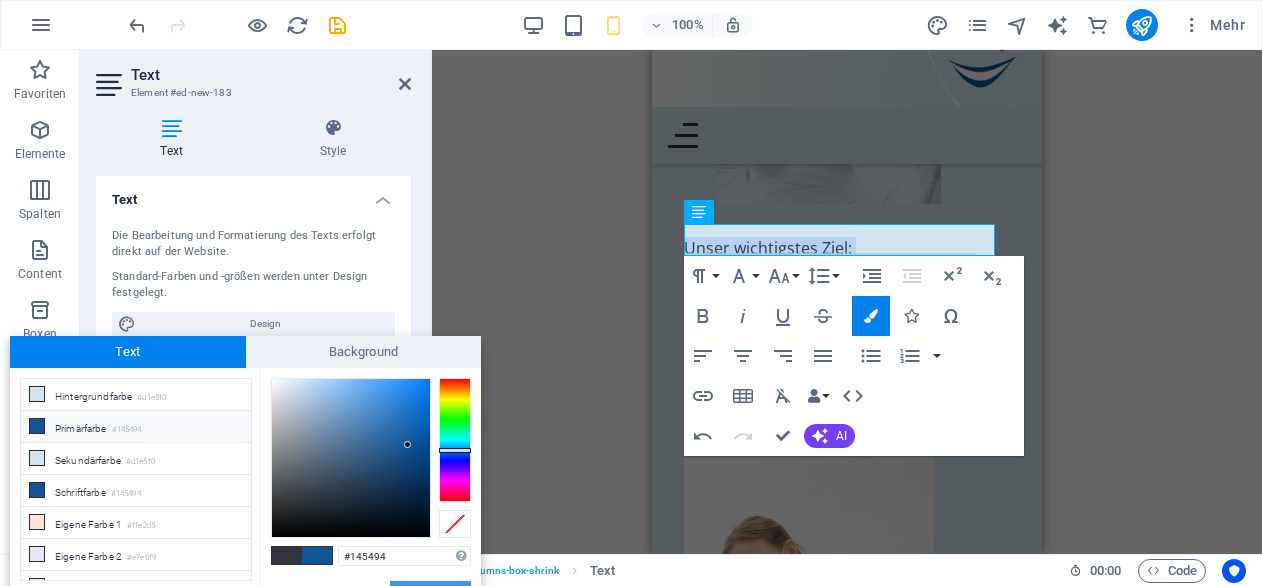 click on "Übernehmen" at bounding box center (430, 593) 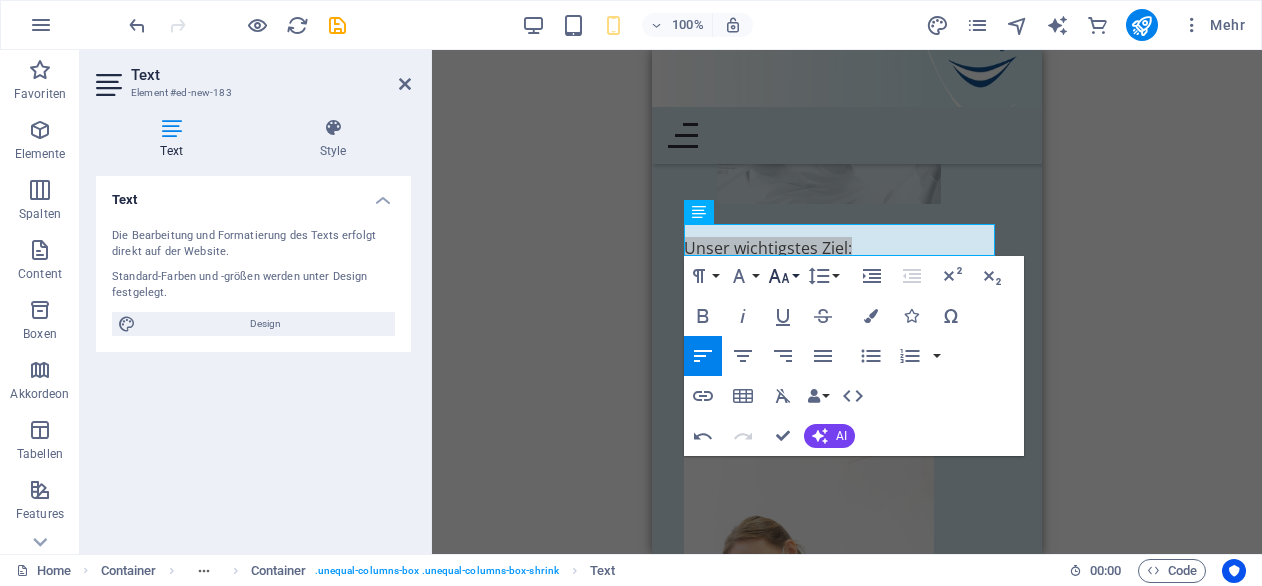 click 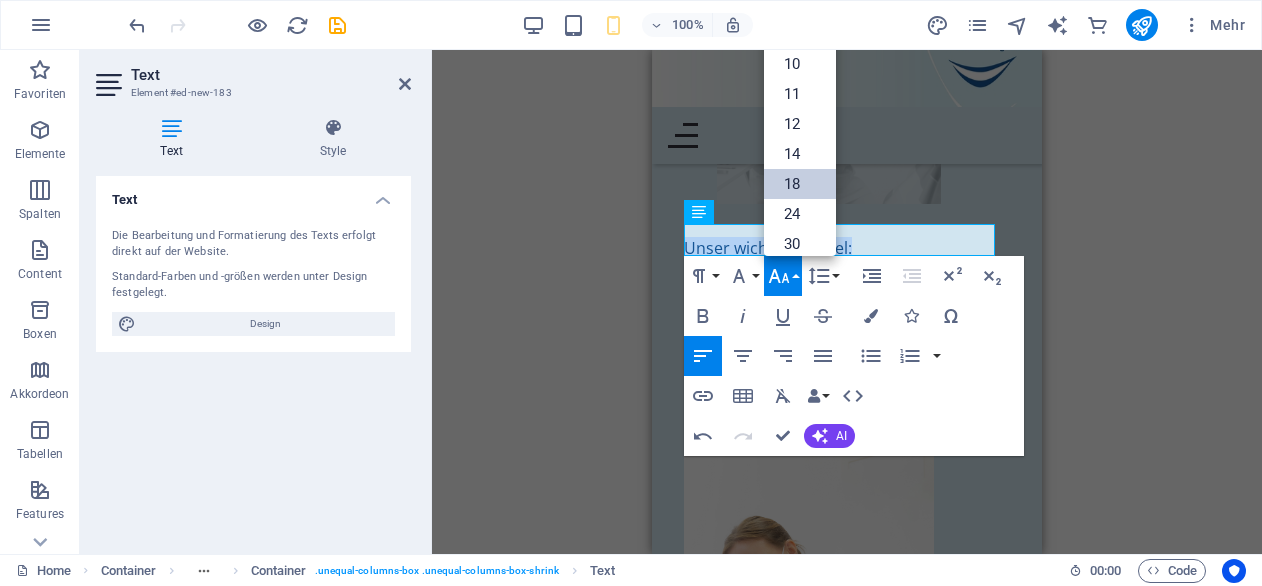 click on "18" at bounding box center (800, 184) 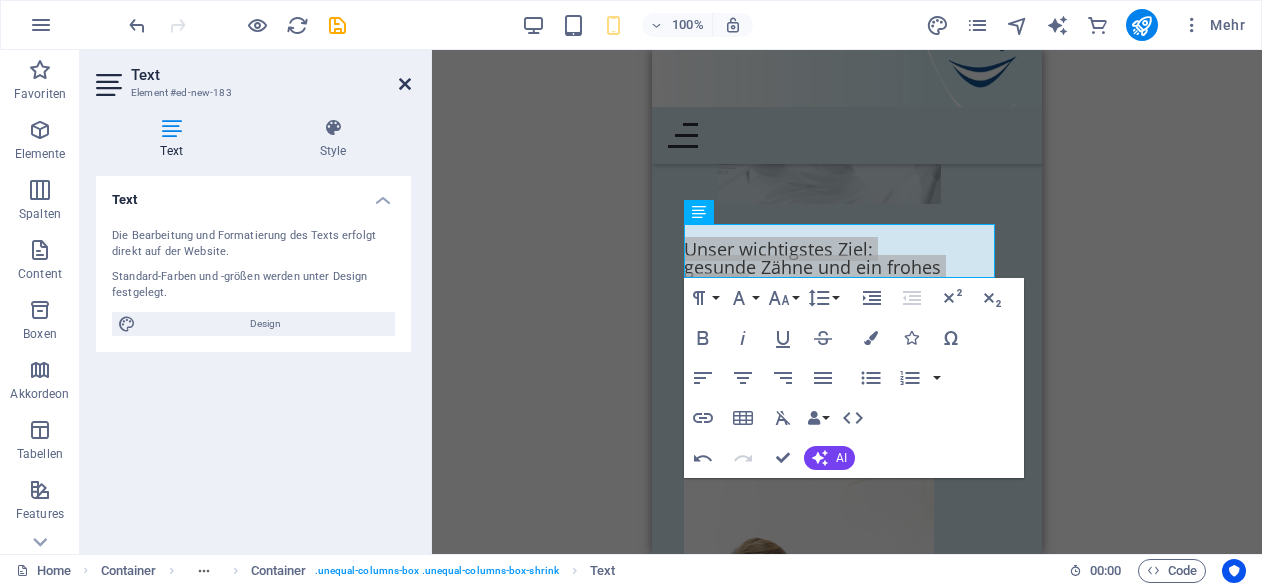 click at bounding box center [405, 84] 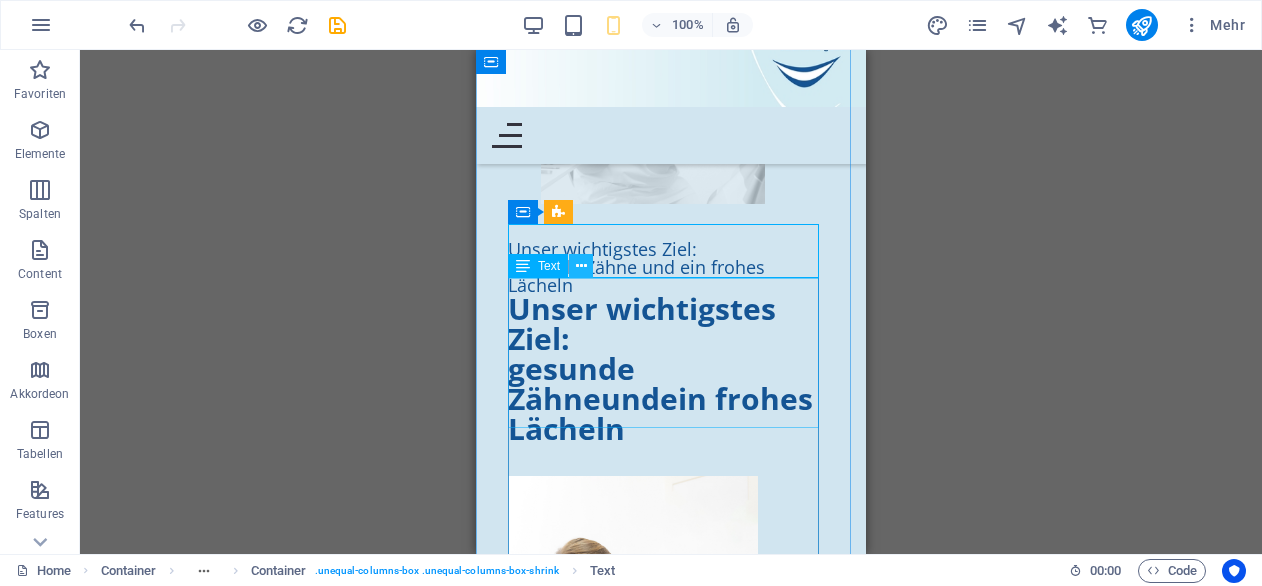 click at bounding box center (581, 266) 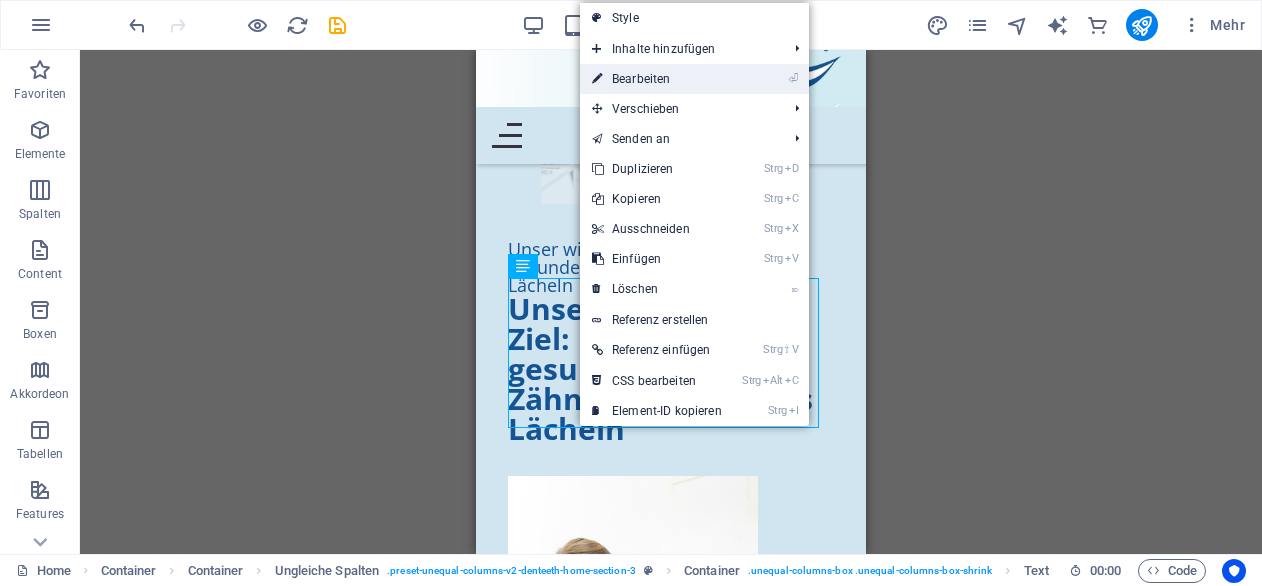 click on "⏎  Bearbeiten" at bounding box center (657, 79) 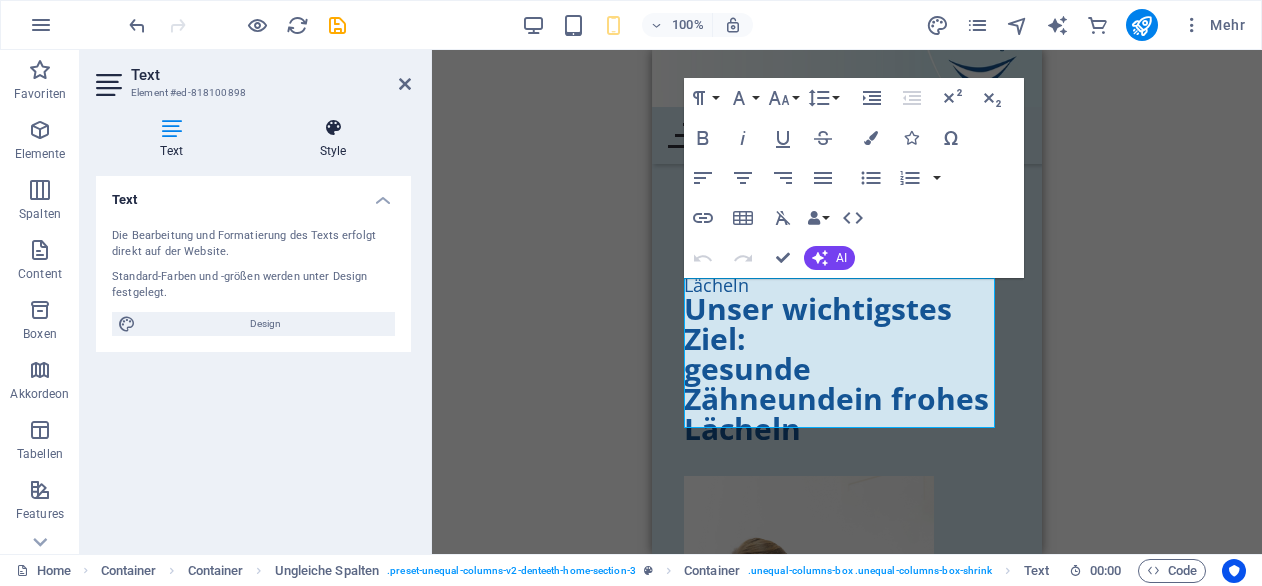 click on "Style" at bounding box center (333, 139) 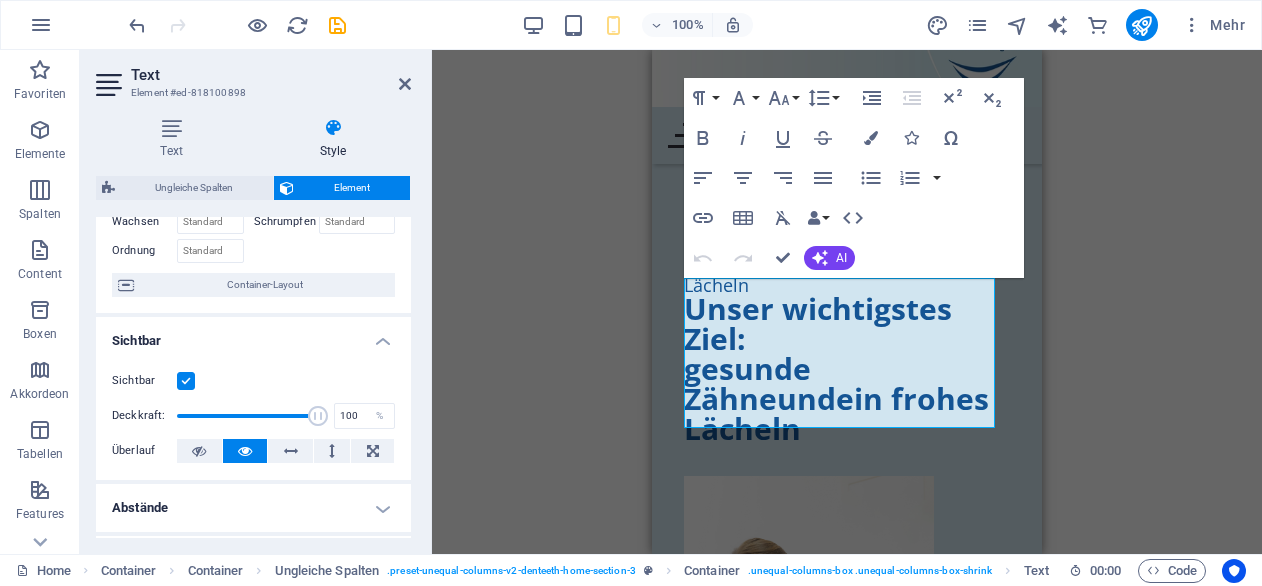 scroll, scrollTop: 132, scrollLeft: 0, axis: vertical 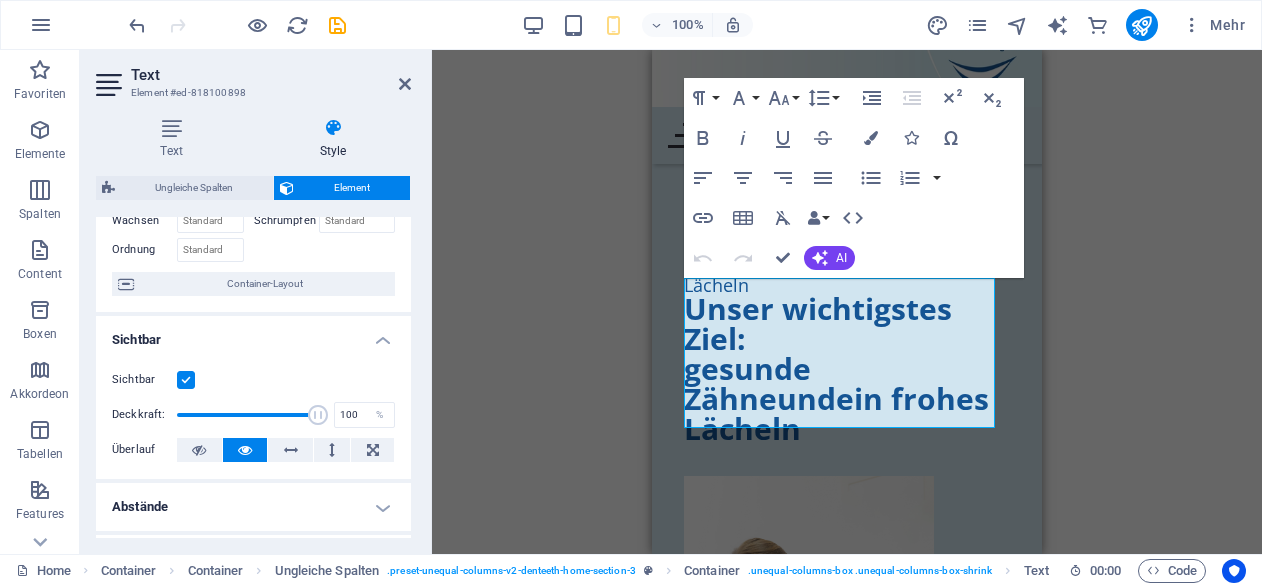 click at bounding box center [186, 380] 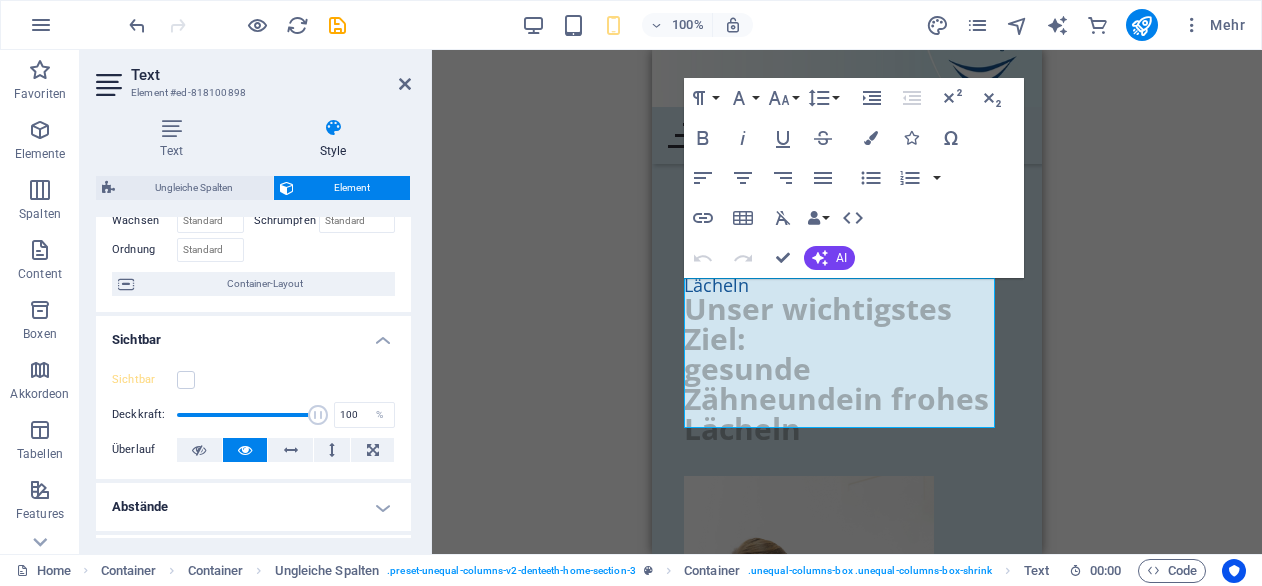 click on "Text Element #ed-818100898 Text Style Text Die Bearbeitung und Formatierung des Texts erfolgt direkt auf der Website. Standard-Farben und -größen werden unter Design festgelegt. Design Ausrichtung Linksbündig Zentriert Rechtsbündig Ungleiche Spalten Element Layout Wie sich dieses Element innerhalb des Layouts ausdehnt (Flexbox). Größe Standard auto px % 1/1 1/2 1/3 1/4 1/5 1/6 1/7 1/8 1/9 1/10 Wachsen Schrumpfen Ordnung Container-Layout Sichtbar Sichtbar Deckkraft: 100 % Überlauf Abstände Außenabstand Standard auto px % rem vw vh Definiert Definiert auto px % rem vw vh auto px % rem vw vh auto px % rem vw vh auto px % rem vw vh Innenabstand Standard px rem % vh vw Definiert Definiert px rem % vh vw px rem % vh vw px rem % vh vw px rem % vh vw Rahmen Stil              - Breite 1 auto px rem % vh vw Definiert Definiert 1 auto px rem % vh vw 1 auto px rem % vh vw 1 auto px rem % vh vw 1 auto px rem % vh vw  - Farbe Runde Ecken Standard px rem % vh vw Definiert Definiert px rem % vh vw px rem %" at bounding box center [256, 302] 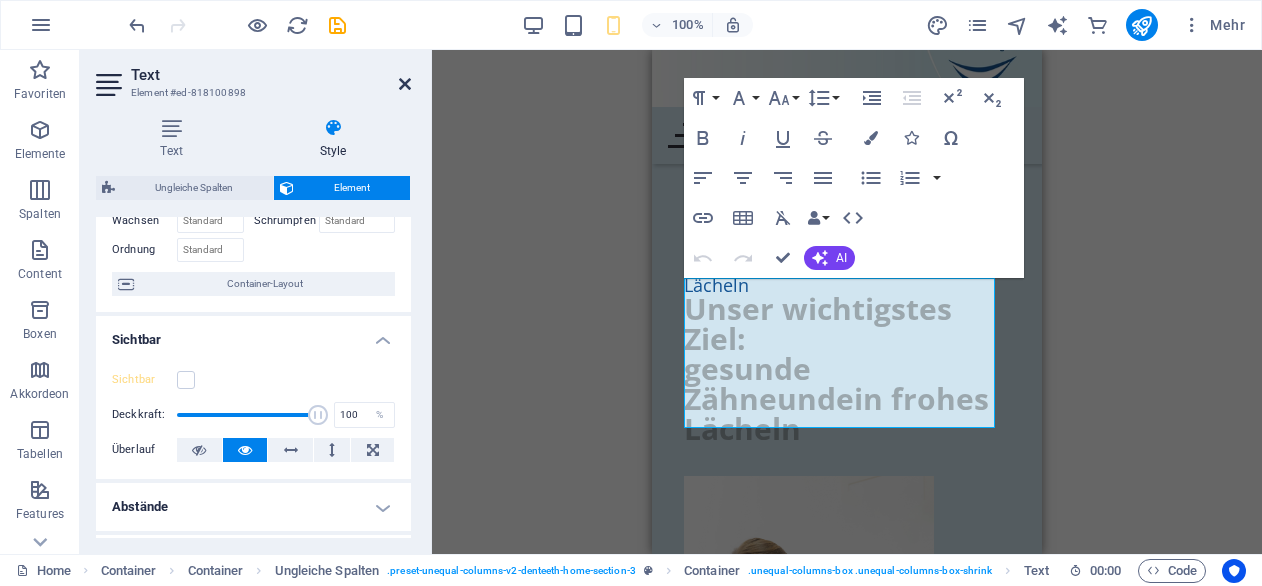 click at bounding box center [405, 84] 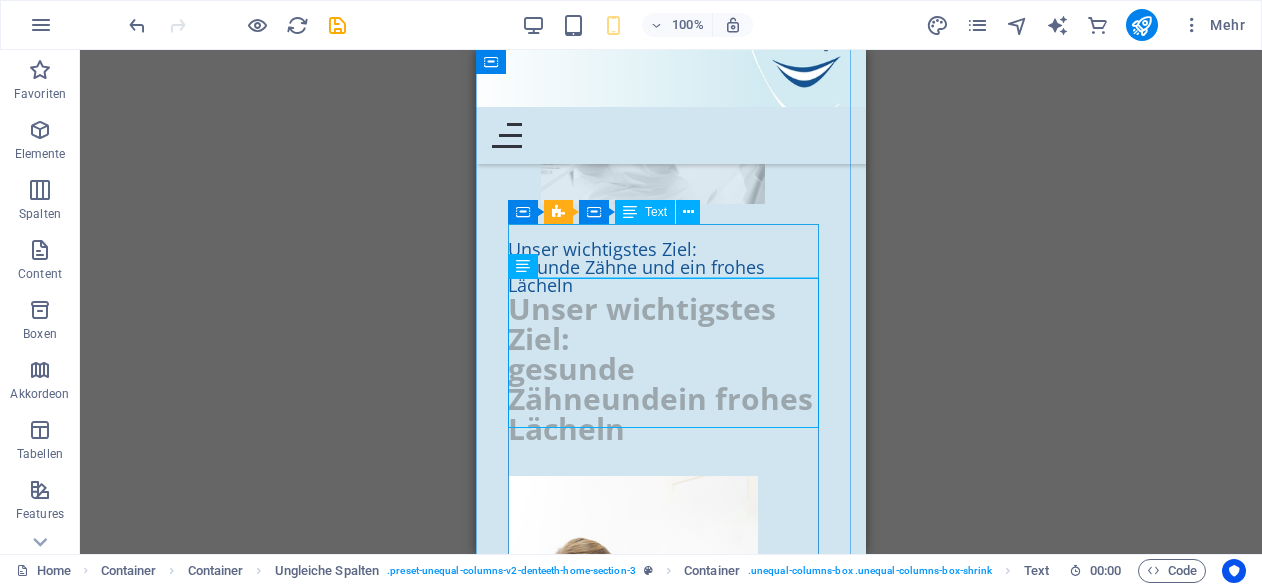 click on "Unser wichtigstes Ziel: gesunde Zähne und ein frohes Lächeln" at bounding box center (671, 267) 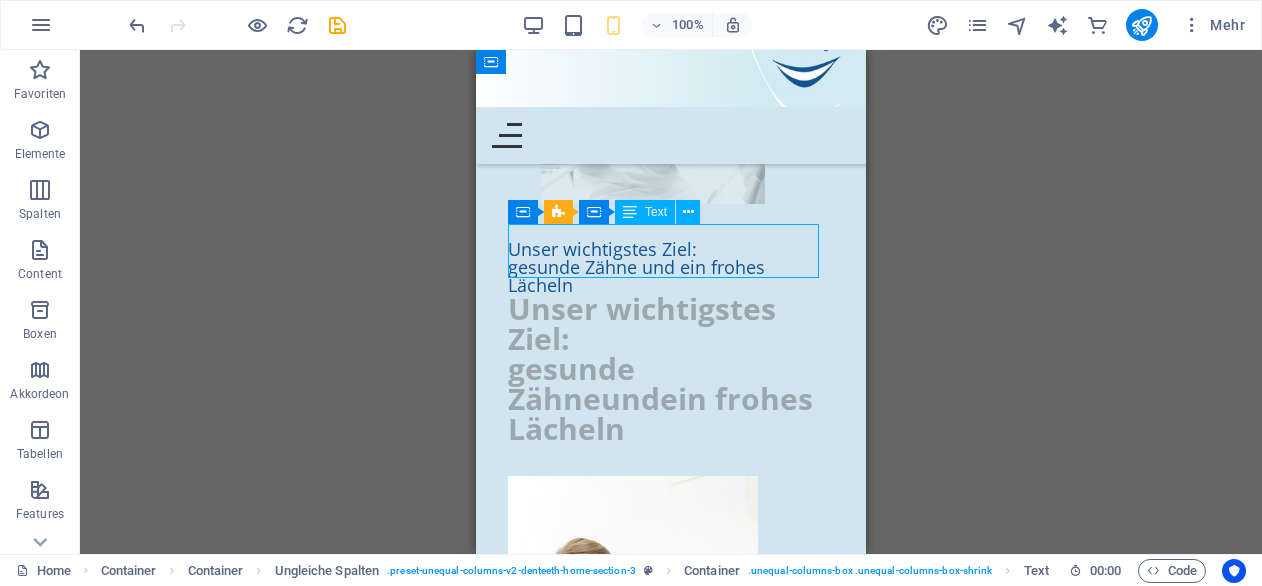 click on "Unser wichtigstes Ziel: gesunde Zähne und ein frohes Lächeln" at bounding box center [671, 267] 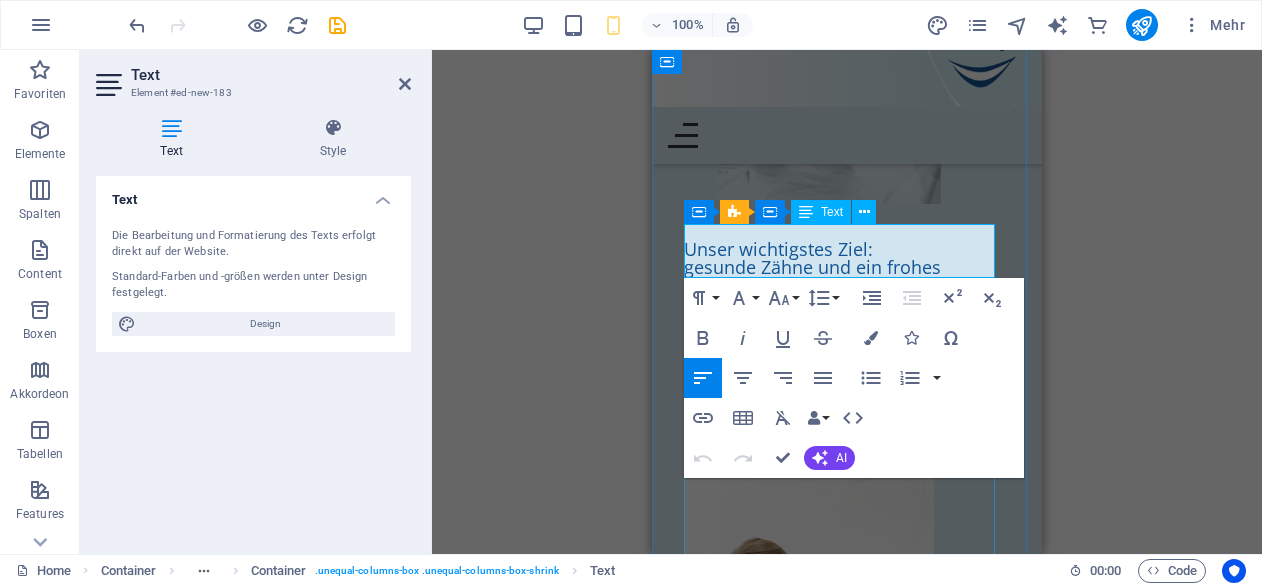 click on "gesunde Zähne und ein frohes Lächeln" at bounding box center [847, 276] 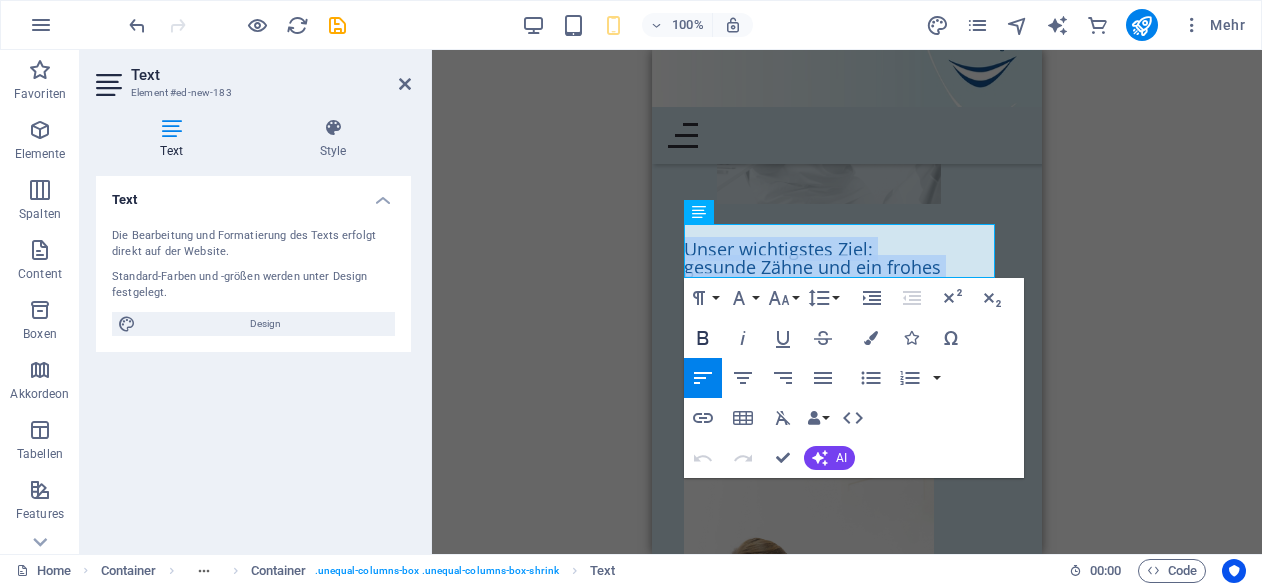 click 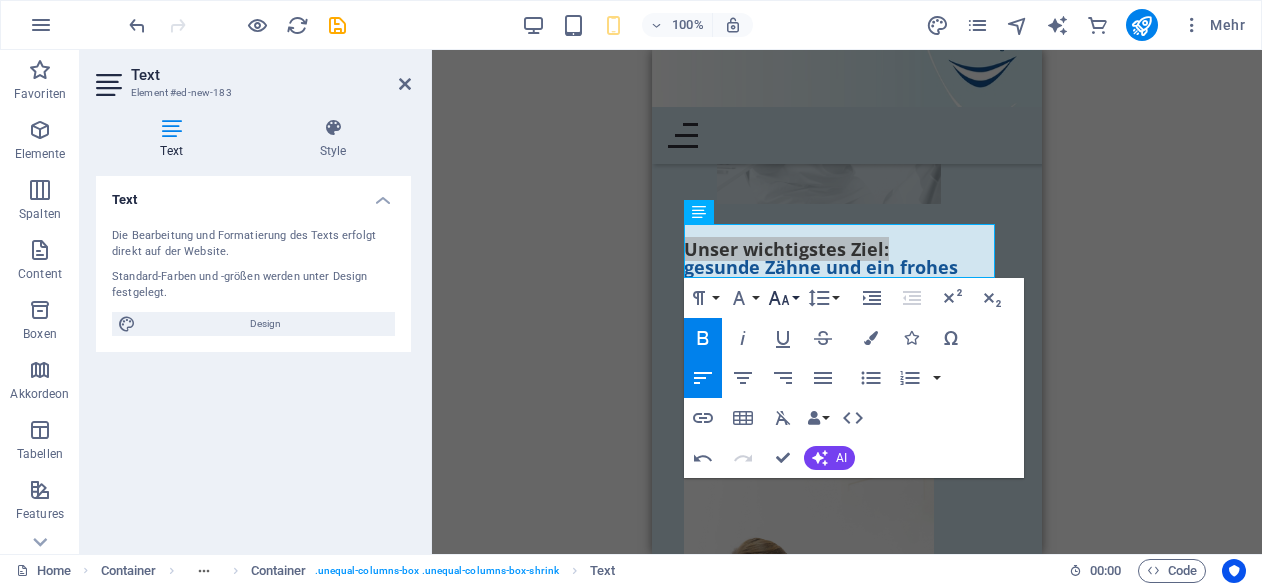 click 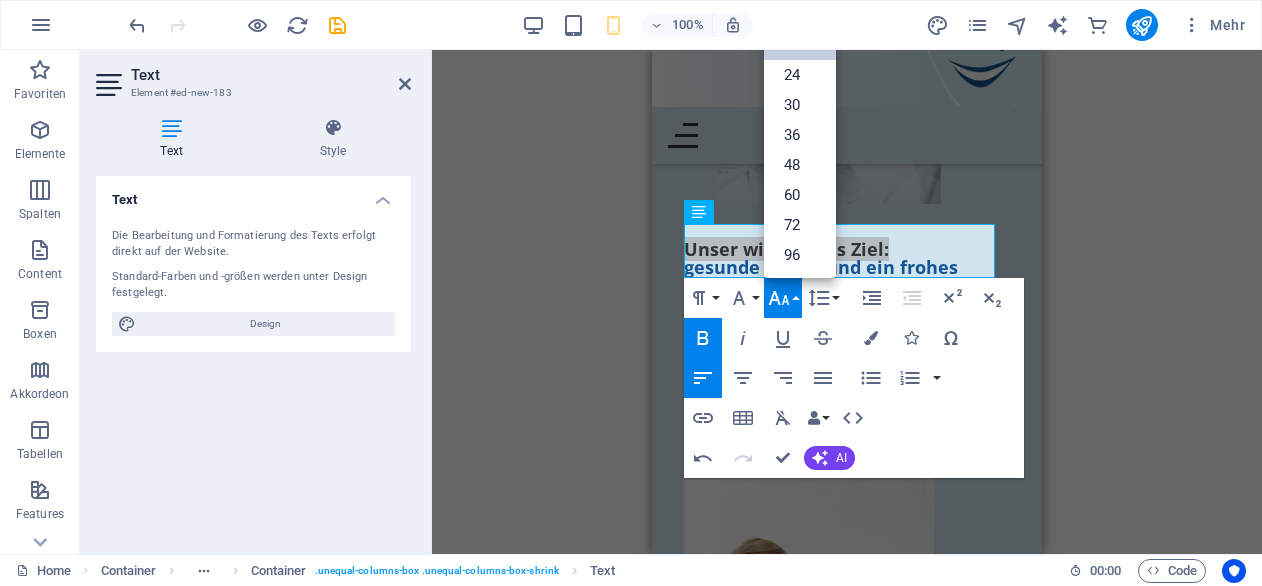 scroll, scrollTop: 160, scrollLeft: 0, axis: vertical 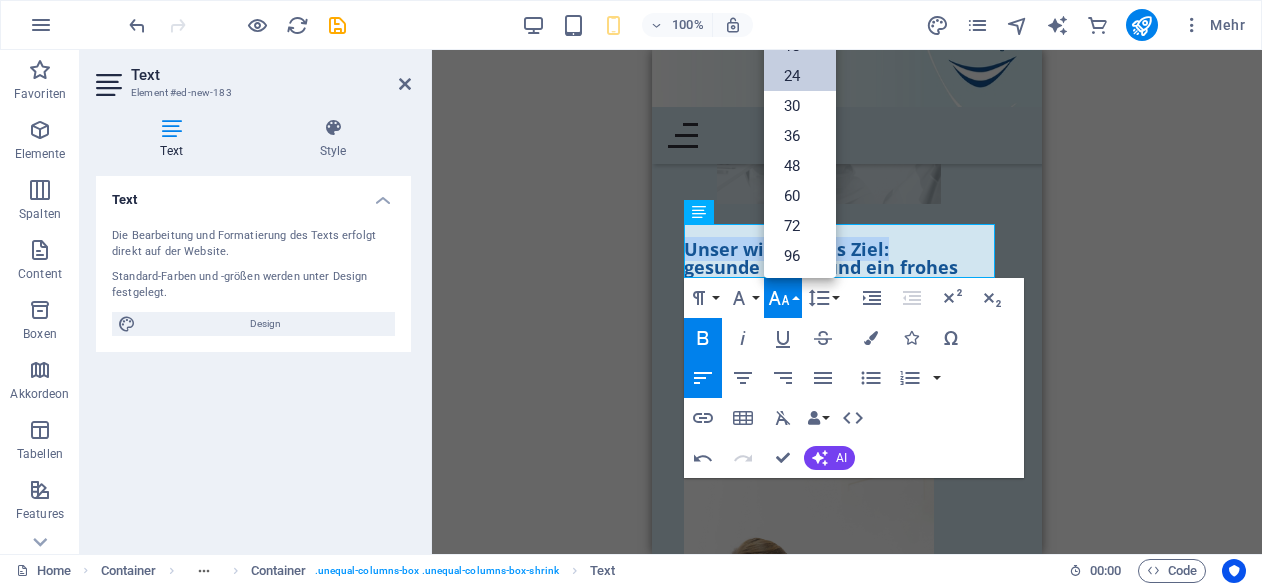 click on "24" at bounding box center (800, 76) 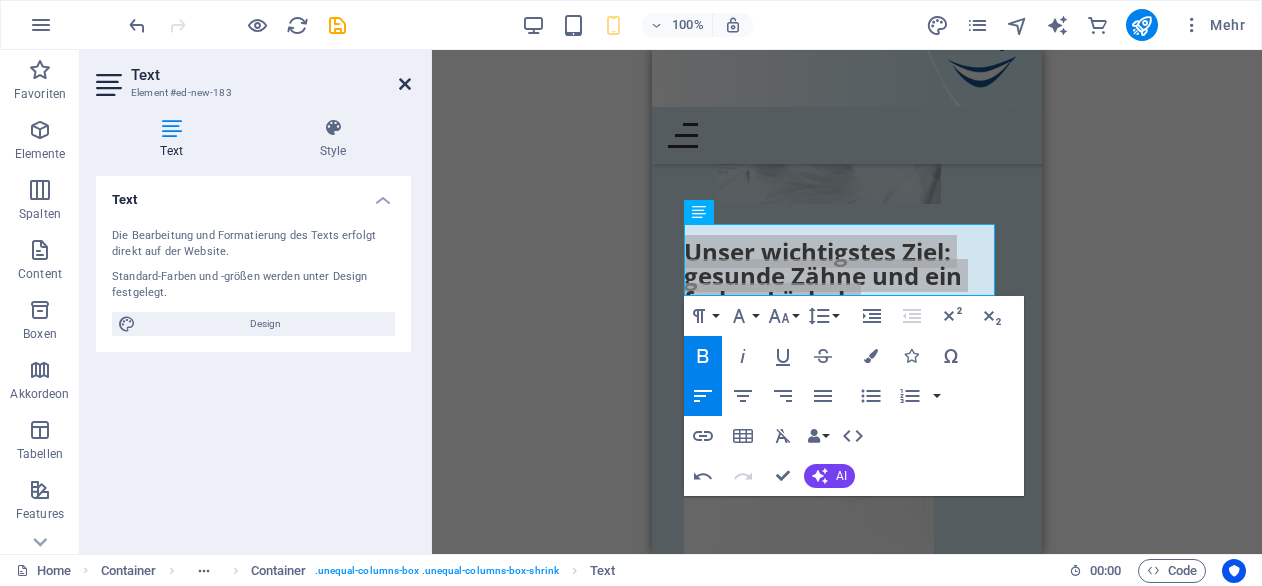 click at bounding box center (405, 84) 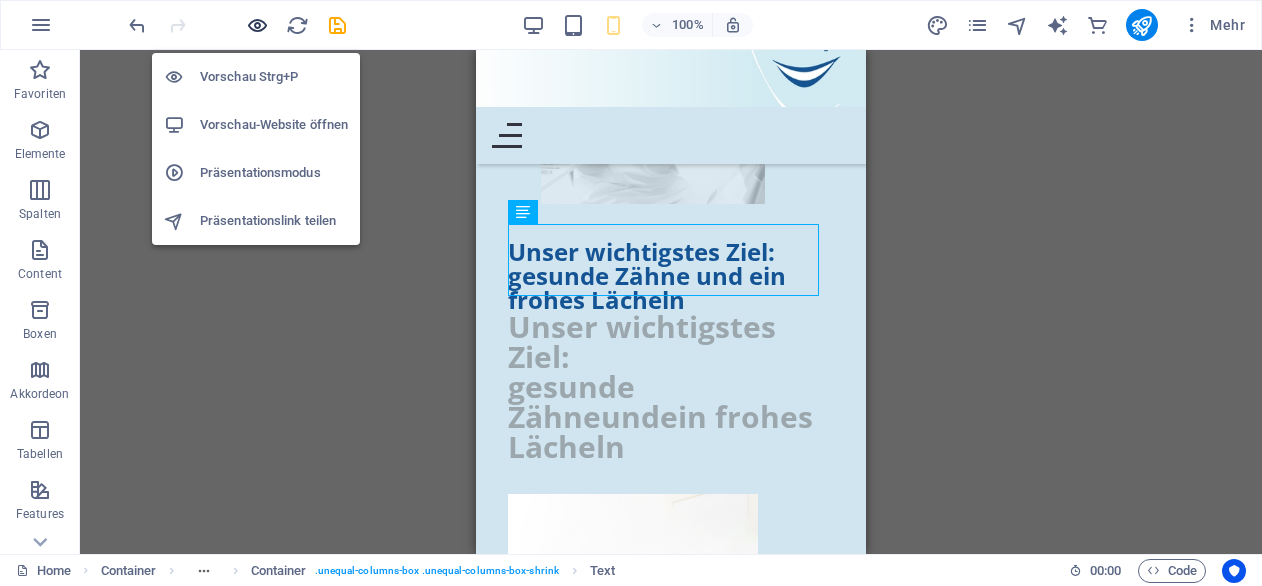 click at bounding box center [257, 25] 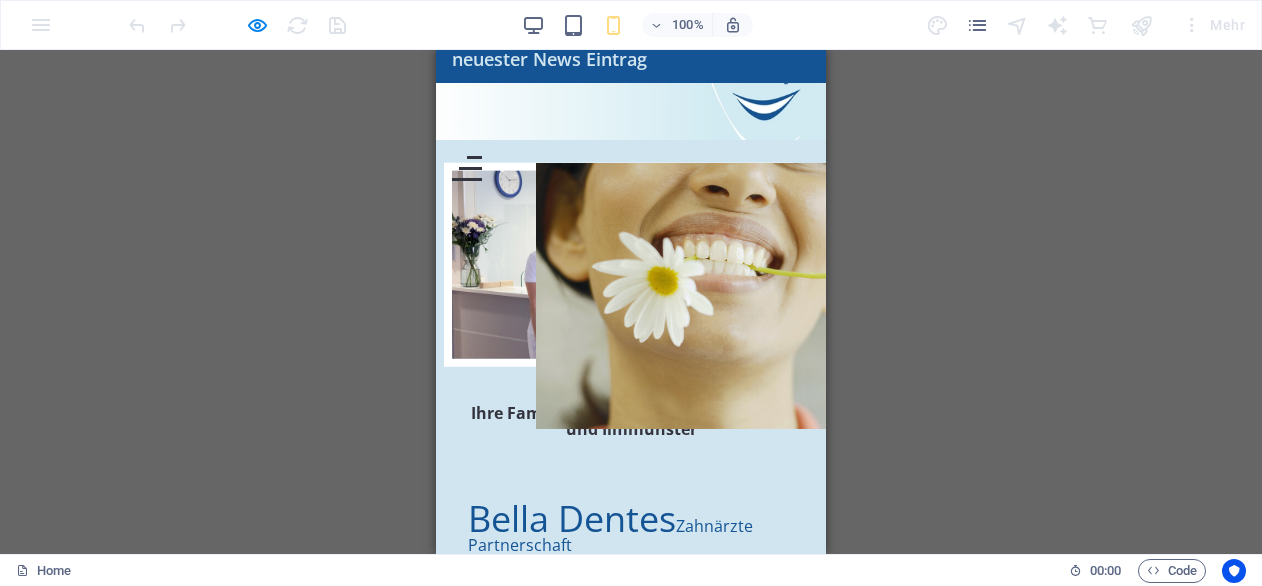 scroll, scrollTop: 16, scrollLeft: 0, axis: vertical 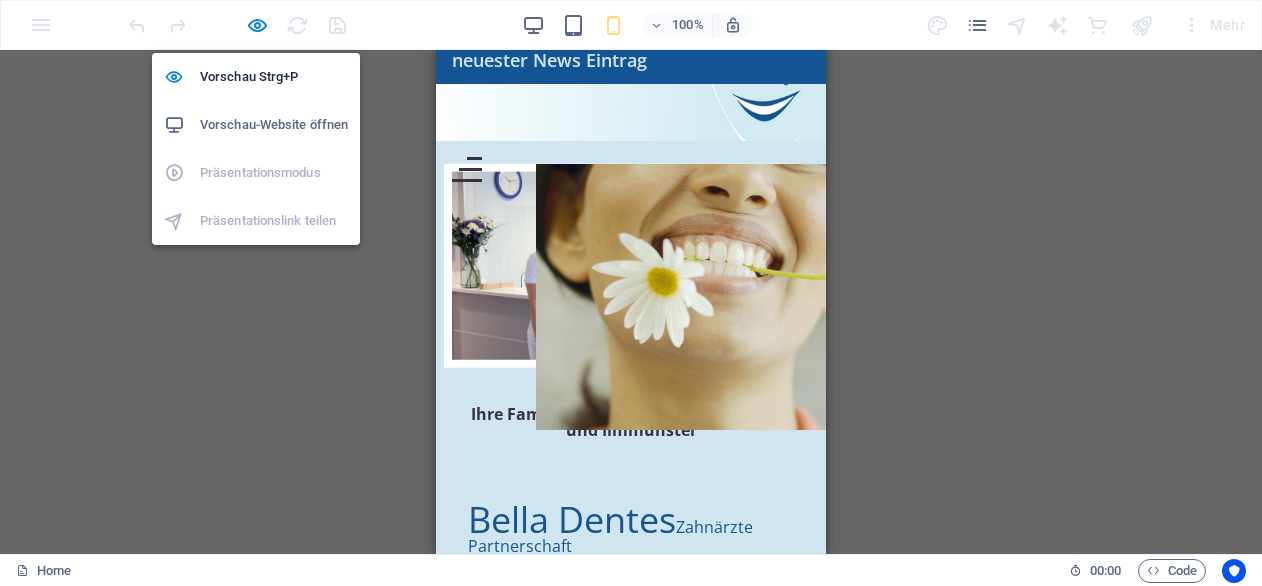 click on "Vorschau-Website öffnen" at bounding box center (274, 125) 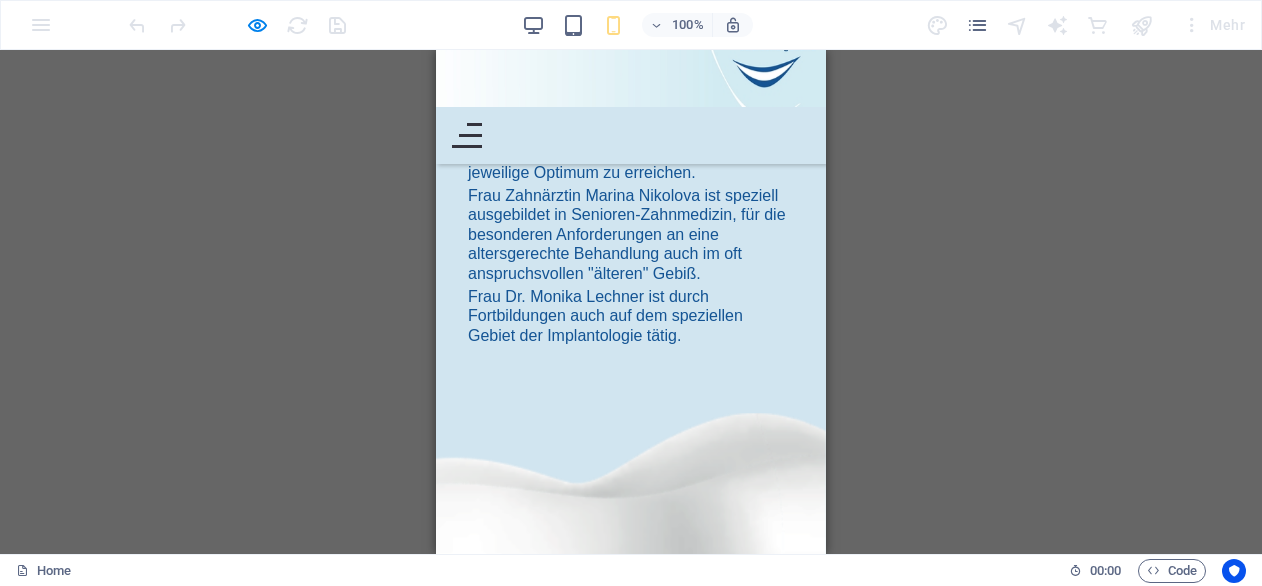 scroll, scrollTop: 1821, scrollLeft: 0, axis: vertical 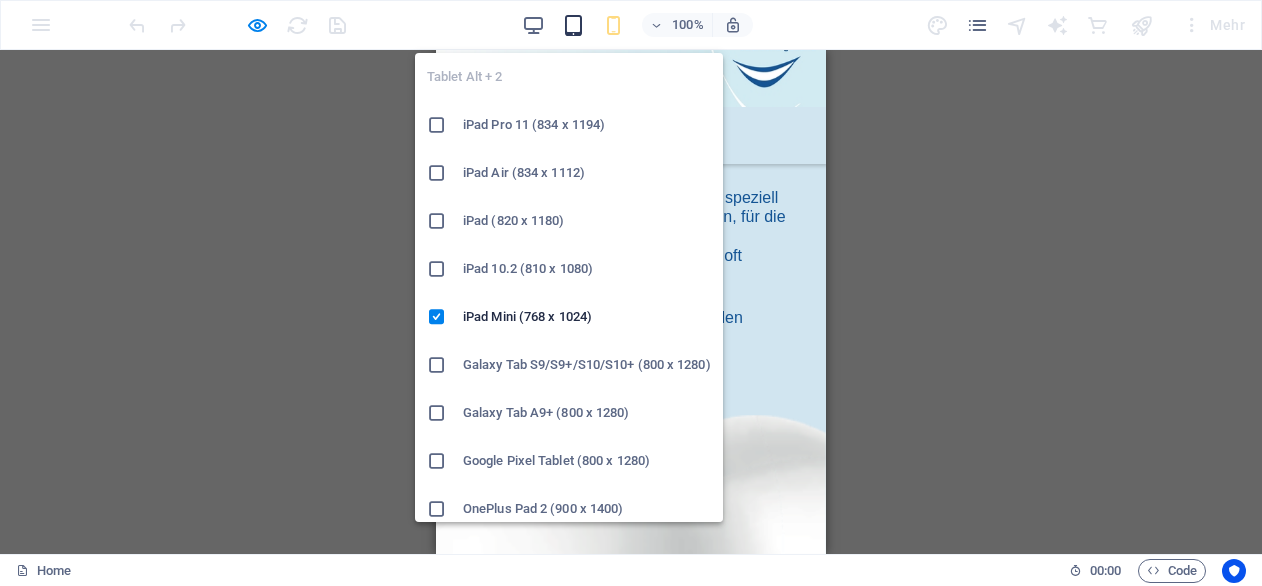 click at bounding box center (573, 25) 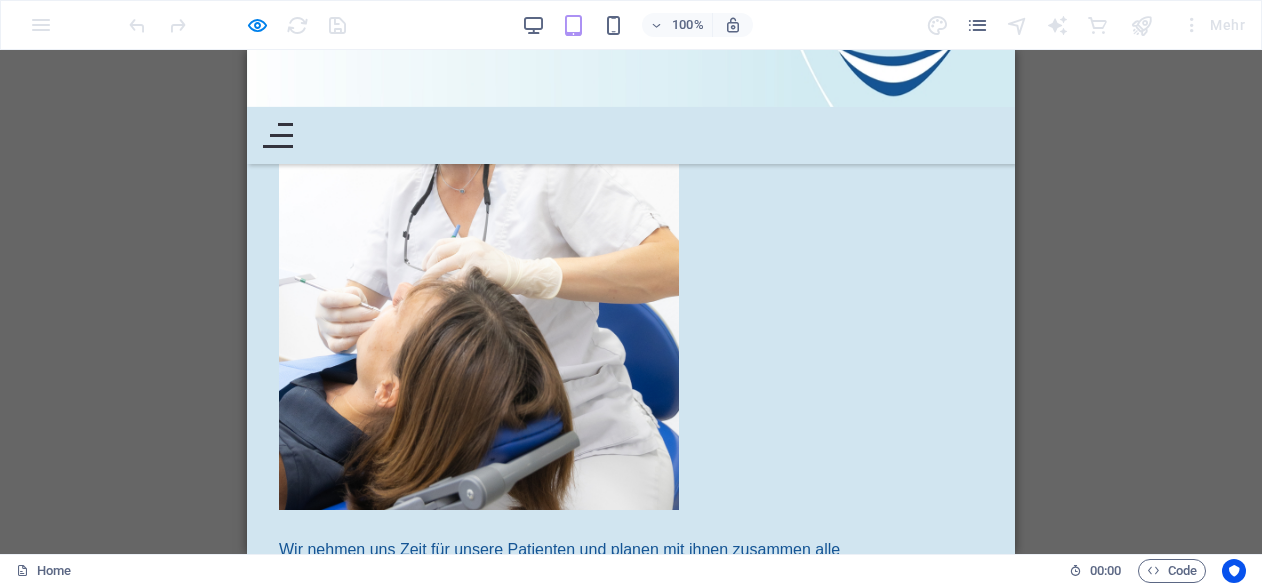 scroll, scrollTop: 2064, scrollLeft: 0, axis: vertical 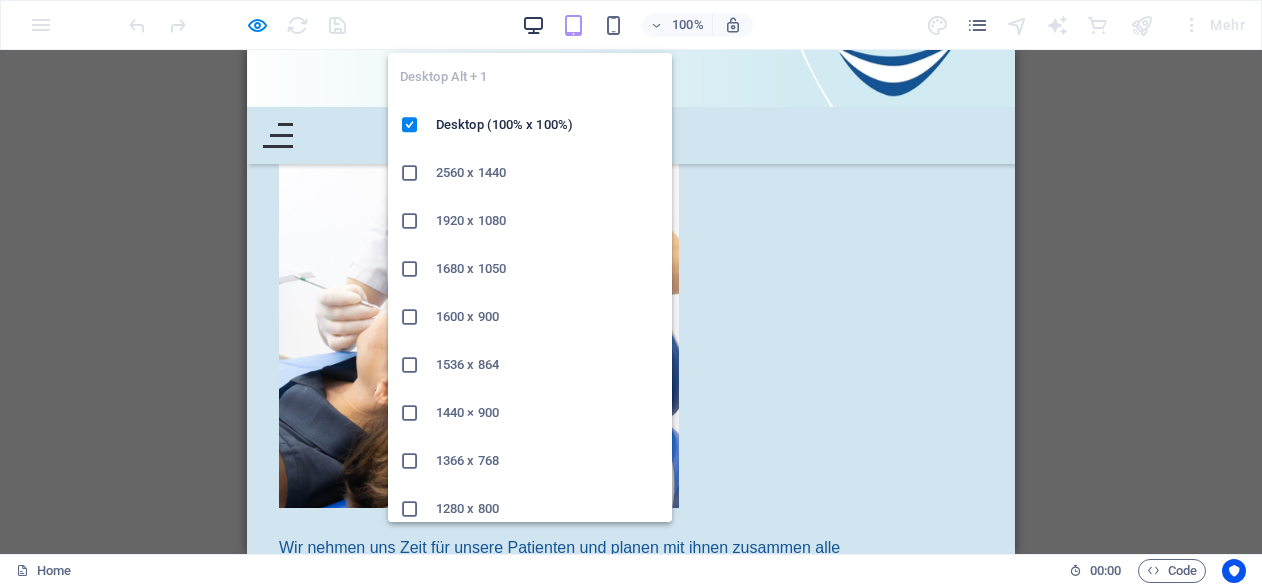 click at bounding box center [533, 25] 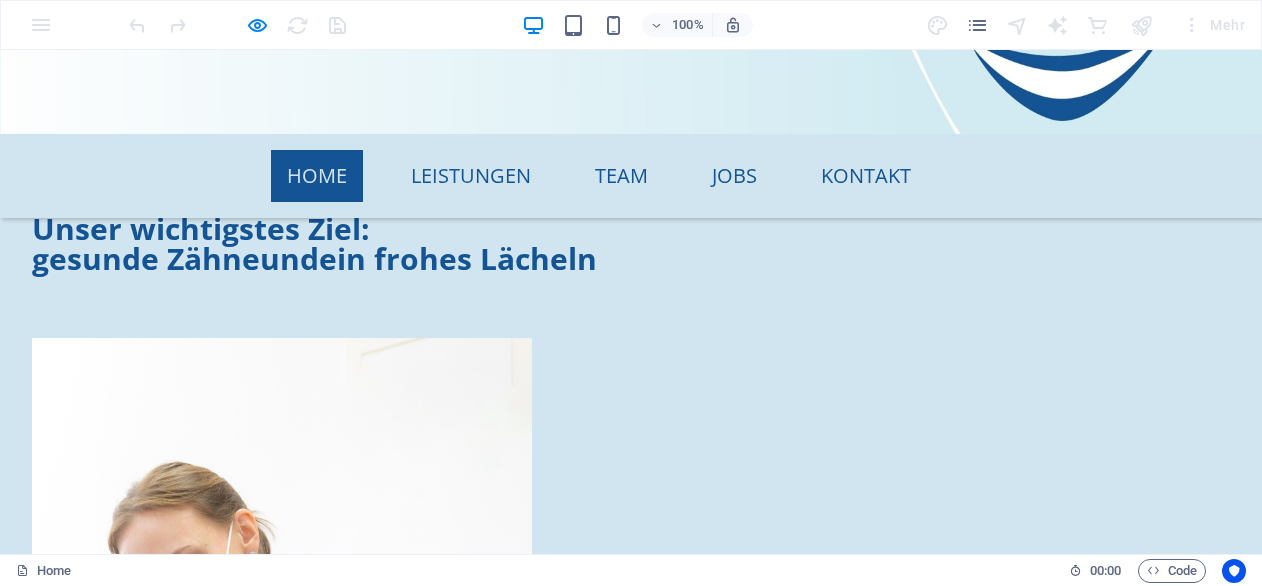 scroll, scrollTop: 1771, scrollLeft: 0, axis: vertical 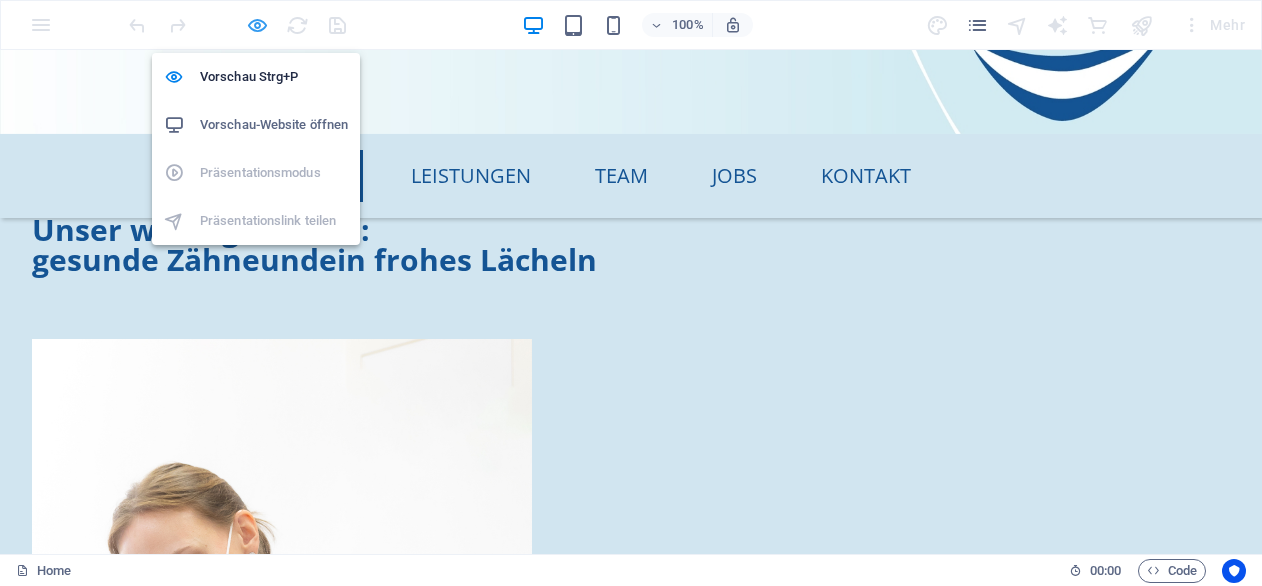 click at bounding box center [257, 25] 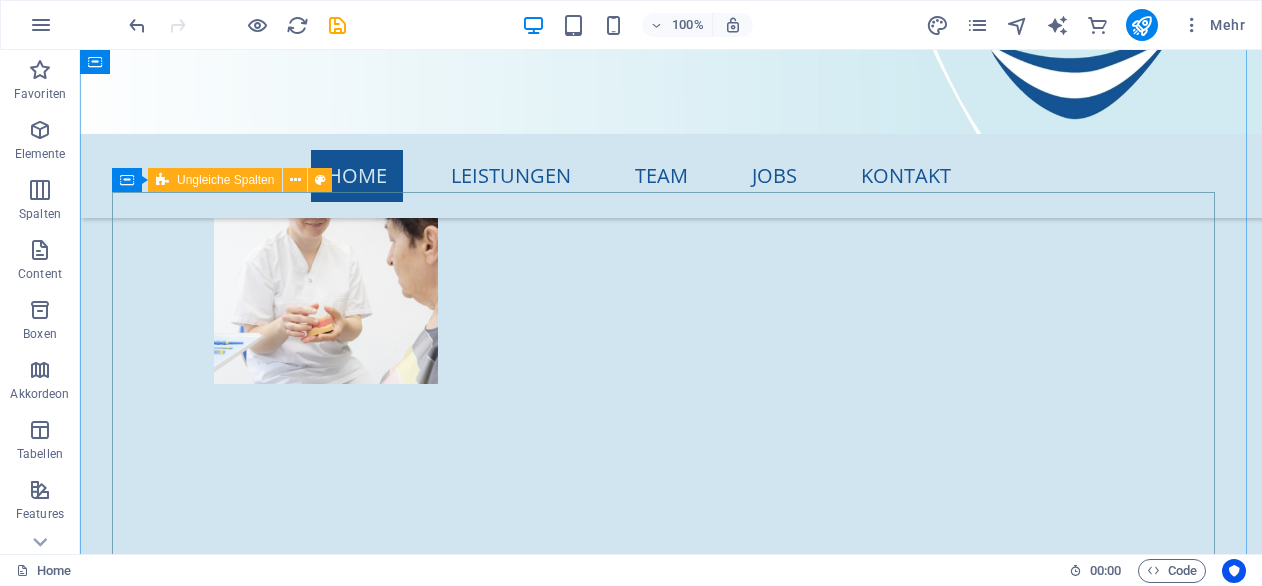 scroll, scrollTop: 1608, scrollLeft: 0, axis: vertical 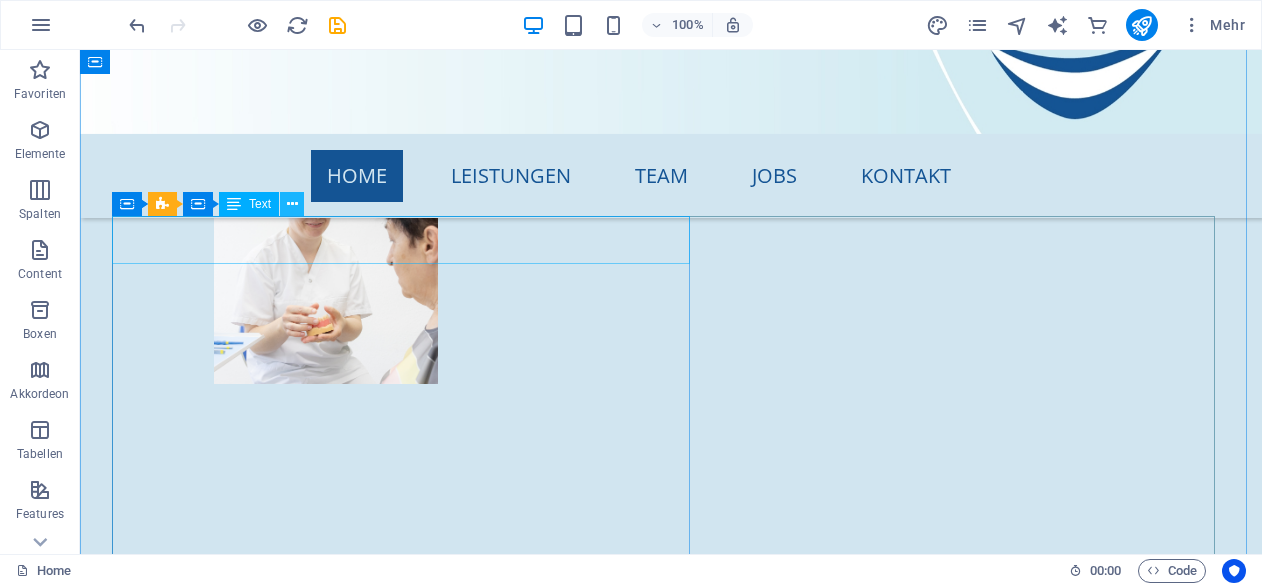 click at bounding box center [292, 204] 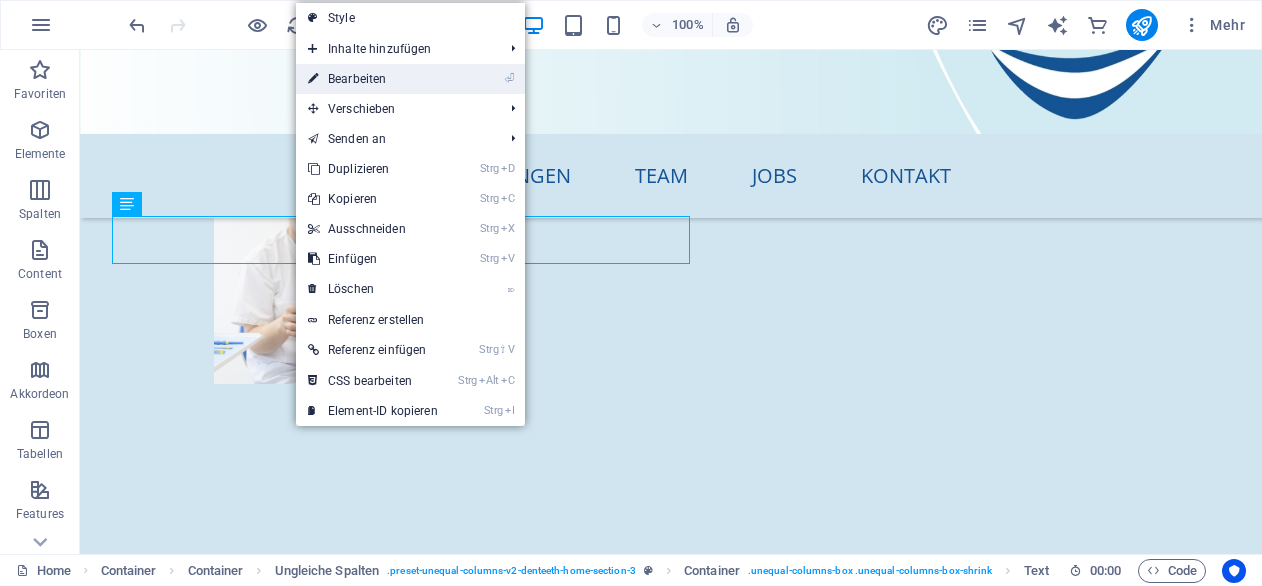 click on "⏎  Bearbeiten" at bounding box center (373, 79) 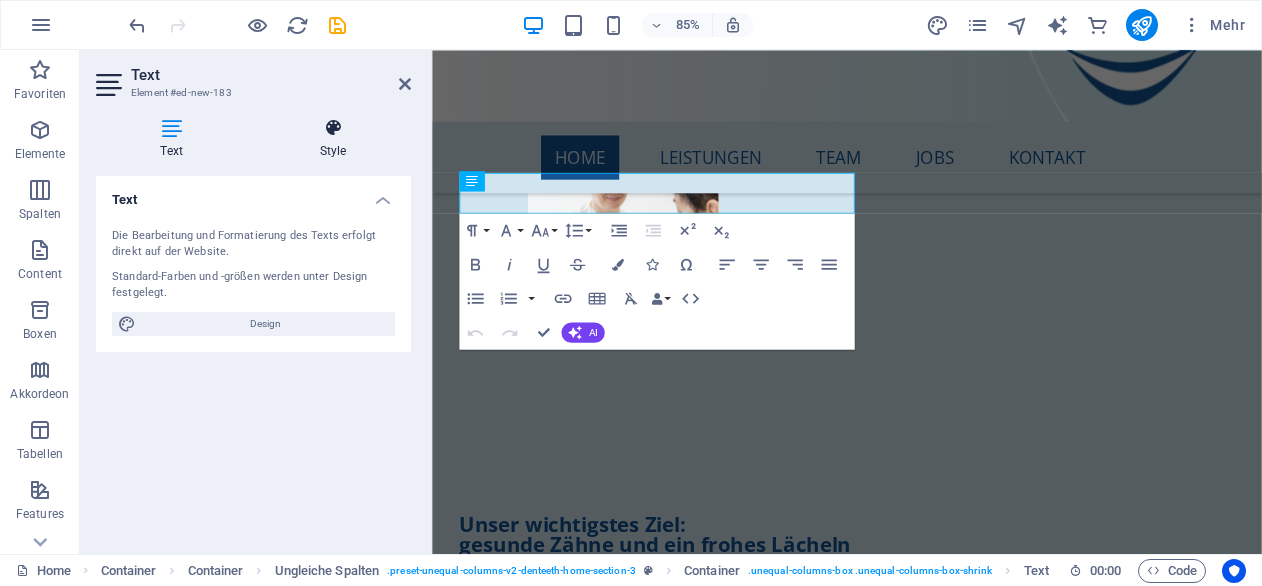 click on "Style" at bounding box center (333, 139) 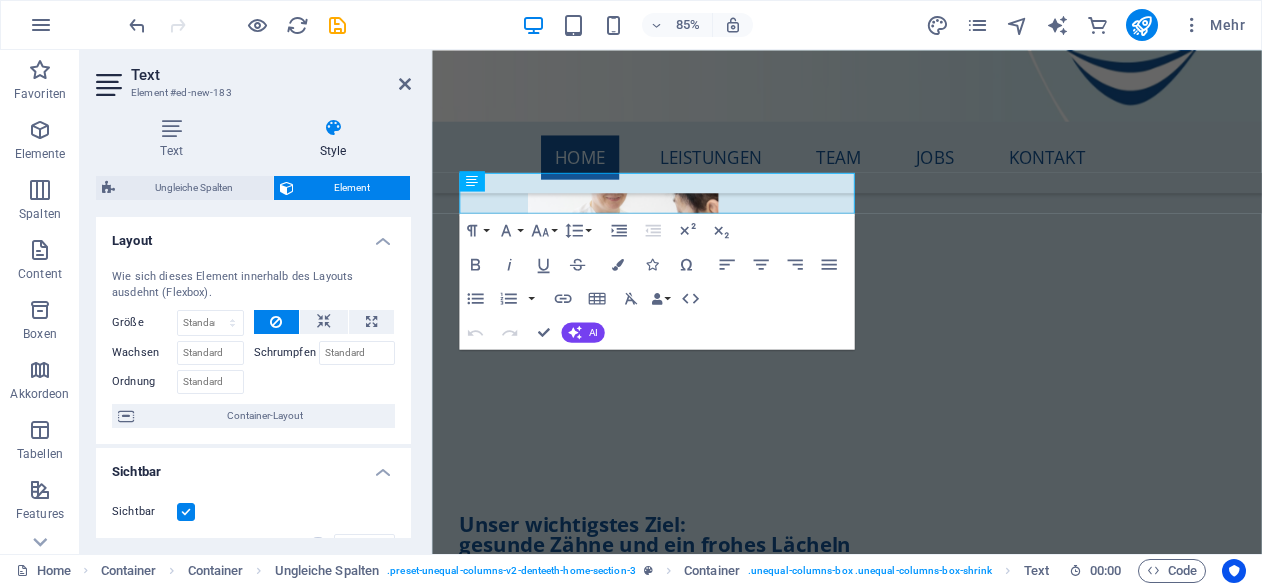 click at bounding box center [186, 512] 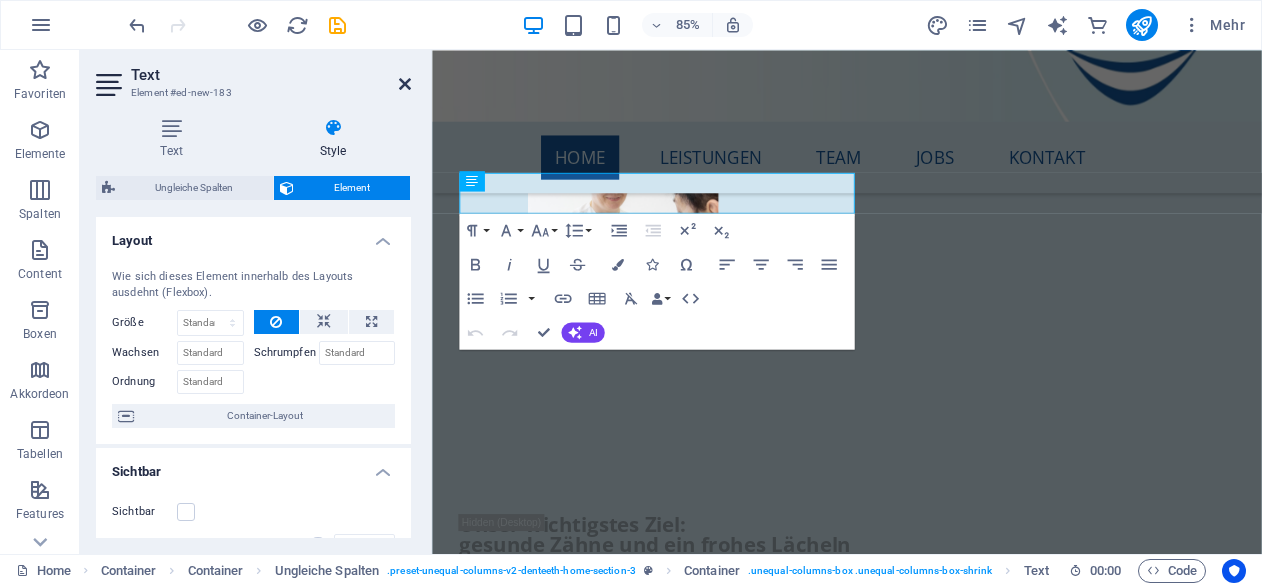 click at bounding box center (405, 84) 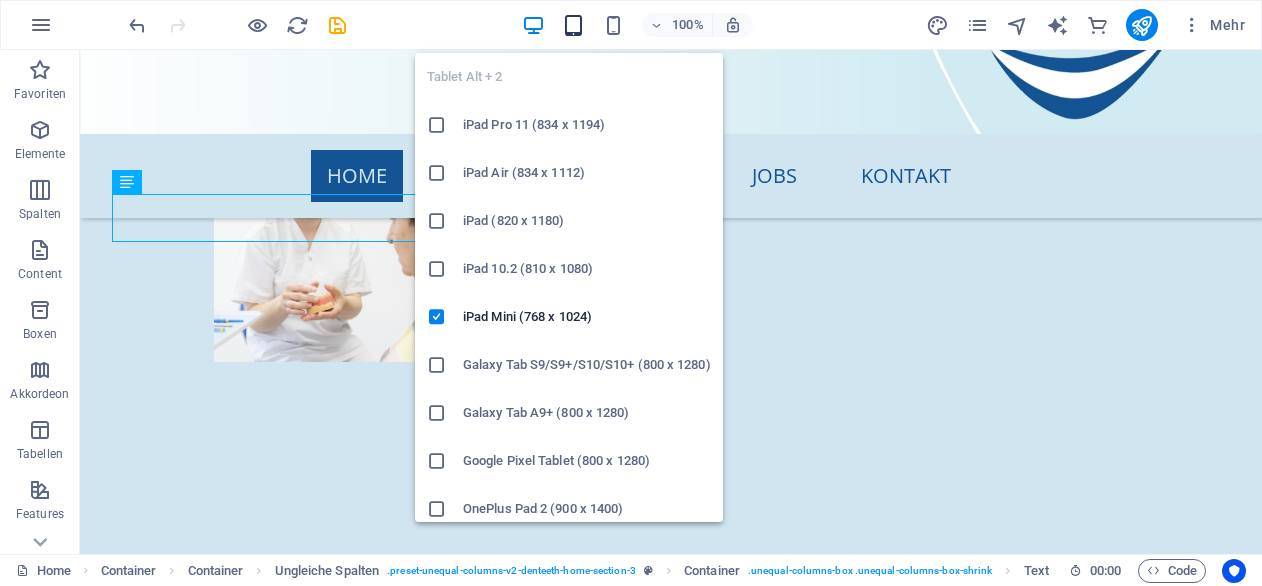 click at bounding box center (573, 25) 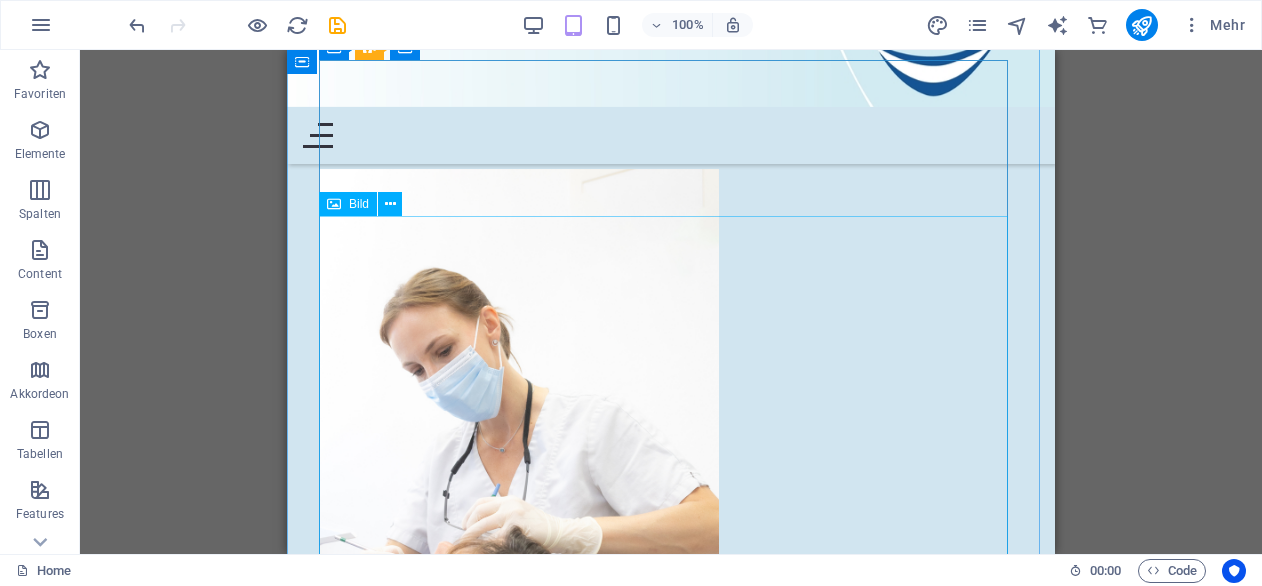 scroll, scrollTop: 2218, scrollLeft: 0, axis: vertical 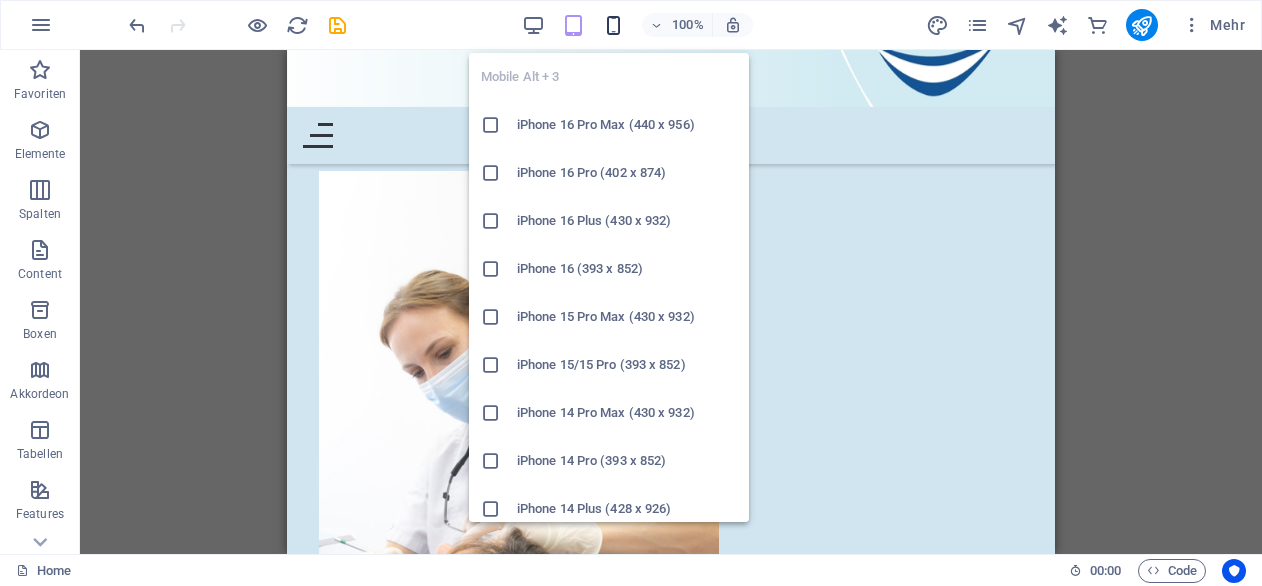 click at bounding box center (613, 25) 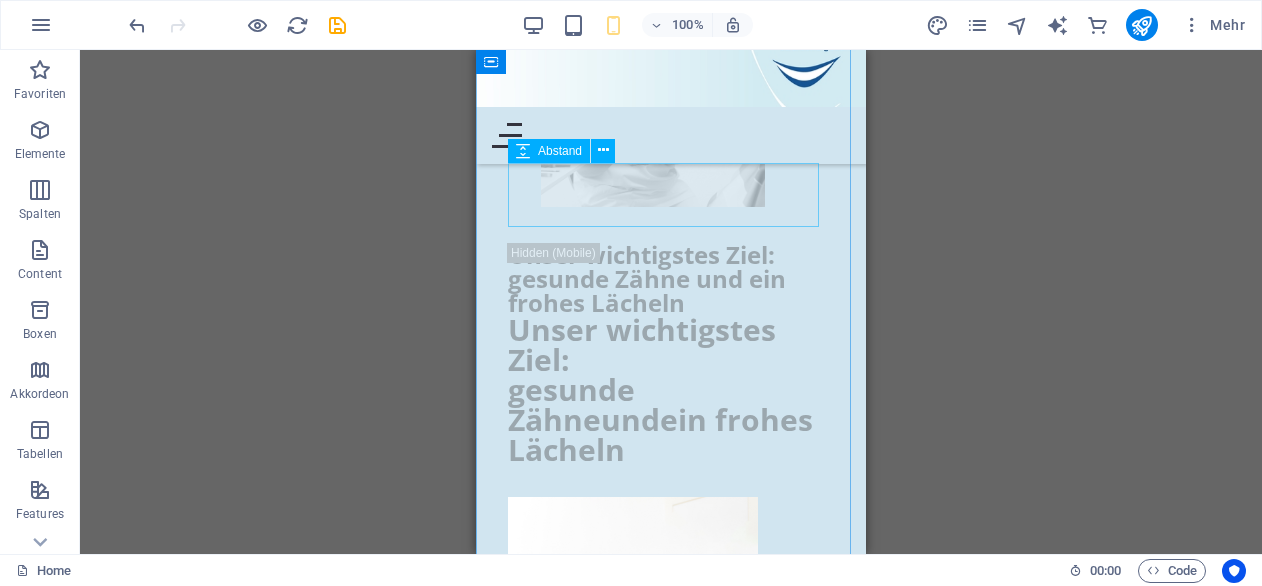scroll, scrollTop: 1826, scrollLeft: 0, axis: vertical 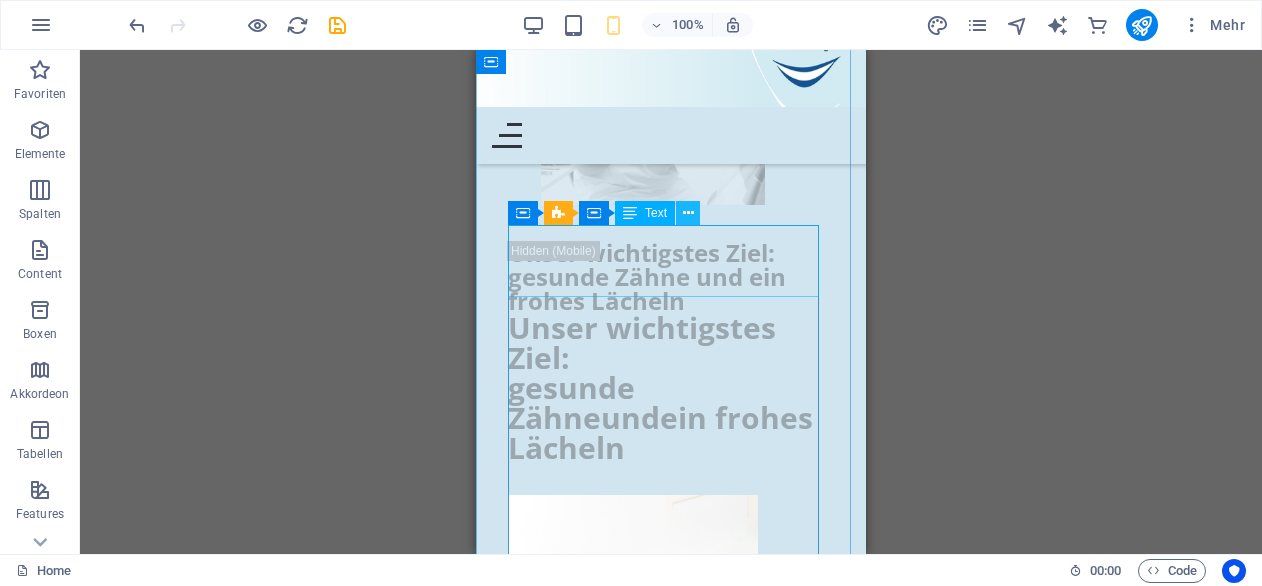 click at bounding box center [688, 213] 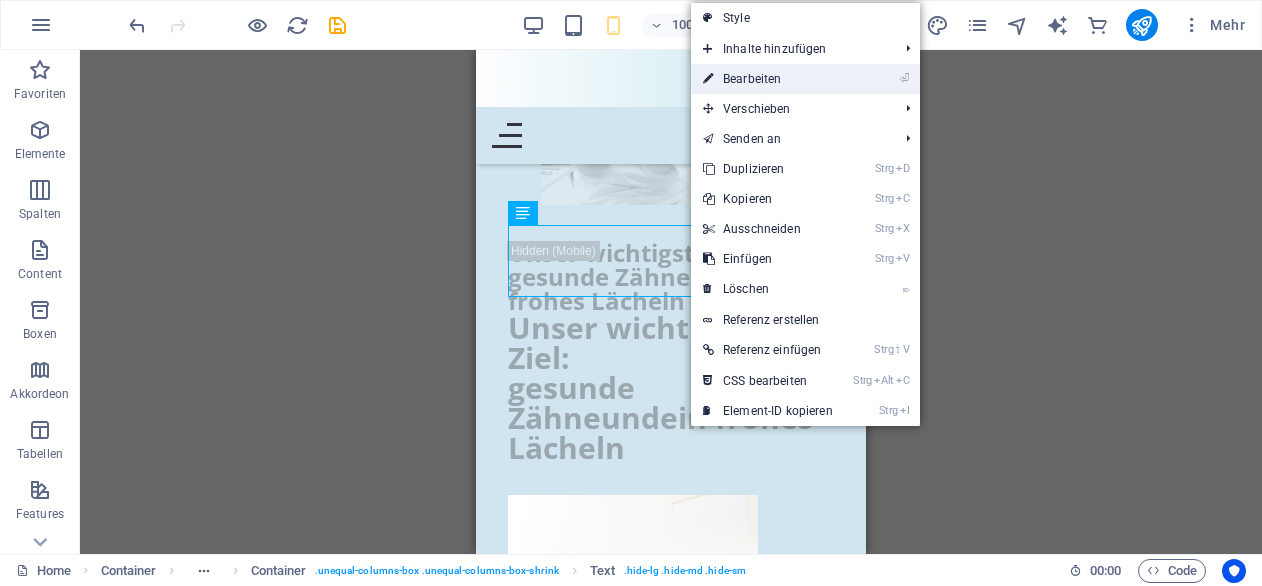 click on "⏎  Bearbeiten" at bounding box center [768, 79] 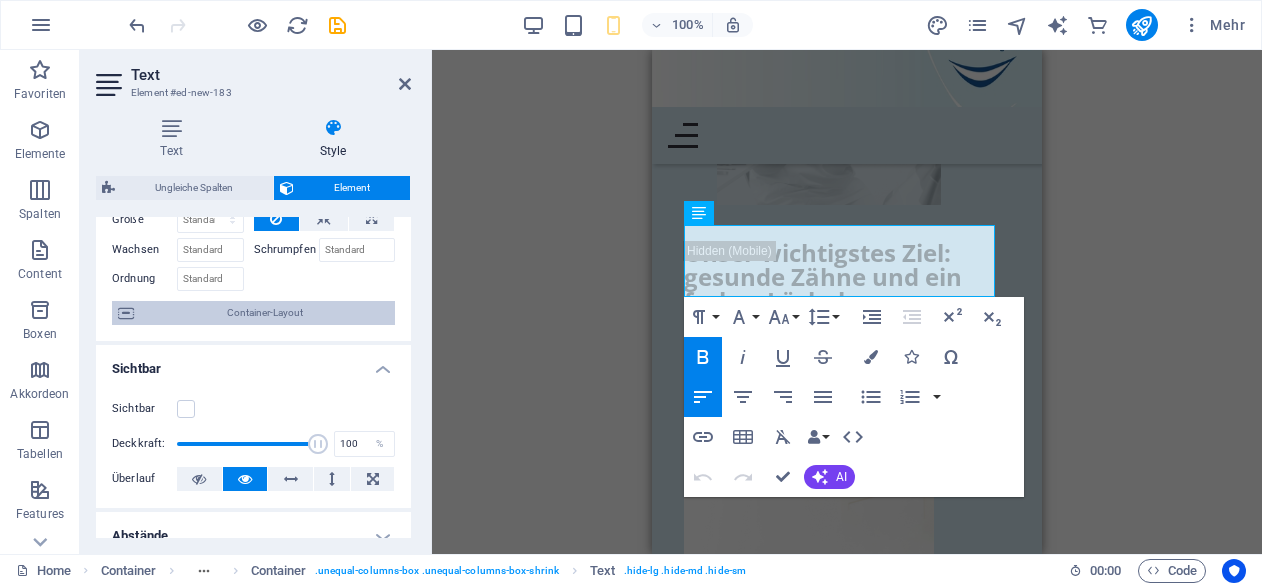 scroll, scrollTop: 105, scrollLeft: 0, axis: vertical 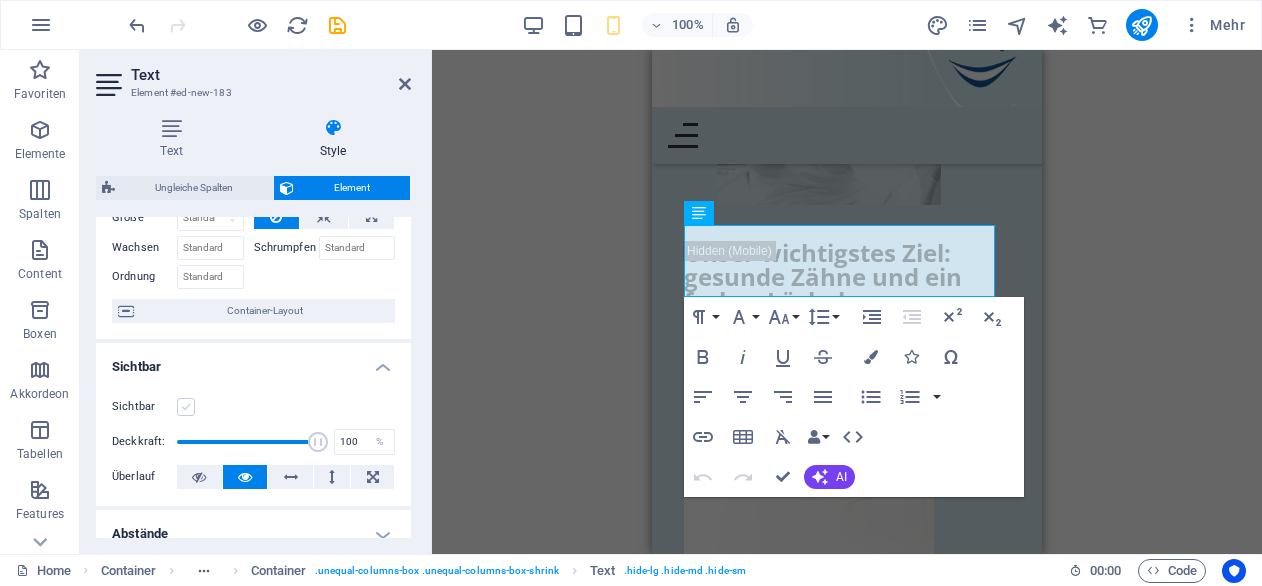 click at bounding box center [186, 407] 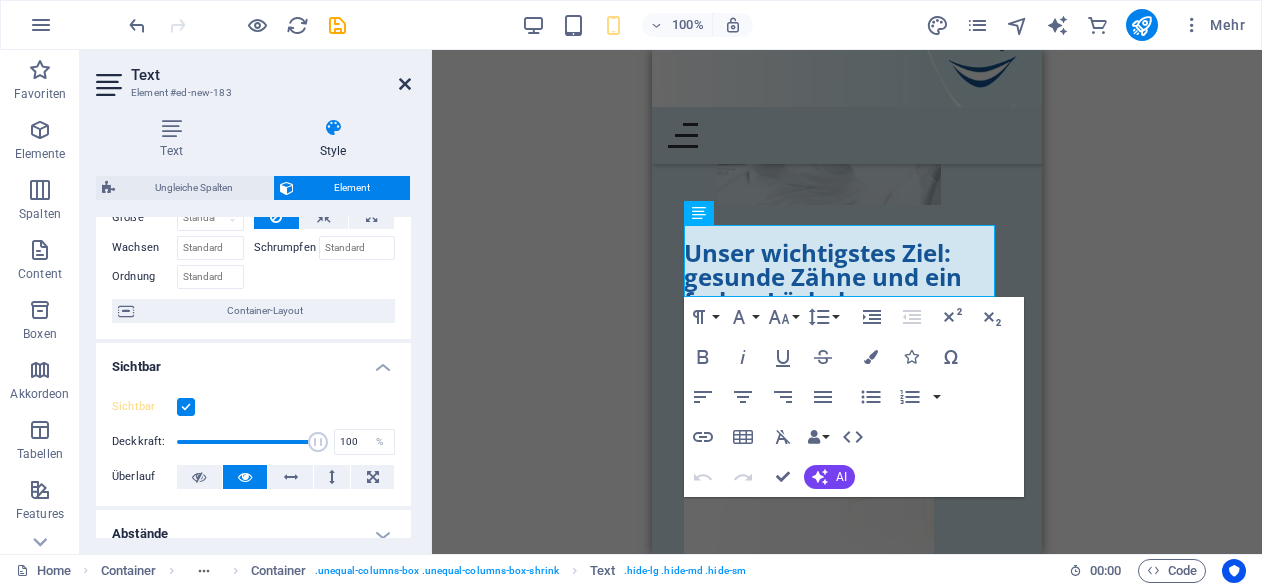 click at bounding box center (405, 84) 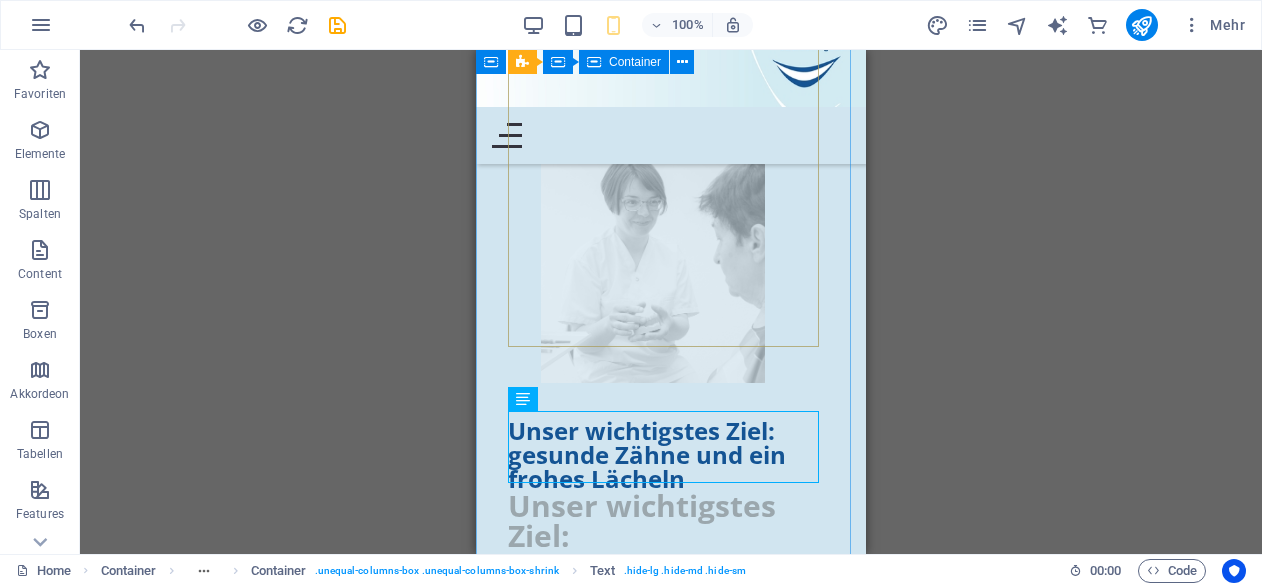 scroll, scrollTop: 1634, scrollLeft: 0, axis: vertical 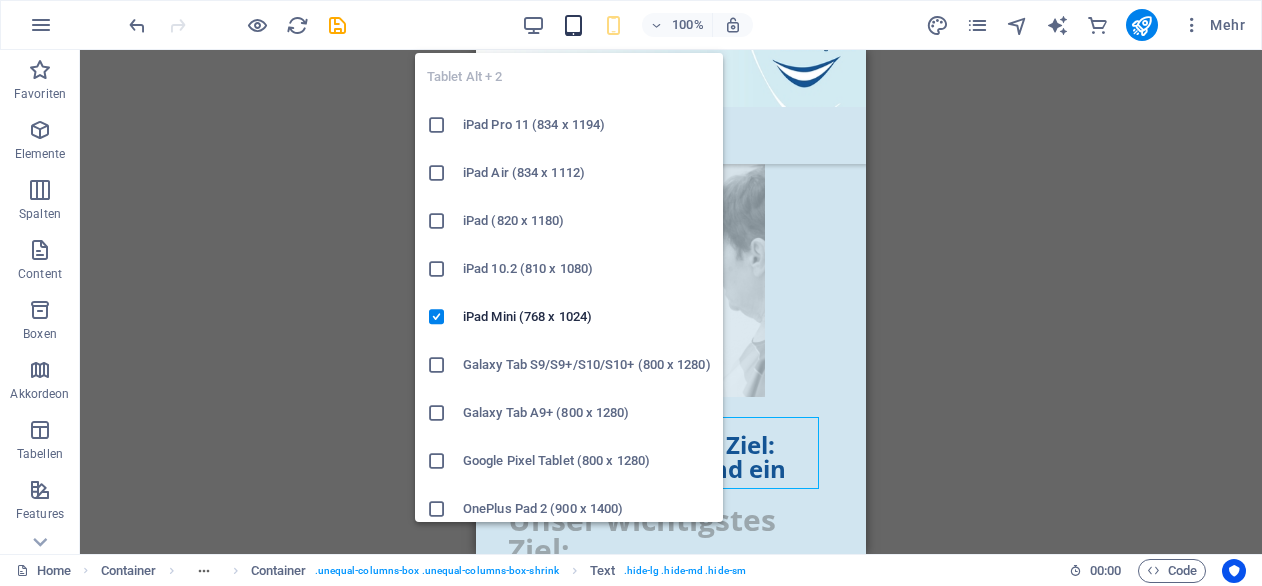 click at bounding box center (573, 25) 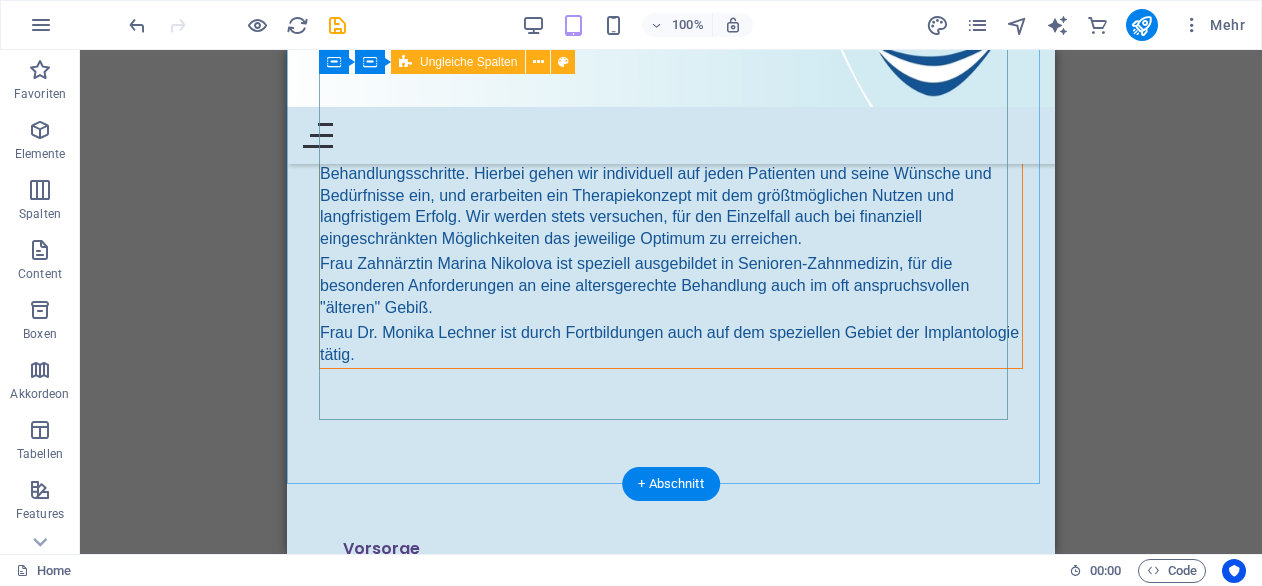 scroll, scrollTop: 2818, scrollLeft: 0, axis: vertical 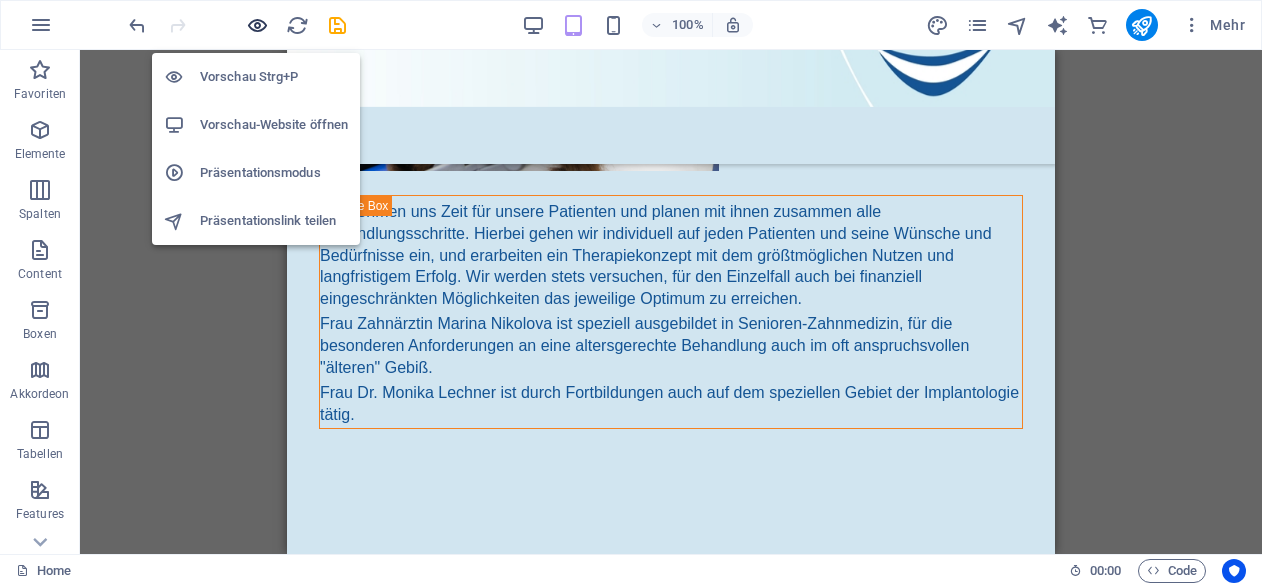 click at bounding box center (257, 25) 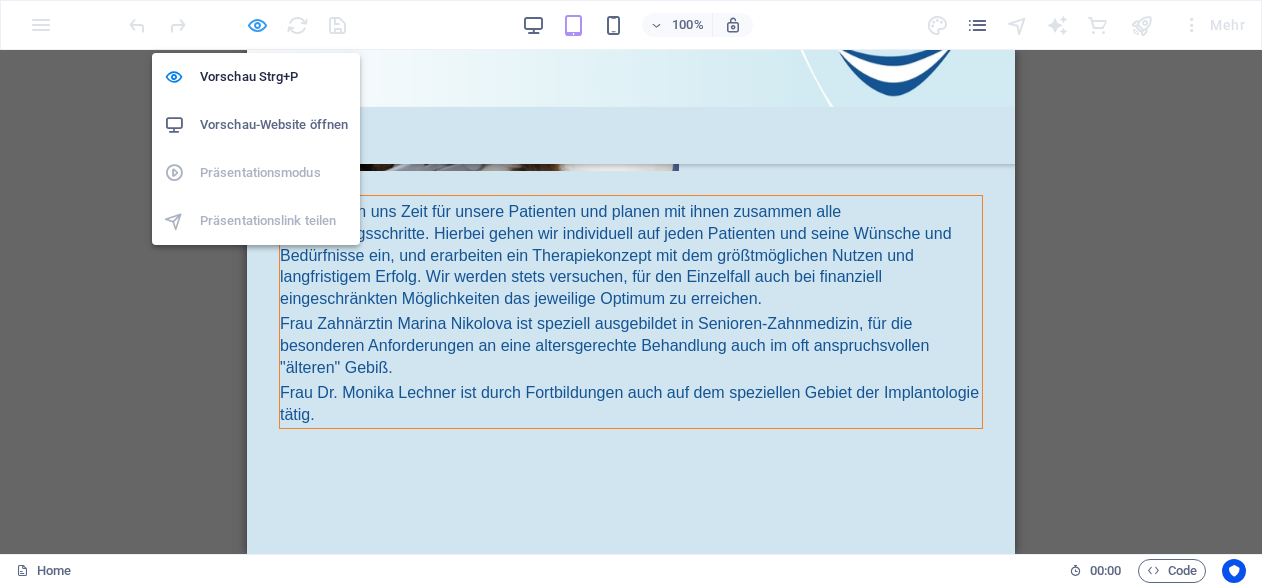 scroll, scrollTop: 2354, scrollLeft: 0, axis: vertical 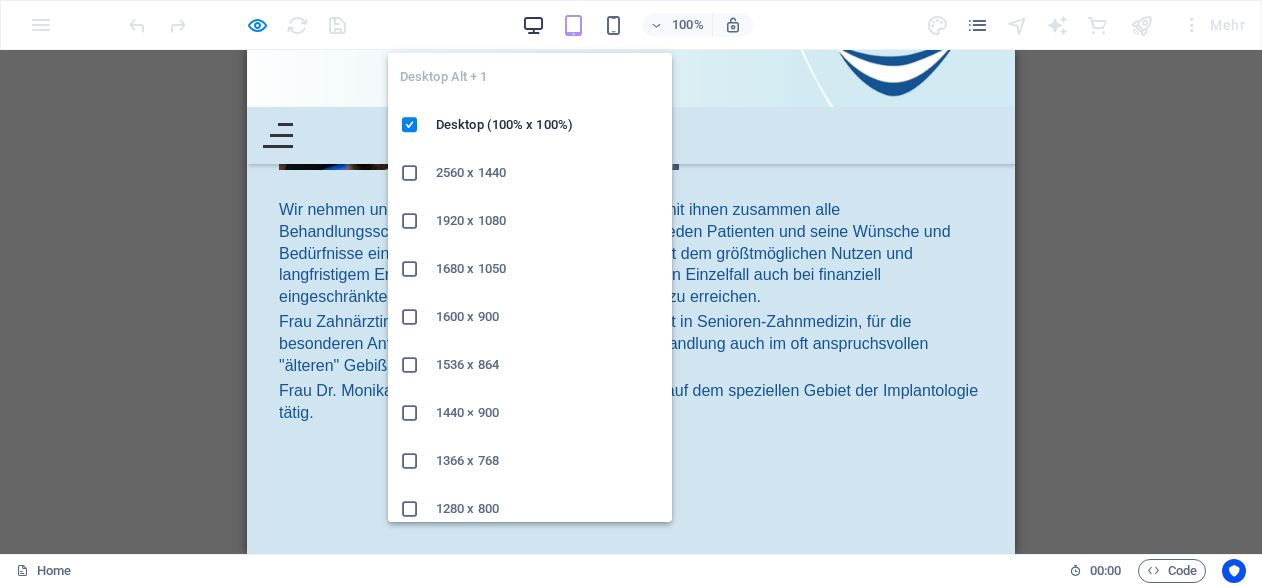 click at bounding box center [533, 25] 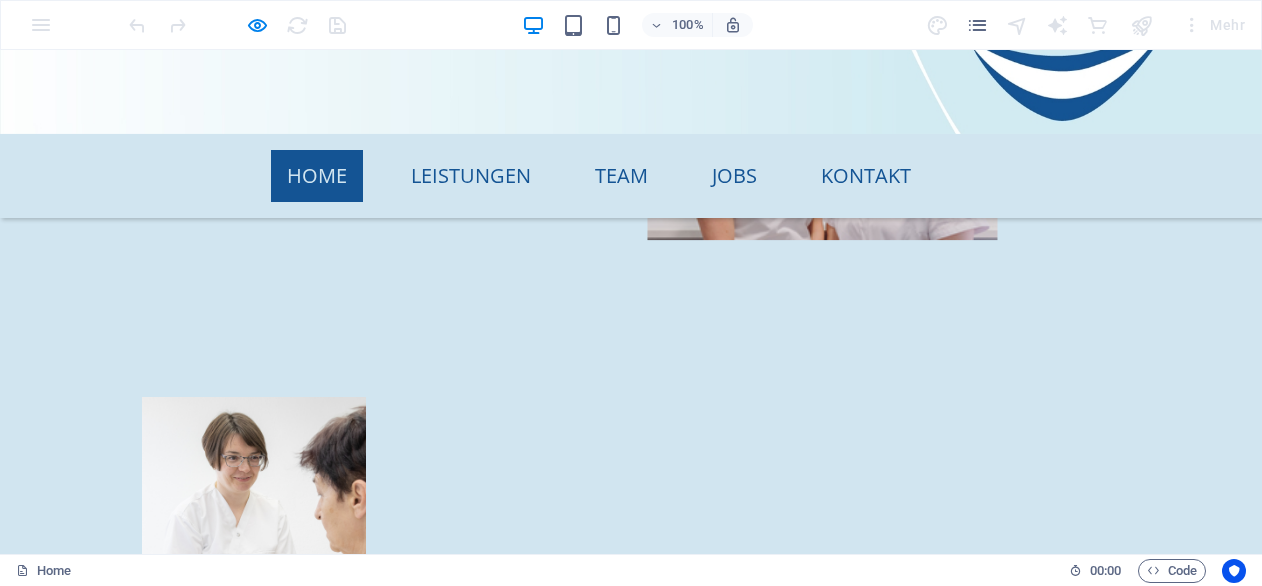scroll, scrollTop: 1051, scrollLeft: 0, axis: vertical 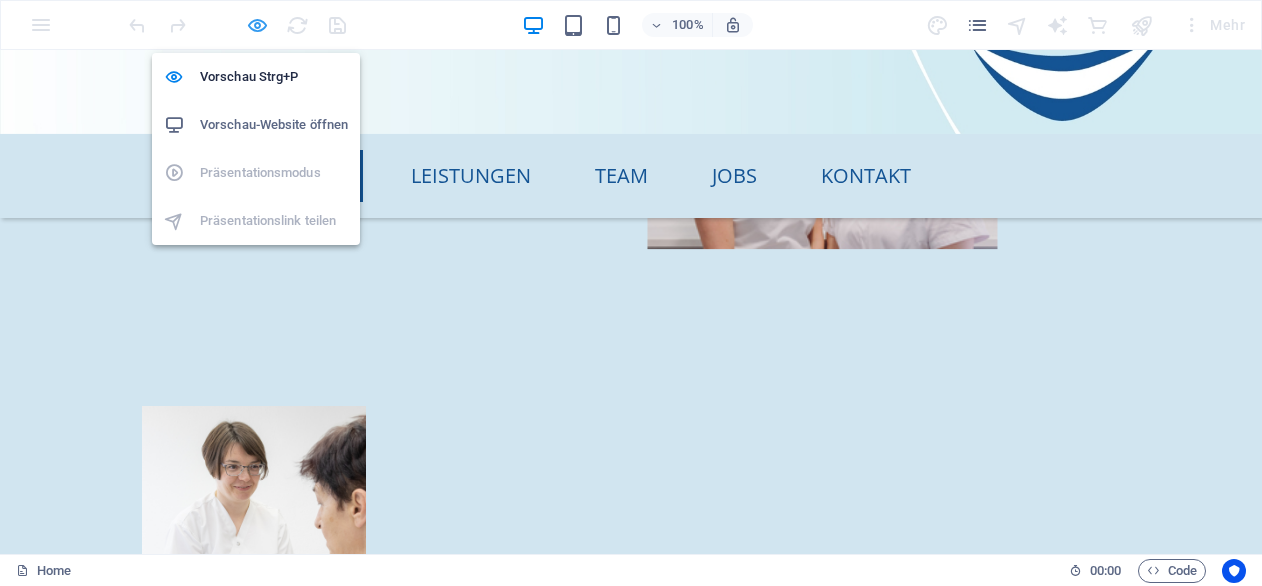 click at bounding box center (257, 25) 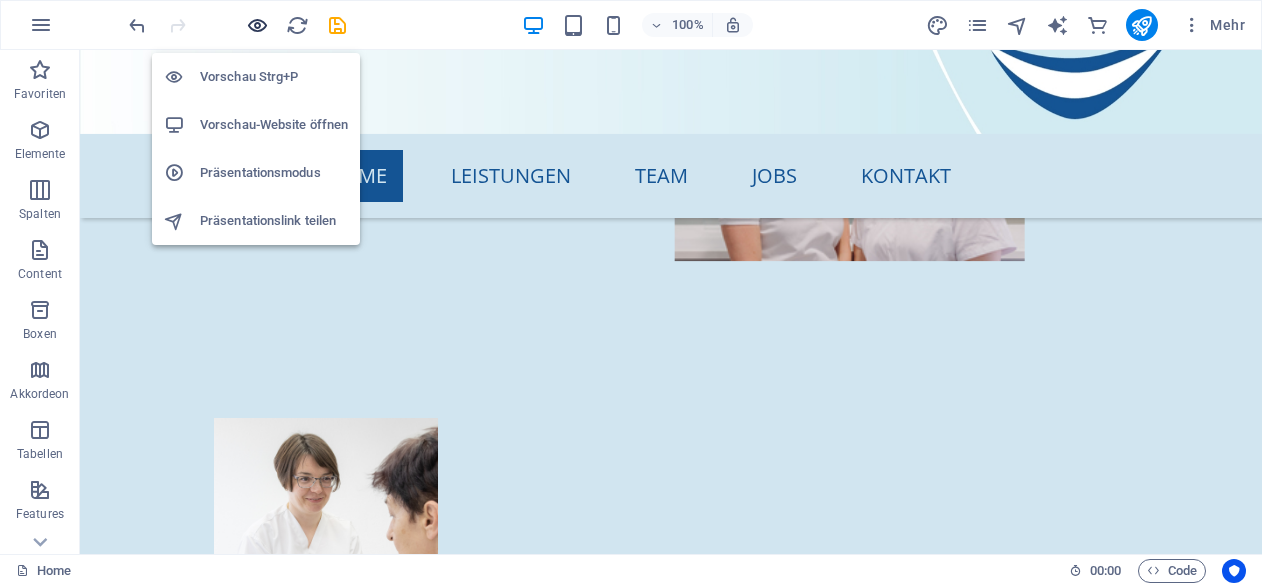 scroll, scrollTop: 1327, scrollLeft: 0, axis: vertical 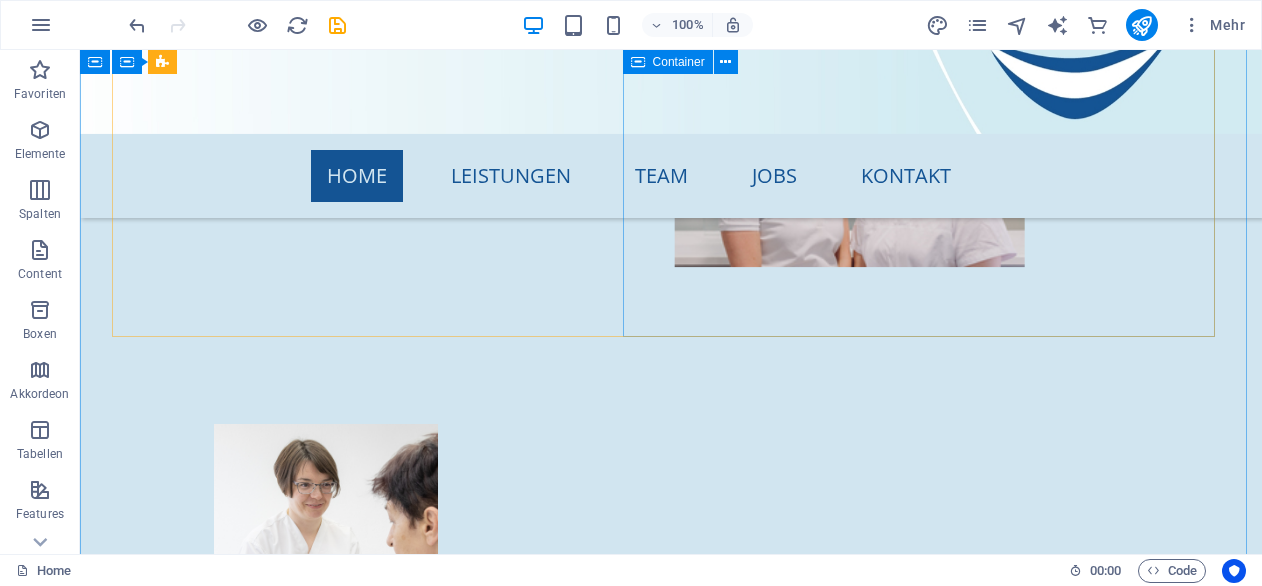 click at bounding box center (671, 387) 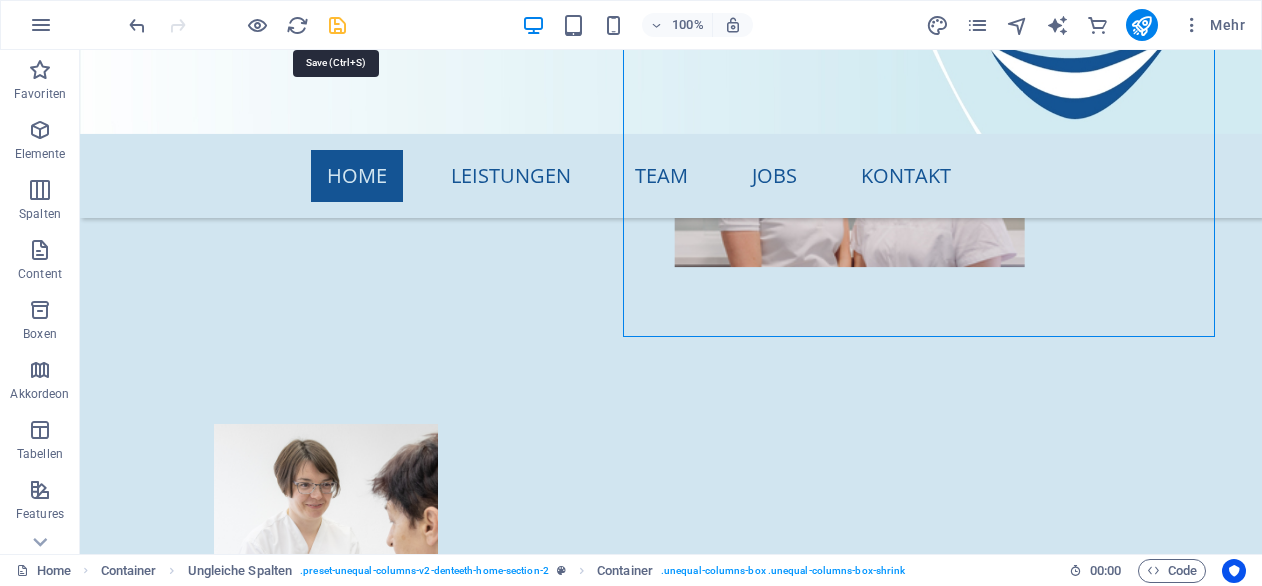 click at bounding box center (337, 25) 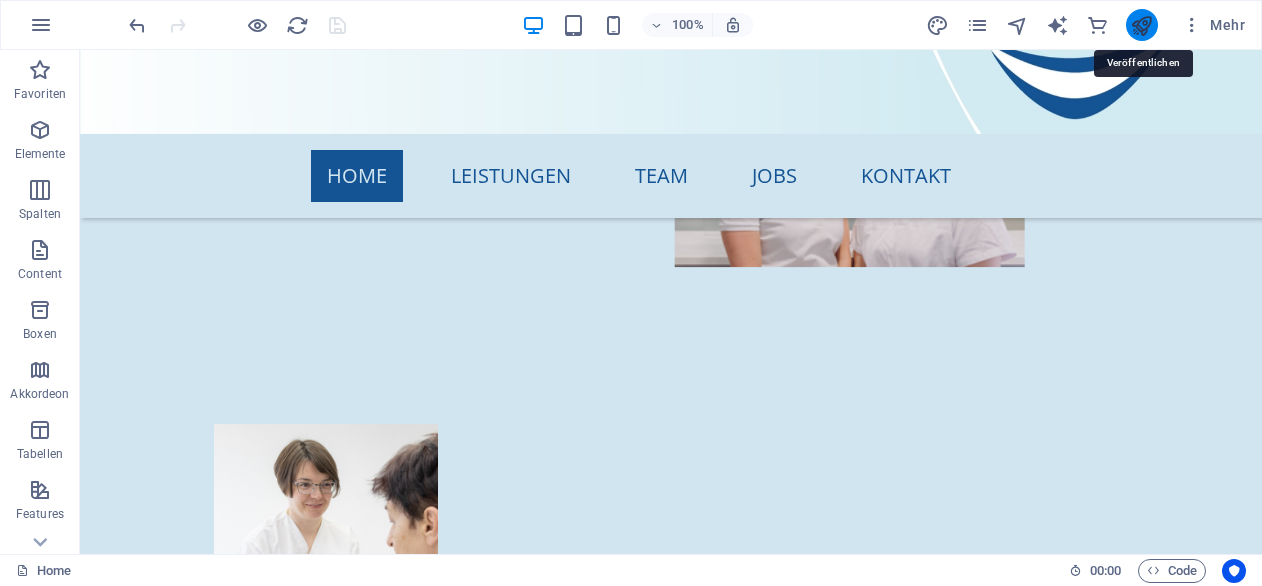 click at bounding box center (1141, 25) 